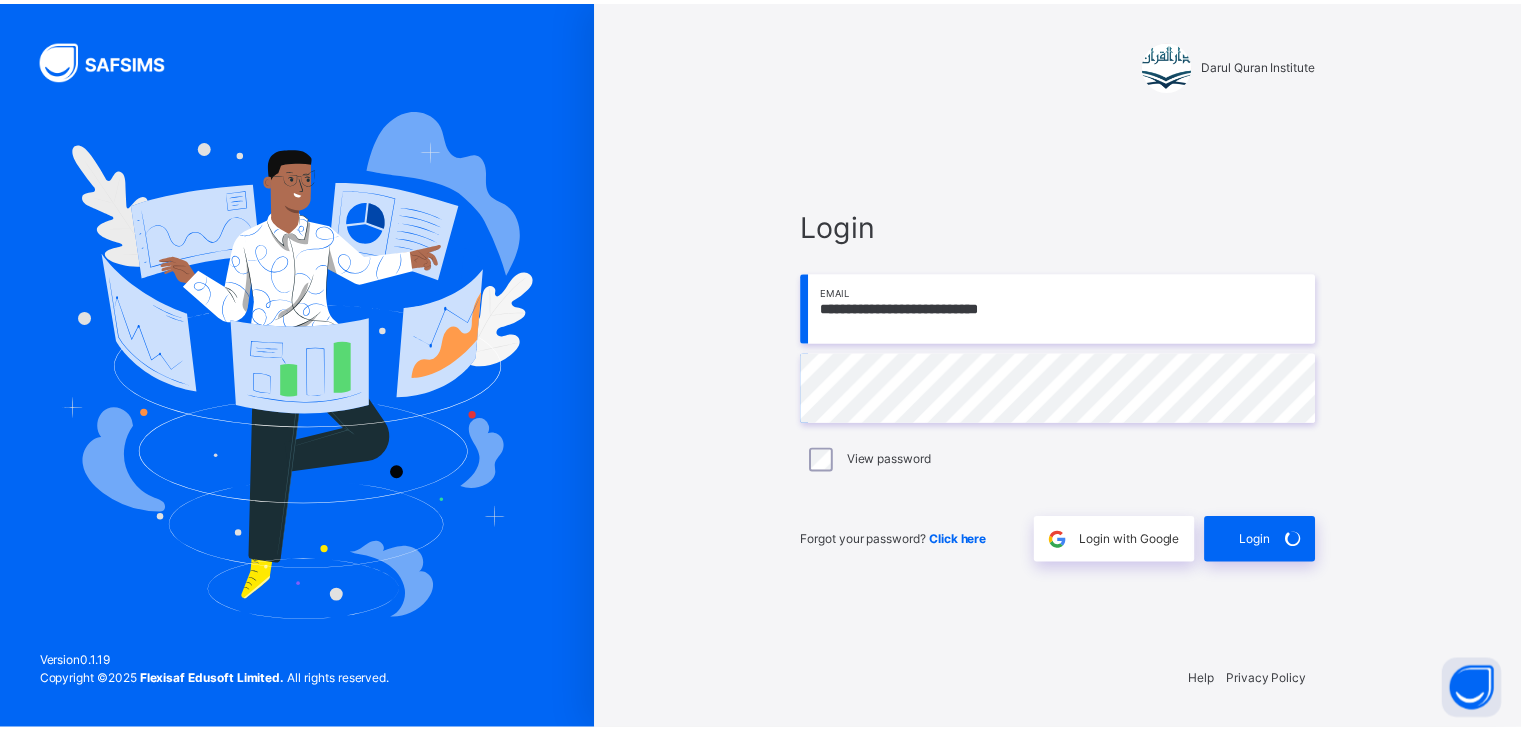 scroll, scrollTop: 0, scrollLeft: 0, axis: both 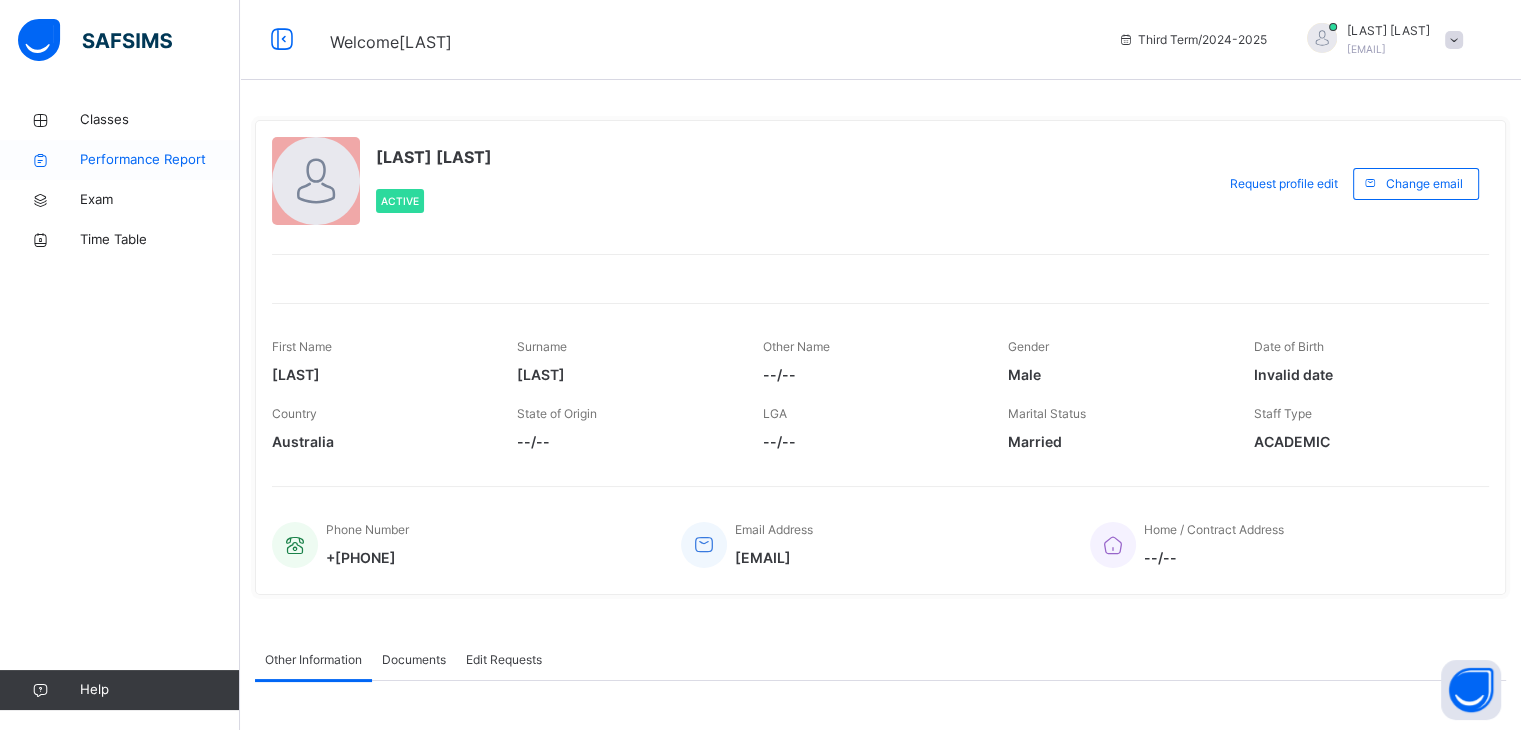 click on "Performance Report" at bounding box center [160, 160] 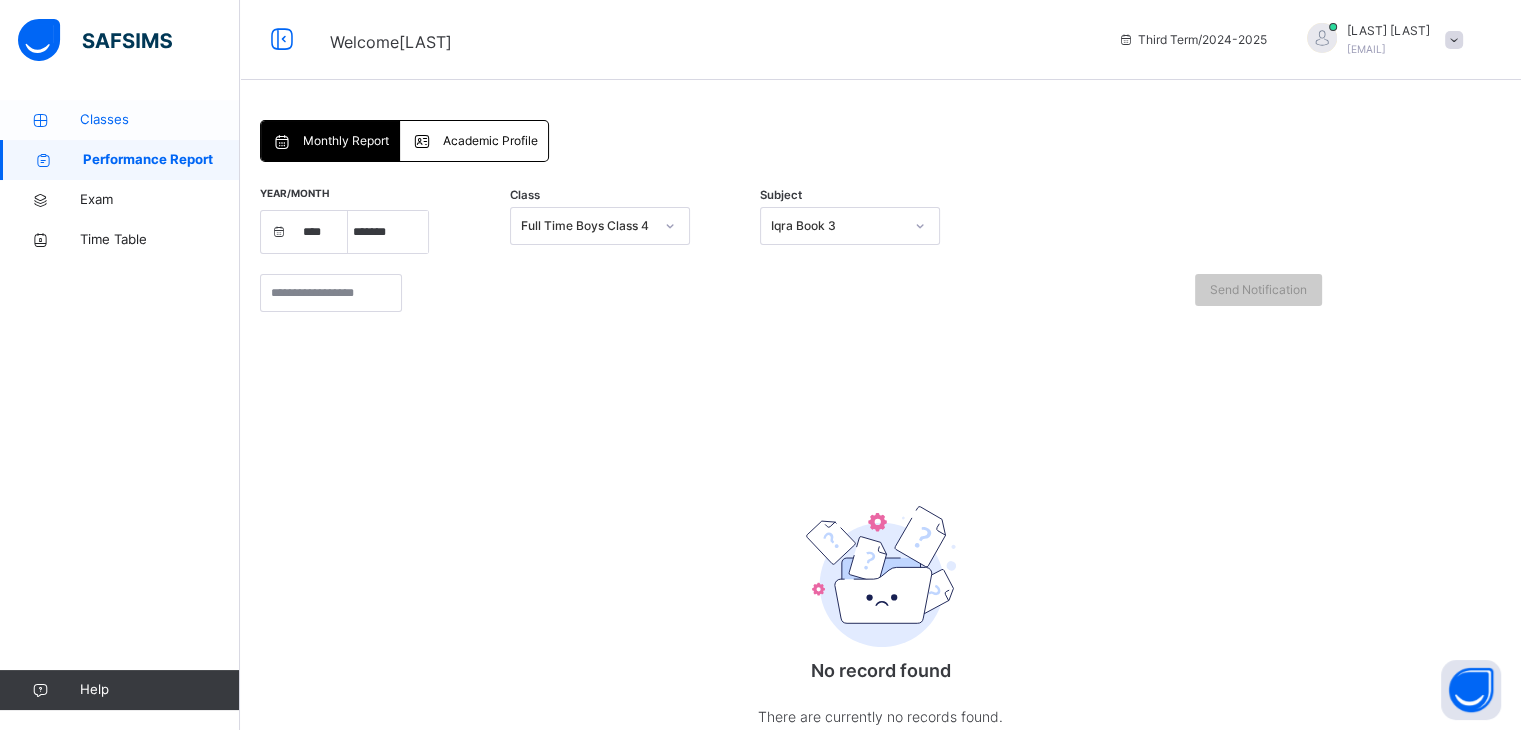 click on "Classes" at bounding box center [160, 120] 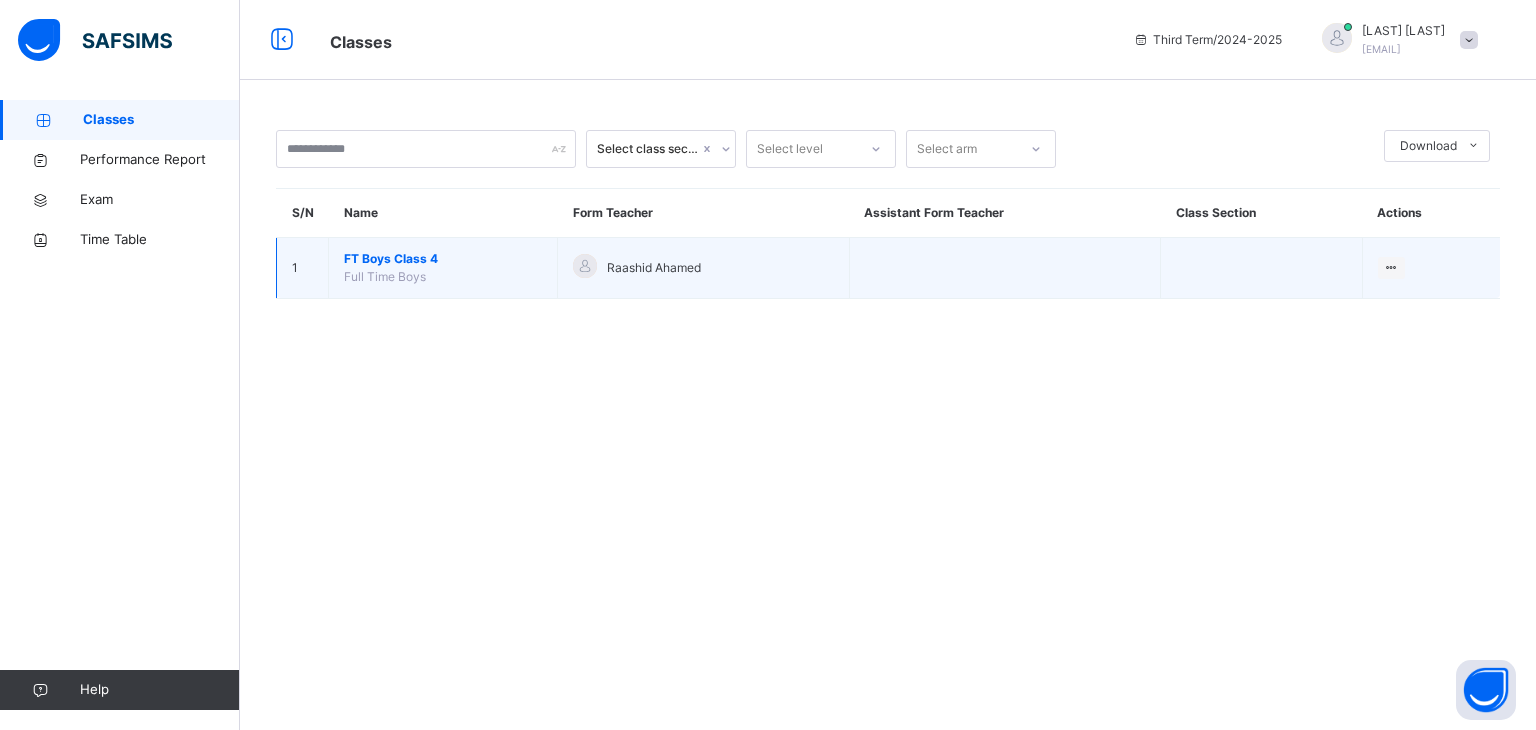 click on "FT Boys   Class 4   Full Time Boys" at bounding box center [443, 268] 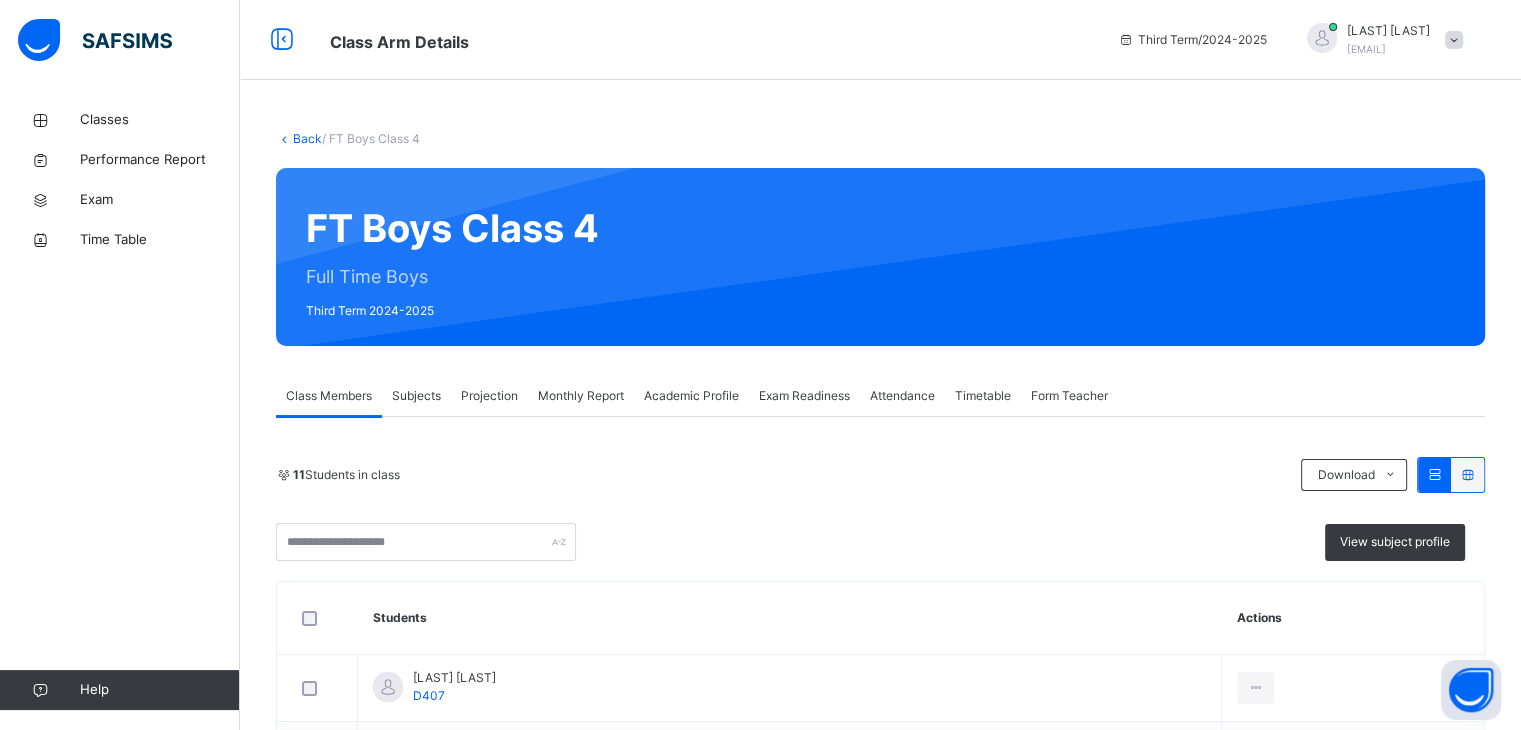 click on "Projection" at bounding box center (489, 396) 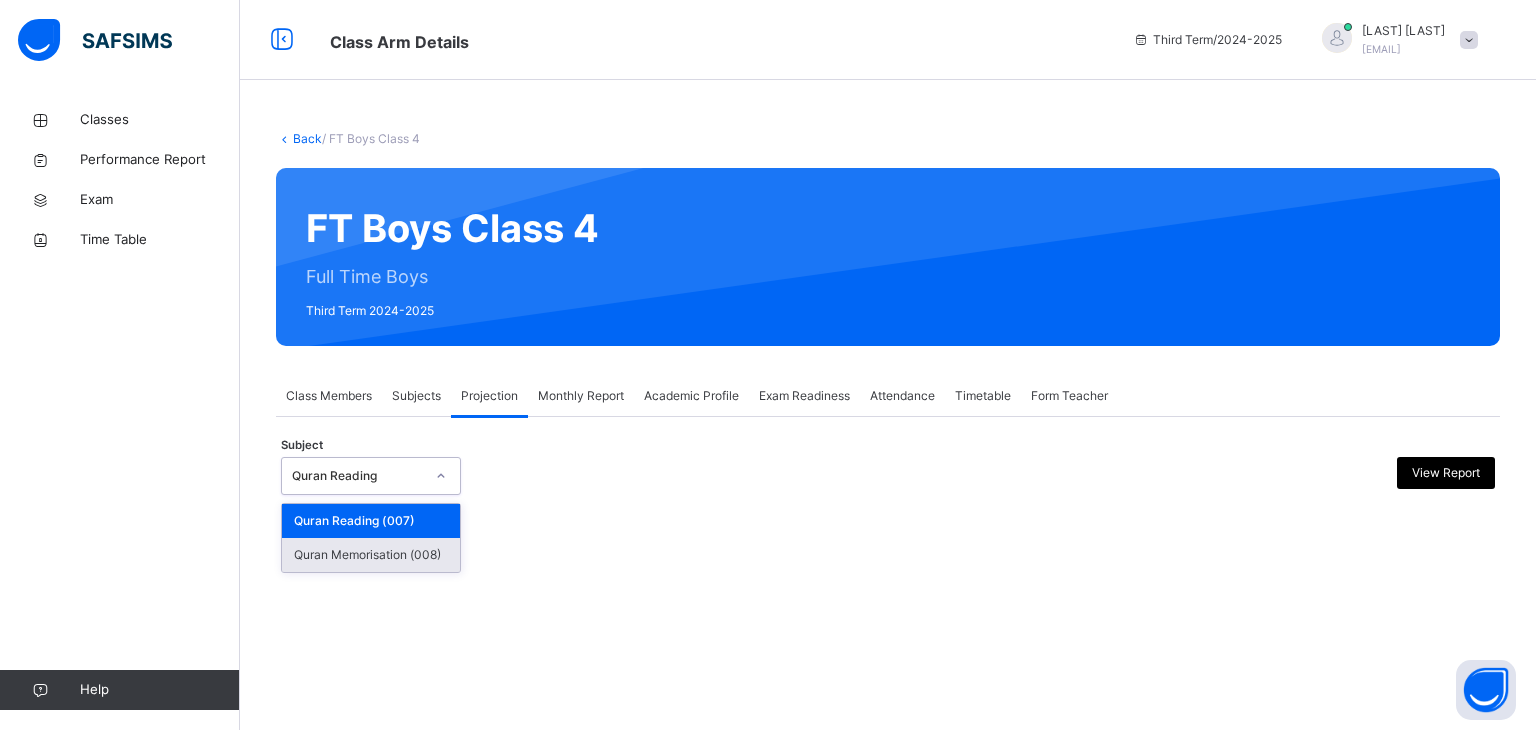 click on "Quran Memorisation (008)" at bounding box center [371, 555] 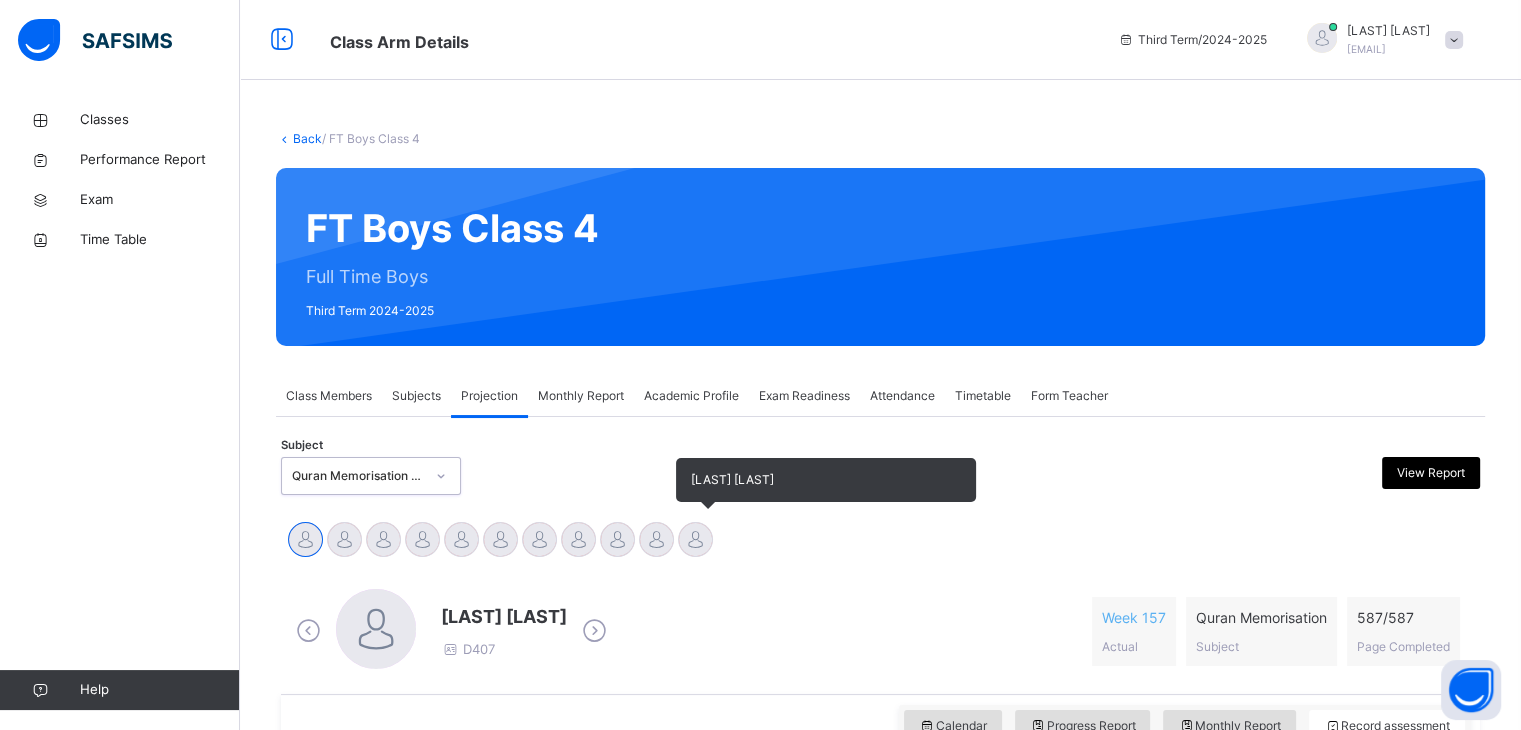 click at bounding box center [695, 539] 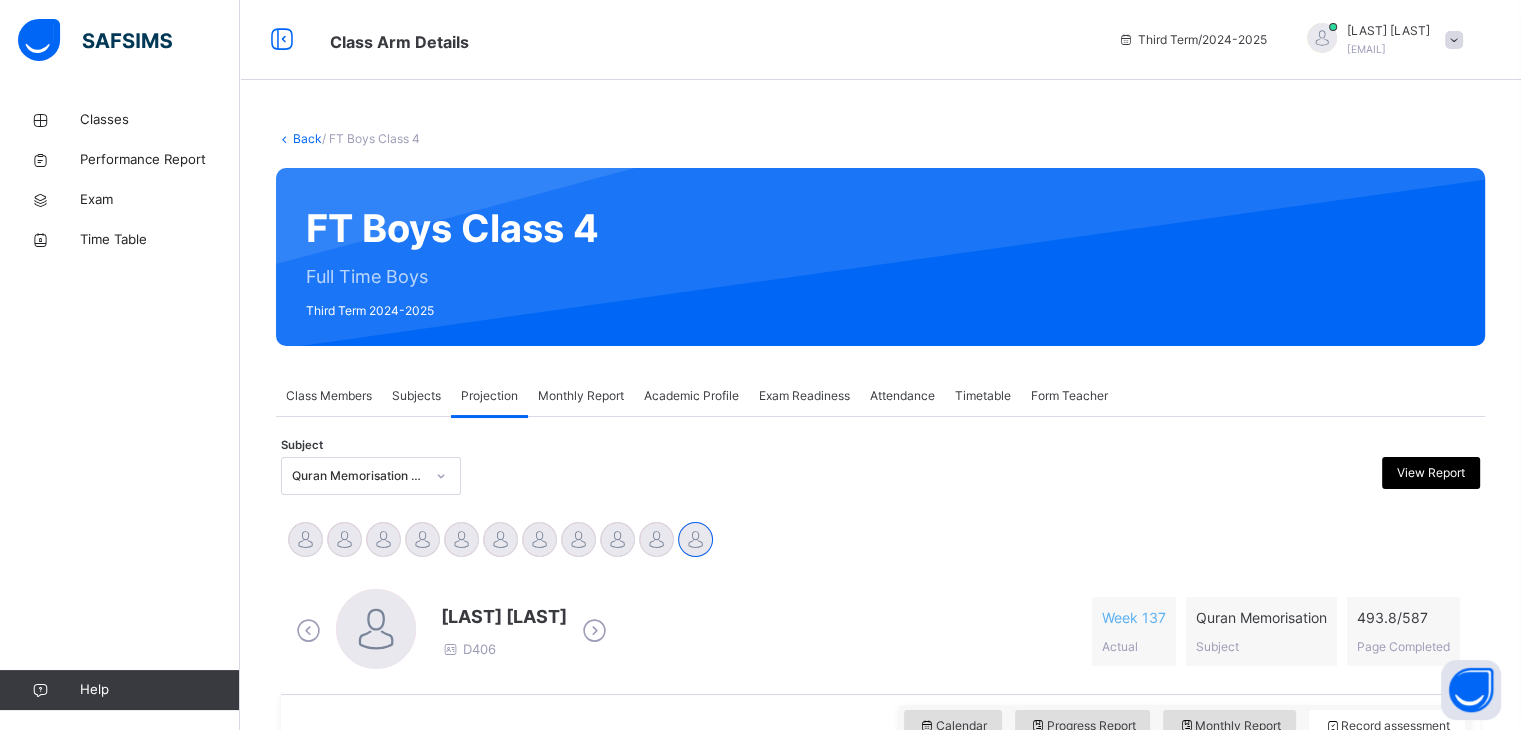 click on "493.8 / 587" at bounding box center [1403, 617] 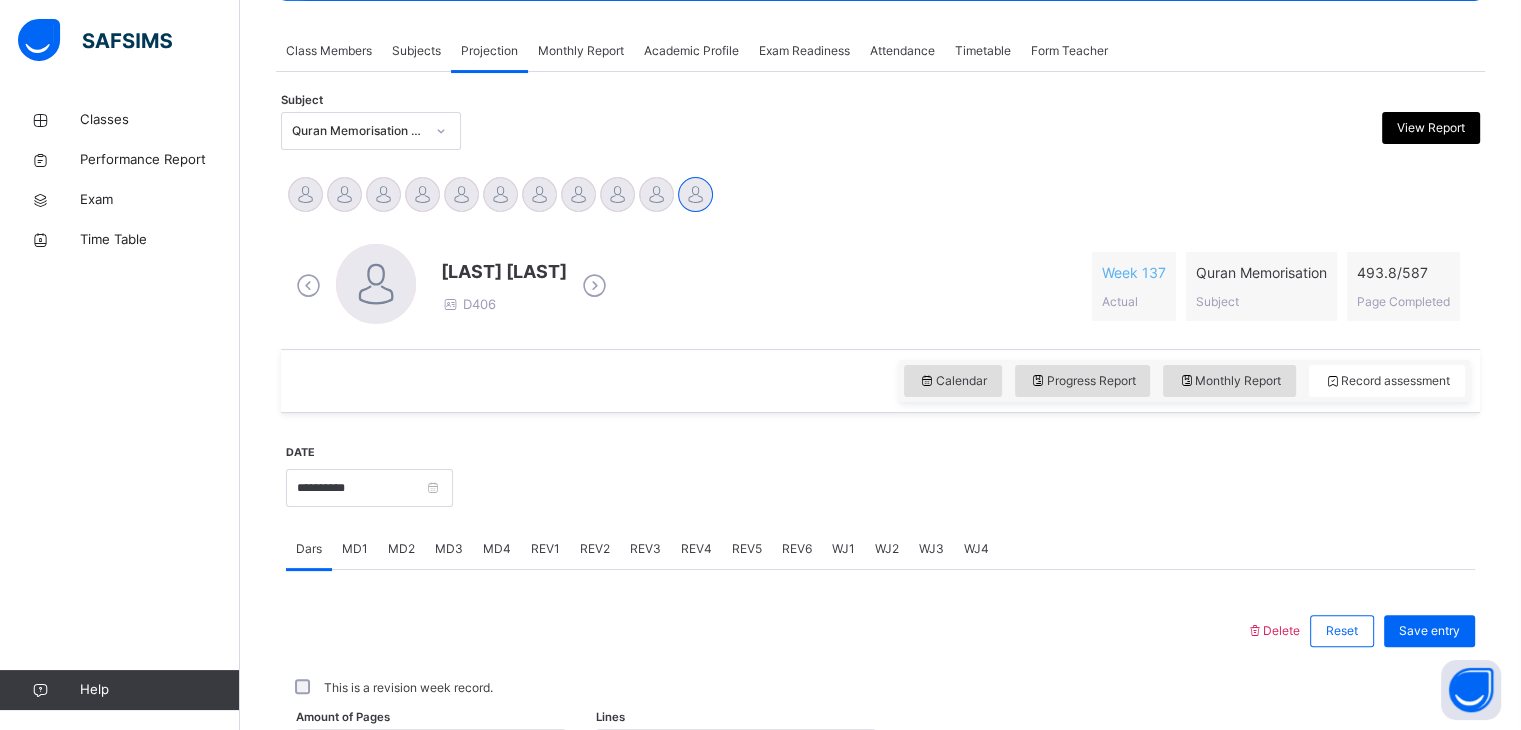 click at bounding box center (1403, 288) 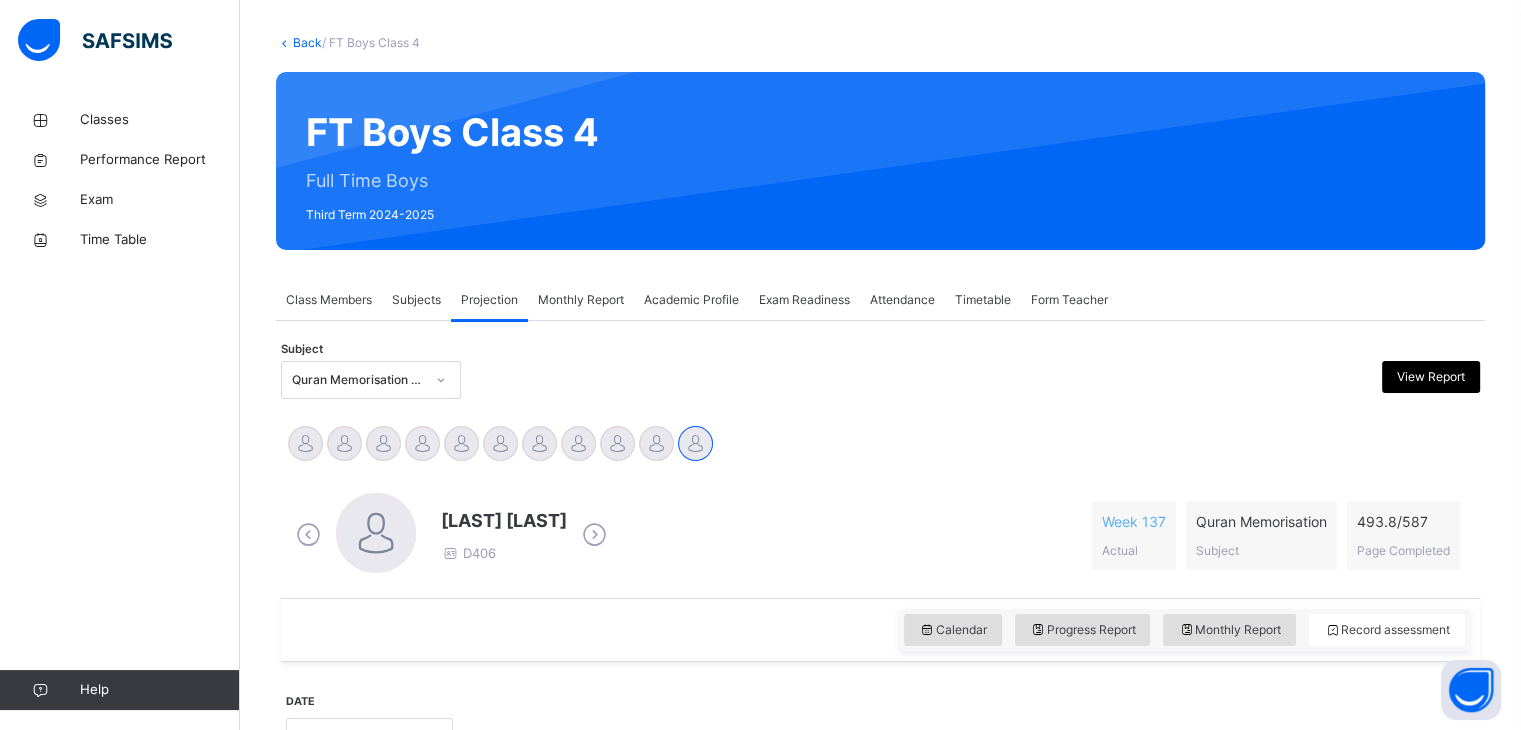 scroll, scrollTop: 97, scrollLeft: 0, axis: vertical 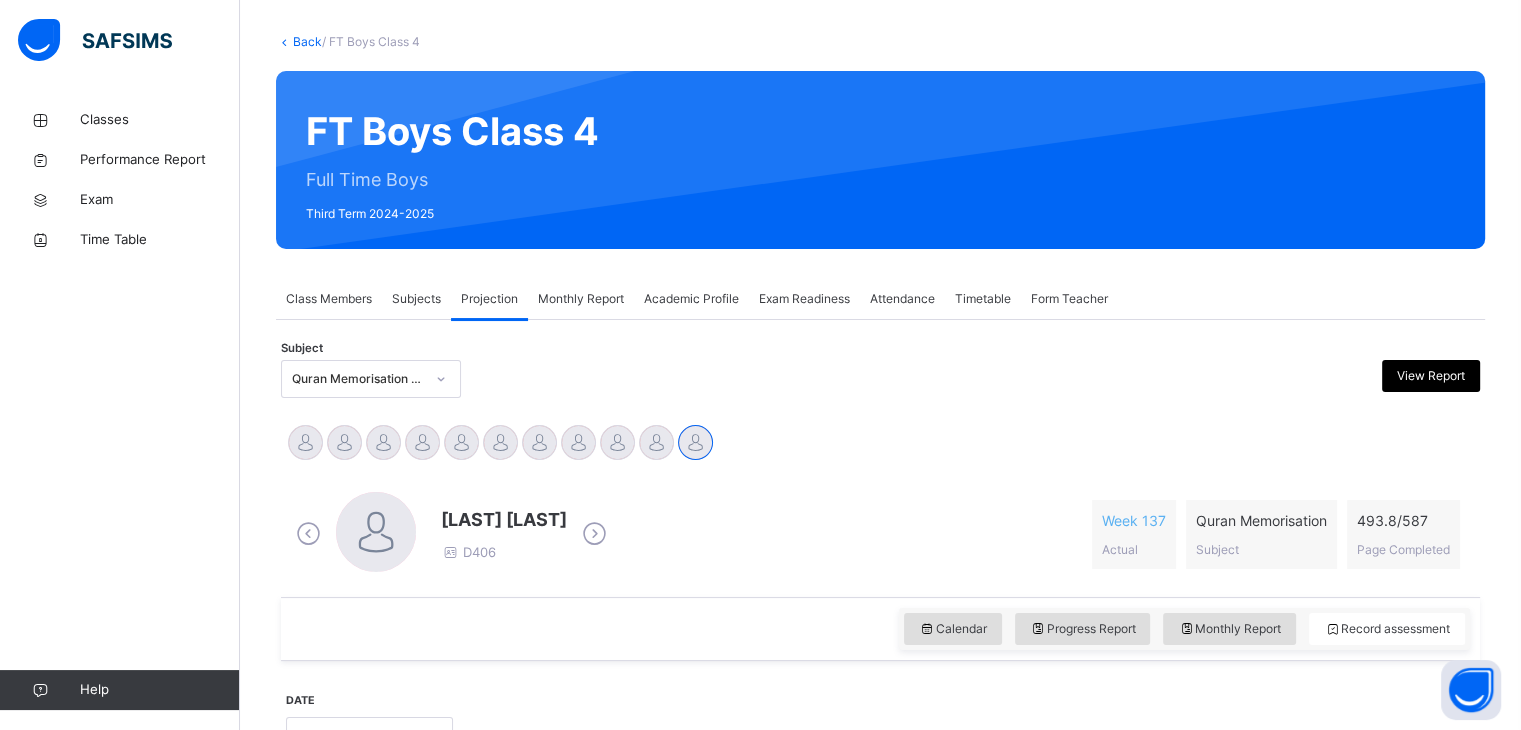 click on "Exam Readiness" at bounding box center [804, 299] 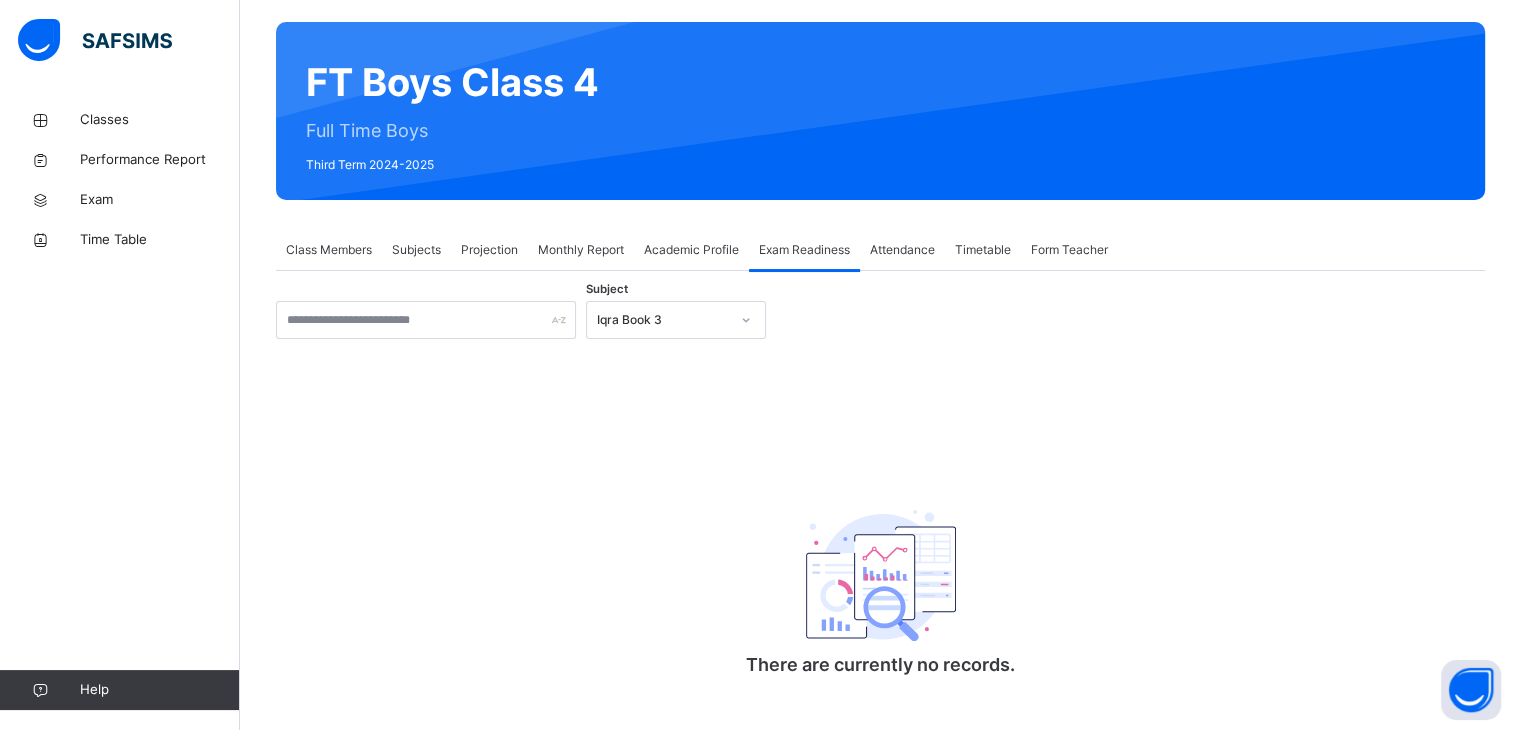 click on "Form Teacher" at bounding box center [1069, 250] 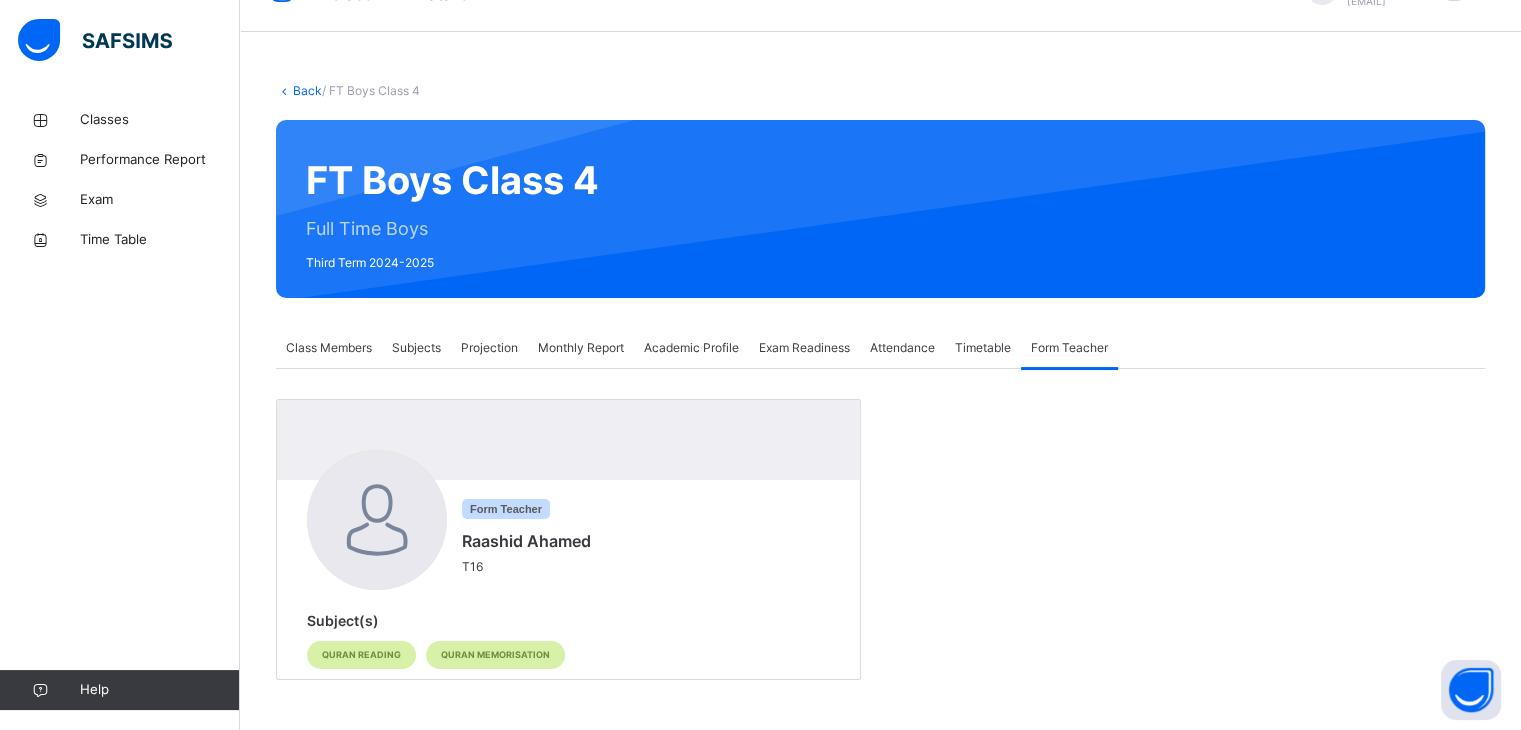 scroll, scrollTop: 48, scrollLeft: 0, axis: vertical 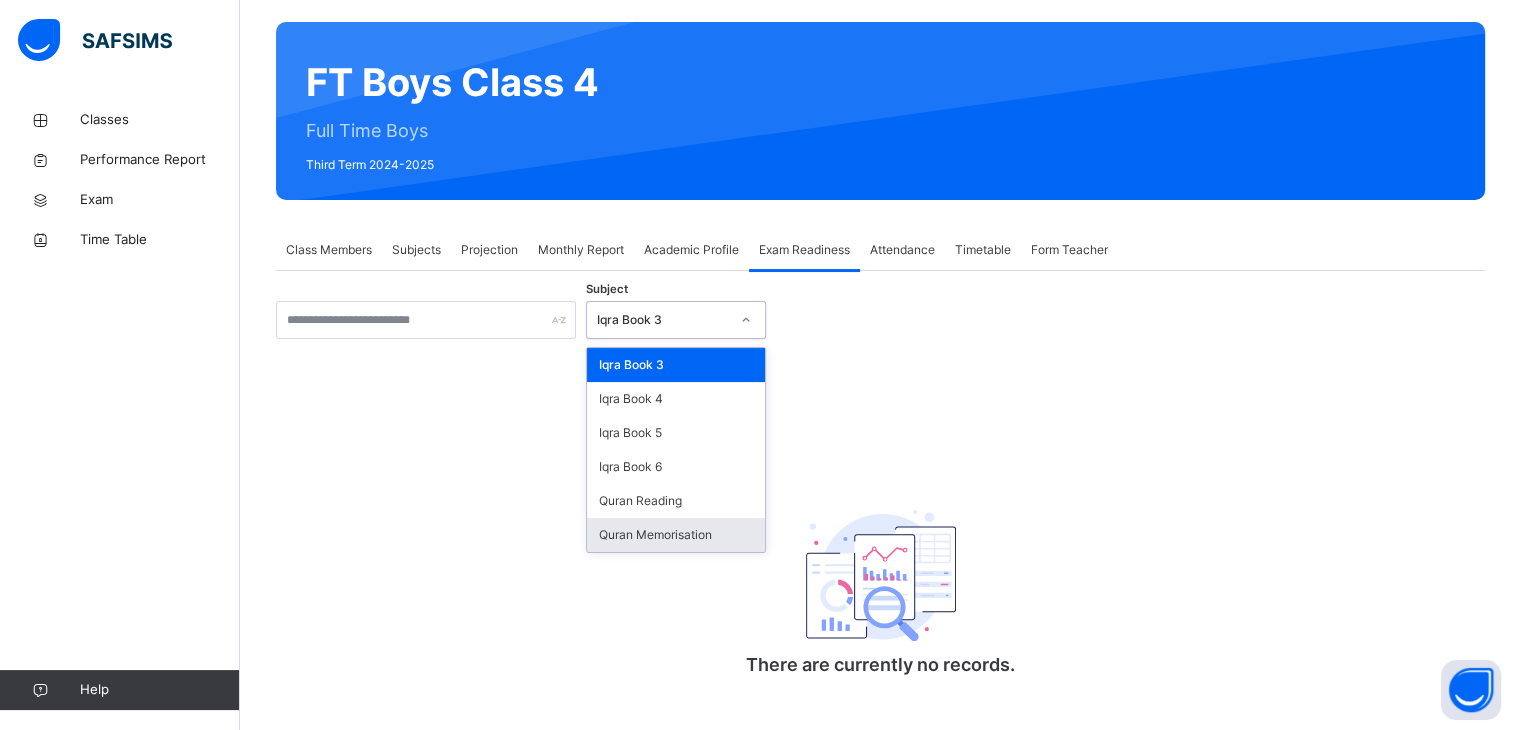 click on "Quran Memorisation" at bounding box center (676, 535) 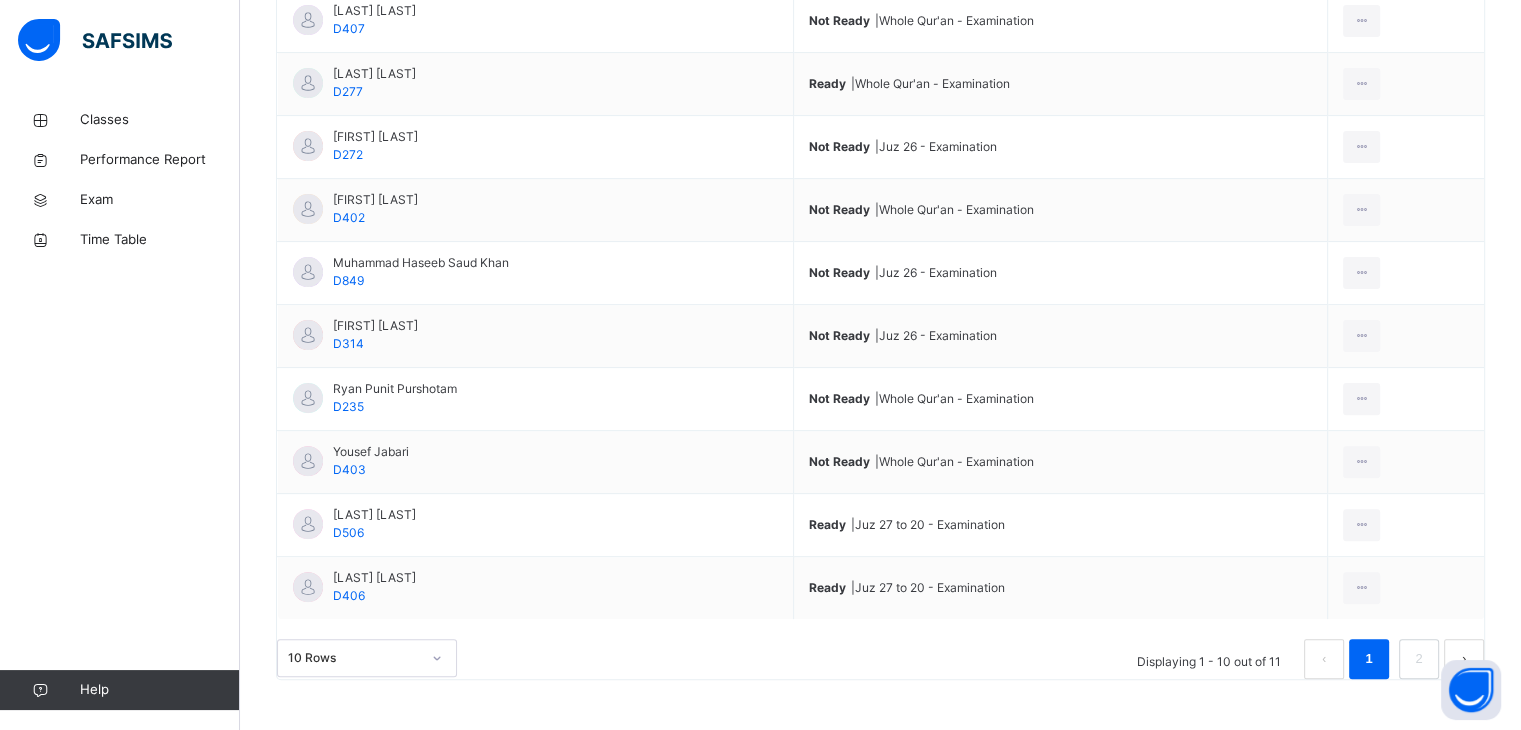 scroll, scrollTop: 583, scrollLeft: 0, axis: vertical 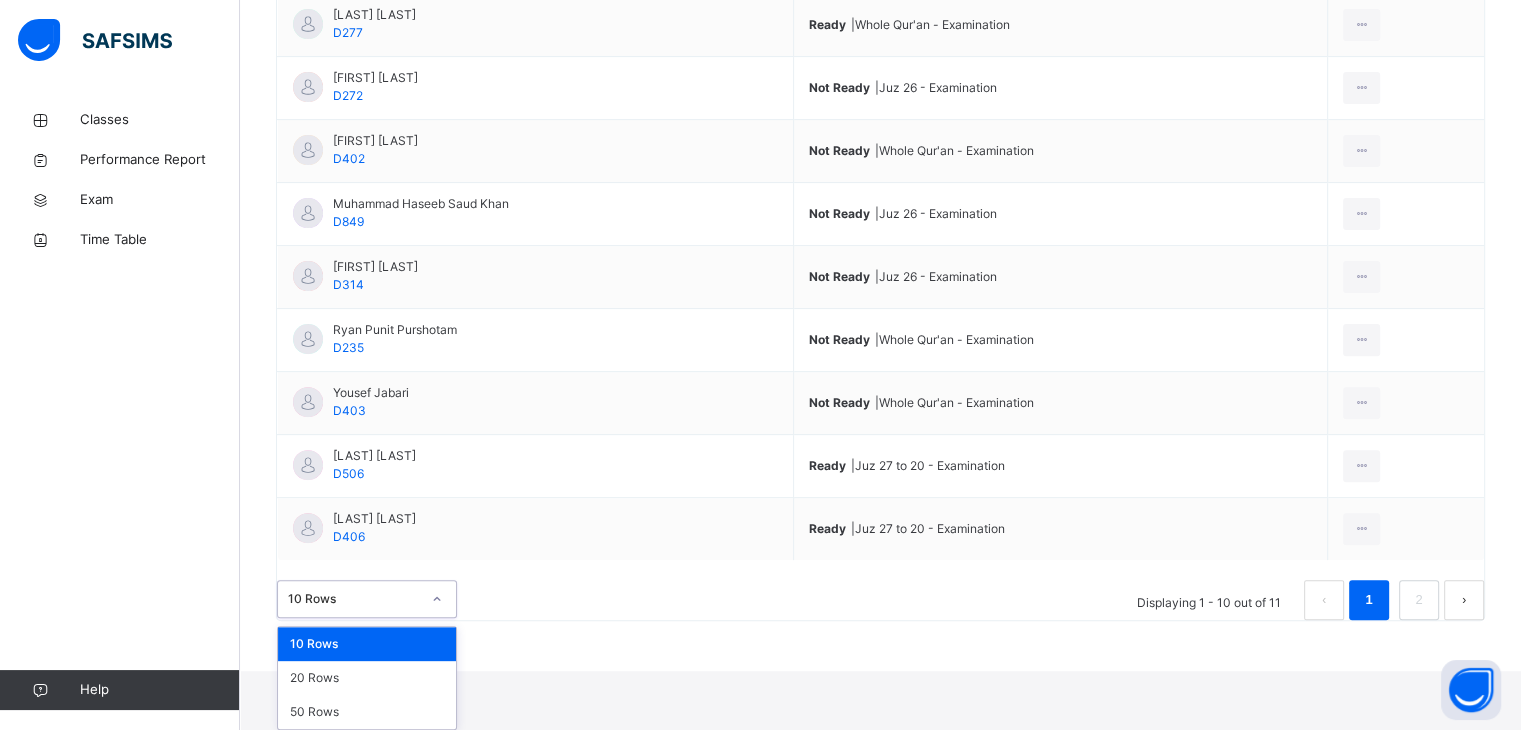 click on "Classes Performance Report Exam Time Table   Help" at bounding box center [120, 405] 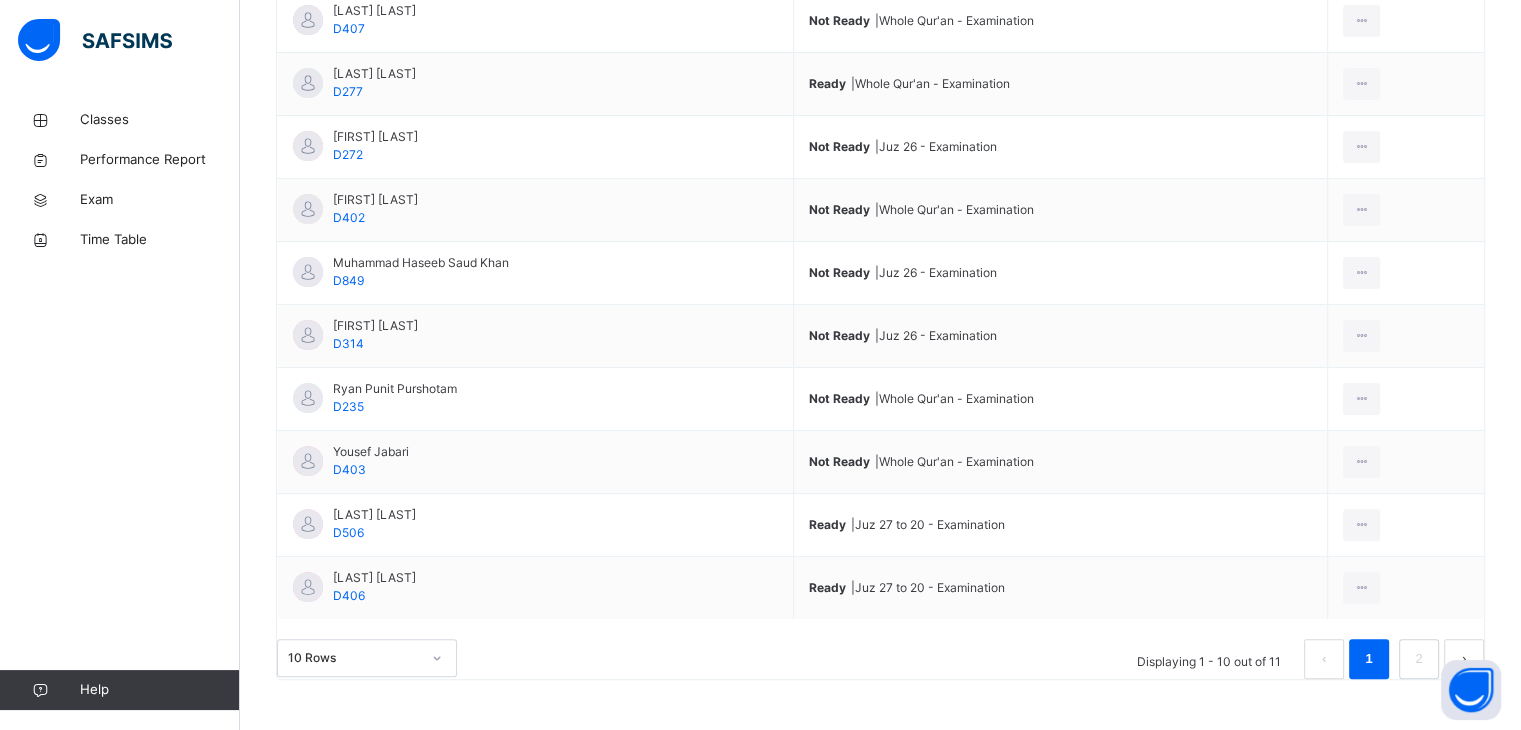 scroll, scrollTop: 595, scrollLeft: 0, axis: vertical 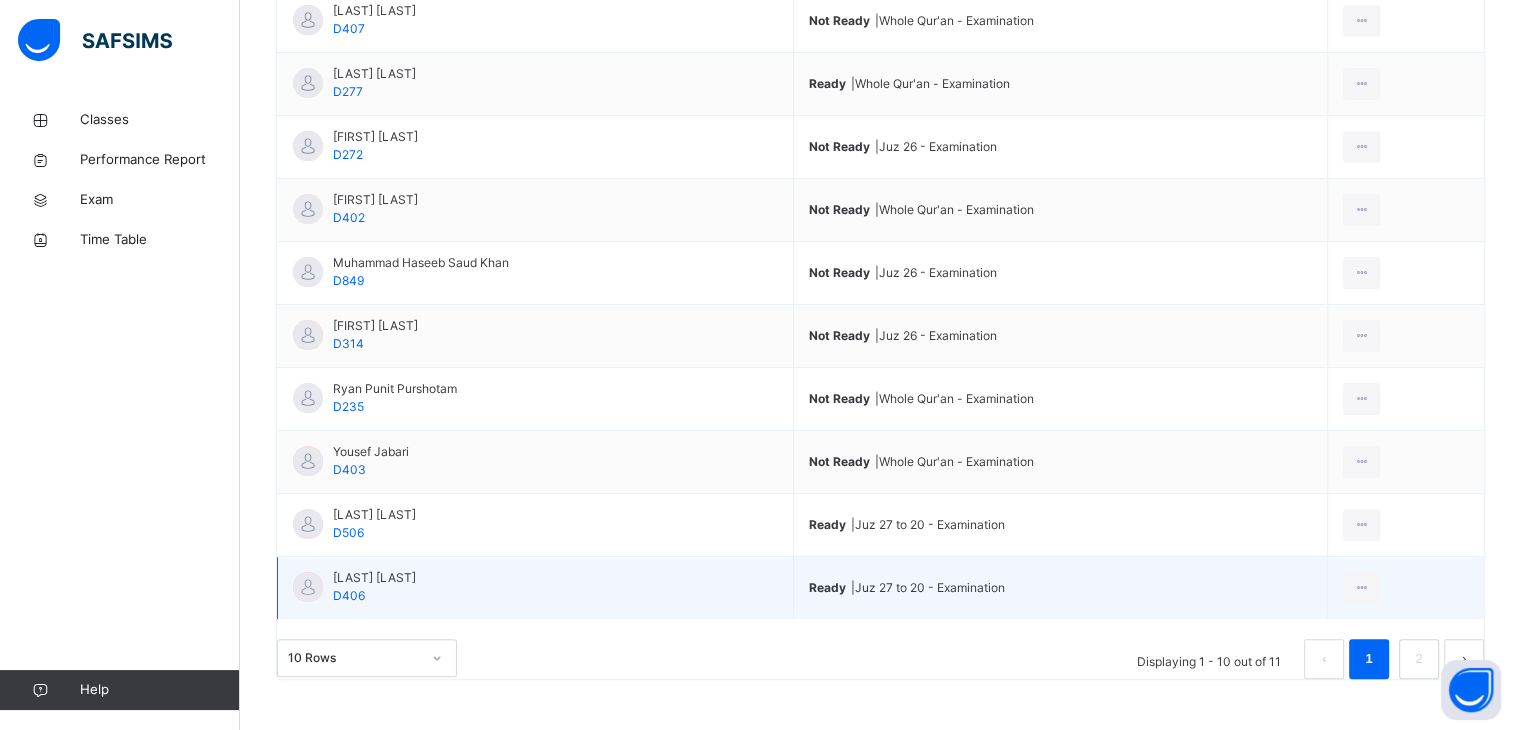 click on "[LAST]  [LAST] D406" at bounding box center (536, 588) 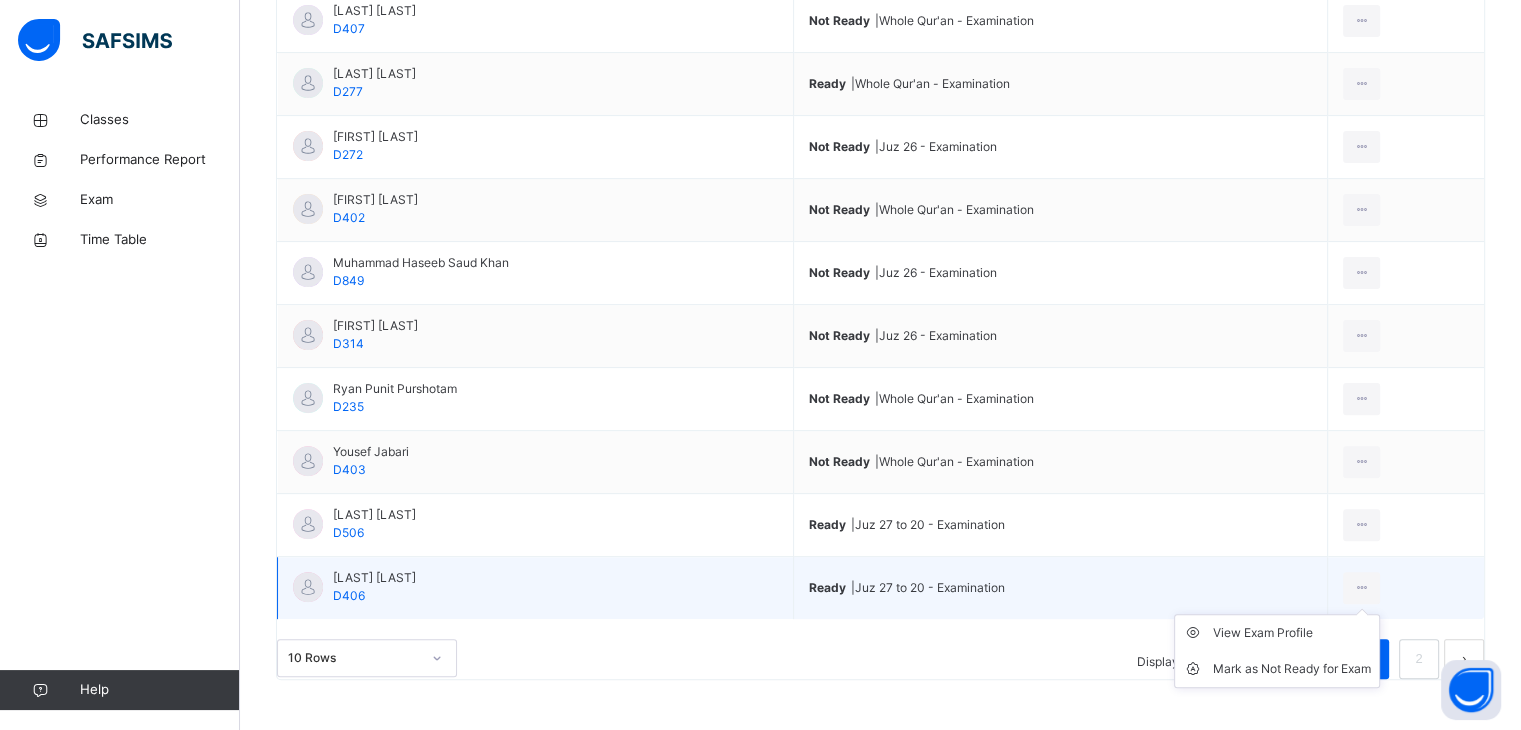 click on "View Exam Profile Mark as Not Ready for Exam" at bounding box center [1277, 651] 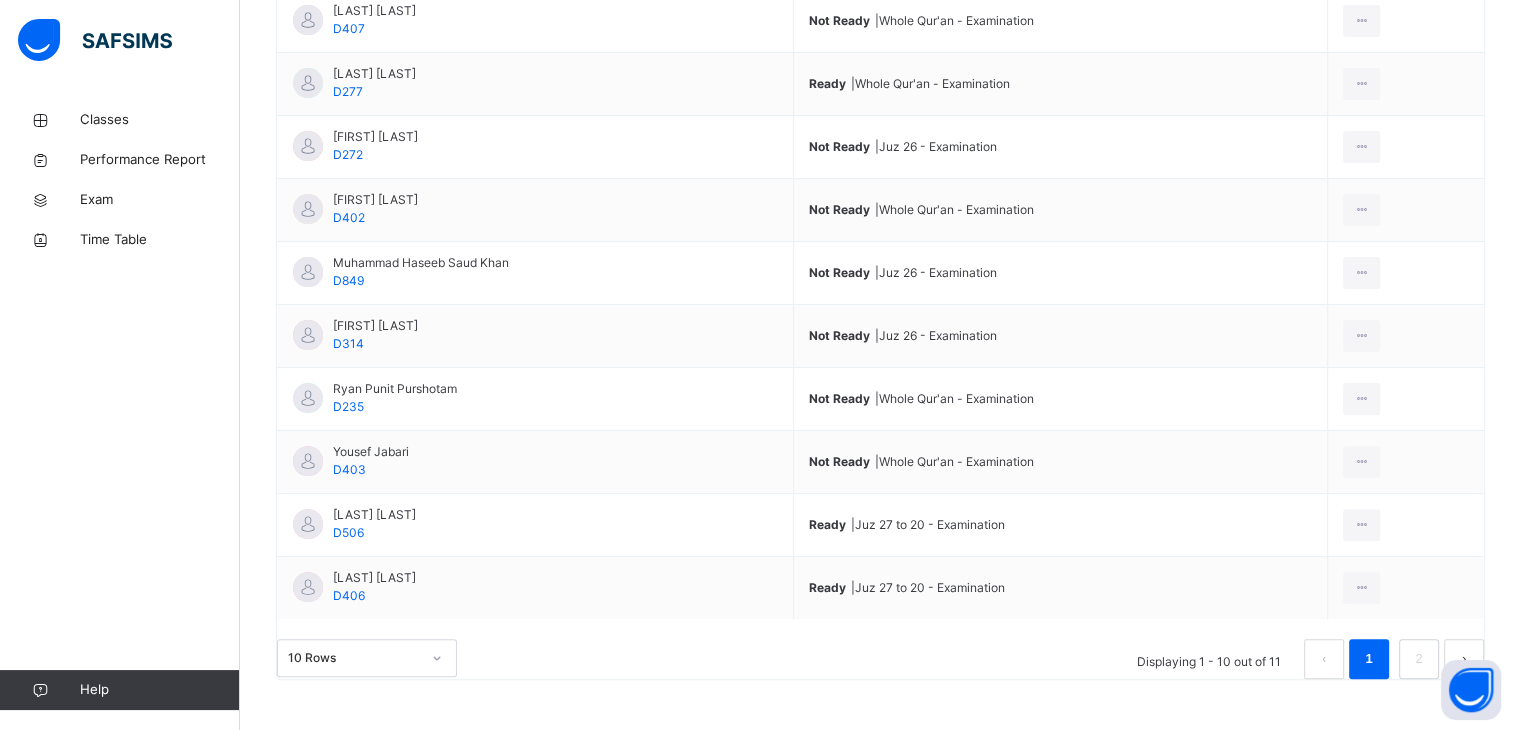 click on "Back  / FT Boys Class 4 FT Boys Class 4 Full Time Boys Third Term 2024-2025 Class Members Subjects Projection Monthly Report Academic Profile Exam Readiness Attendance Timetable Form Teacher Exam Readiness More Options   11  Students in class Download Pdf Report Excel Report View subject profile Darul Quran Institute Date: 5th Aug 2025, 10:21:14 am Class Members Class:  FT Boys Class 4 Total no. of Students:  11 Term:  Third Term Session:  2024-2025 S/NO Admission No. Last Name First Name Other Name 1 D407 [LAST] [LAST] 2 D277 [LAST] [LAST] 3 D272 [LAST] [LAST] 4 D323 [LAST] [LAST] 5 D402 [LAST] [LAST] 6 D849 [LAST] [LAST]  7 D314 [LAST] [LAST] 8 D235 [LAST] [LAST] 9 D403 [LAST] [LAST] 10 D506 [LAST] [LAST] 11 D406 [LAST] [LAST] Students Actions [LAST]  [LAST] D407 [LAST]  [LAST] D277 [LAST]  [LAST] D272 [LAST]  [LAST] D323 [LAST]  [LAST] D402 [LAST]  [LAST] D849 [LAST]  [LAST] [LAST] [LAST] D314 [LAST]  [LAST] [LAST] [LAST] D235 [LAST]  [LAST] [LAST] [LAST] D403 [LAST]  [LAST] [LAST] [LAST] D506 [LAST]  [LAST] [LAST] [LAST] D406" at bounding box center [880, 132] 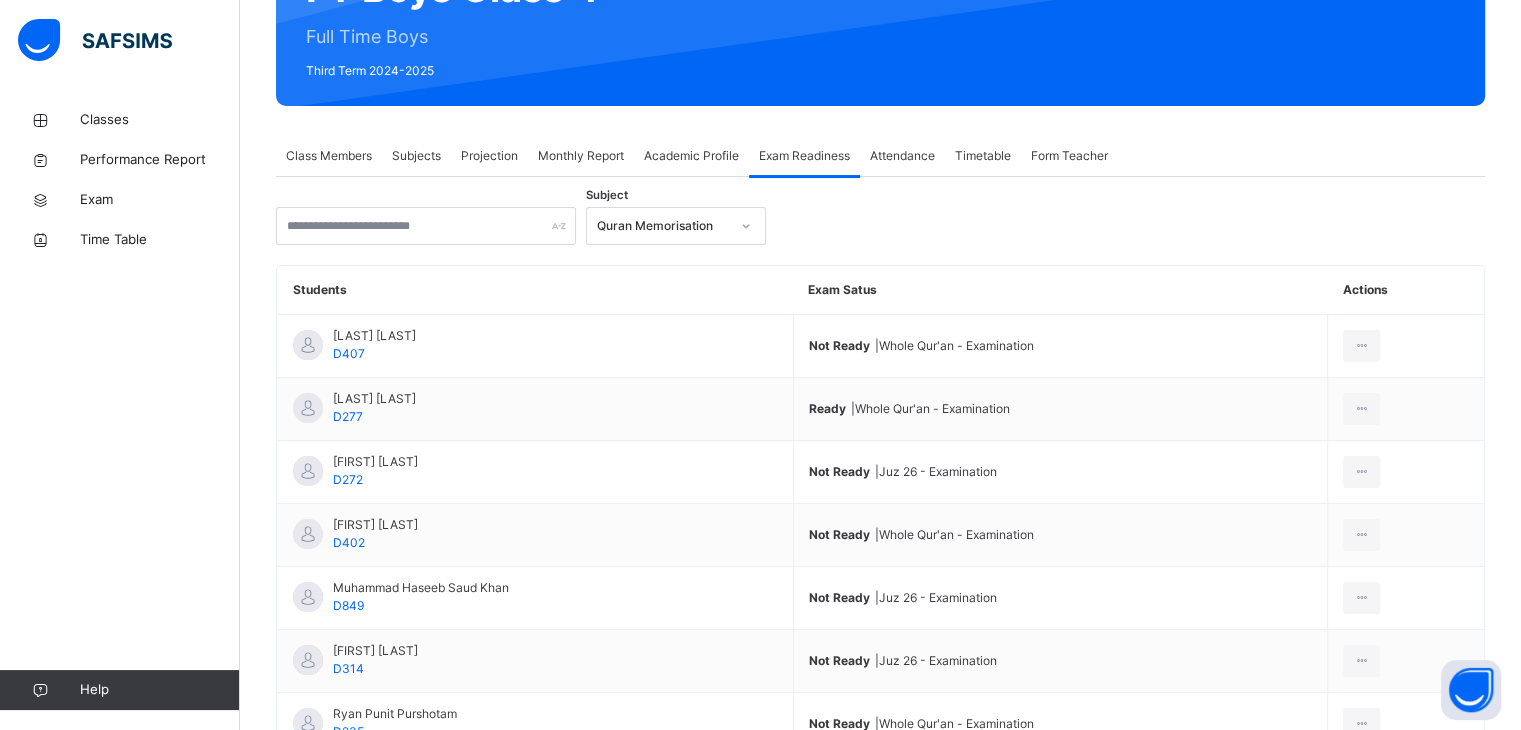 scroll, scrollTop: 228, scrollLeft: 0, axis: vertical 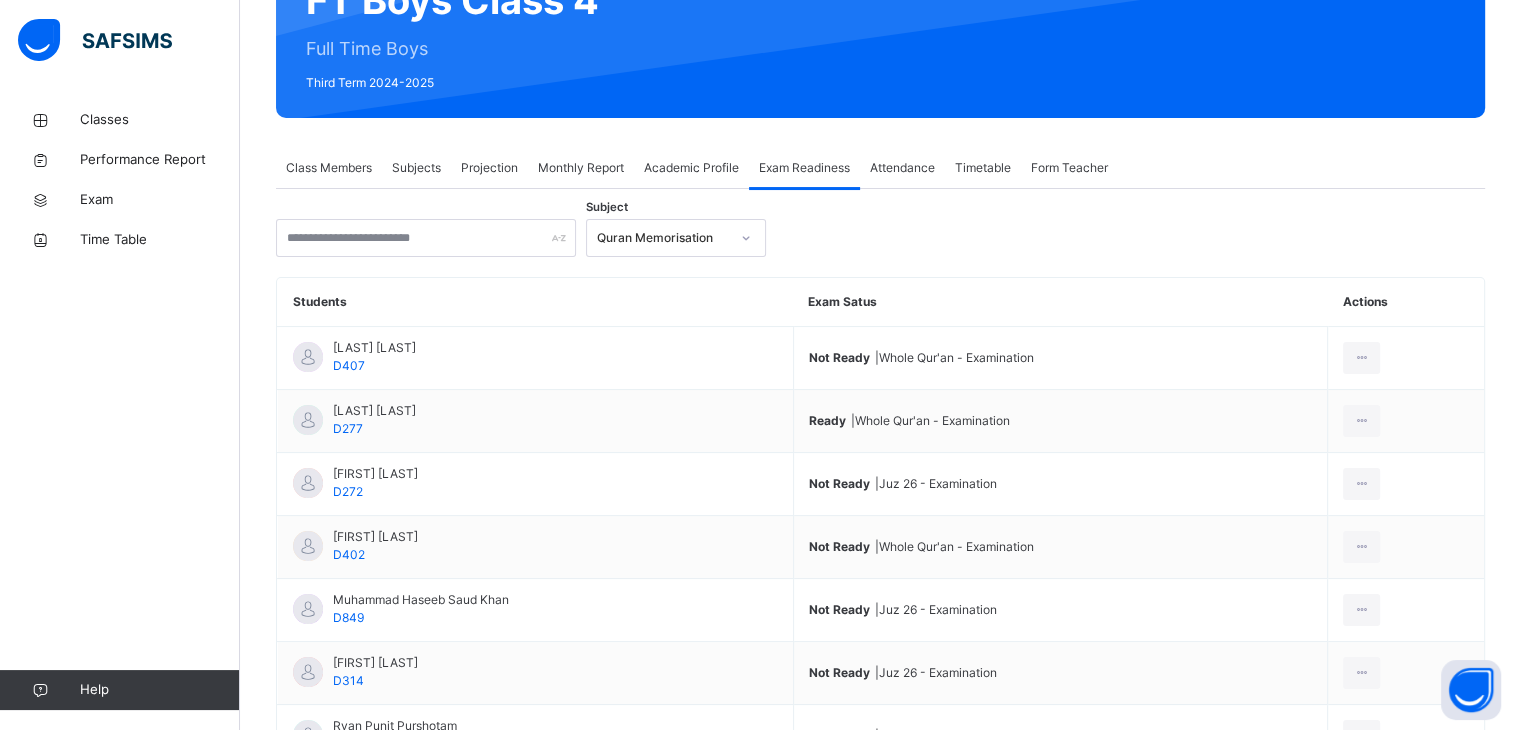 click on "Subjects" at bounding box center (416, 168) 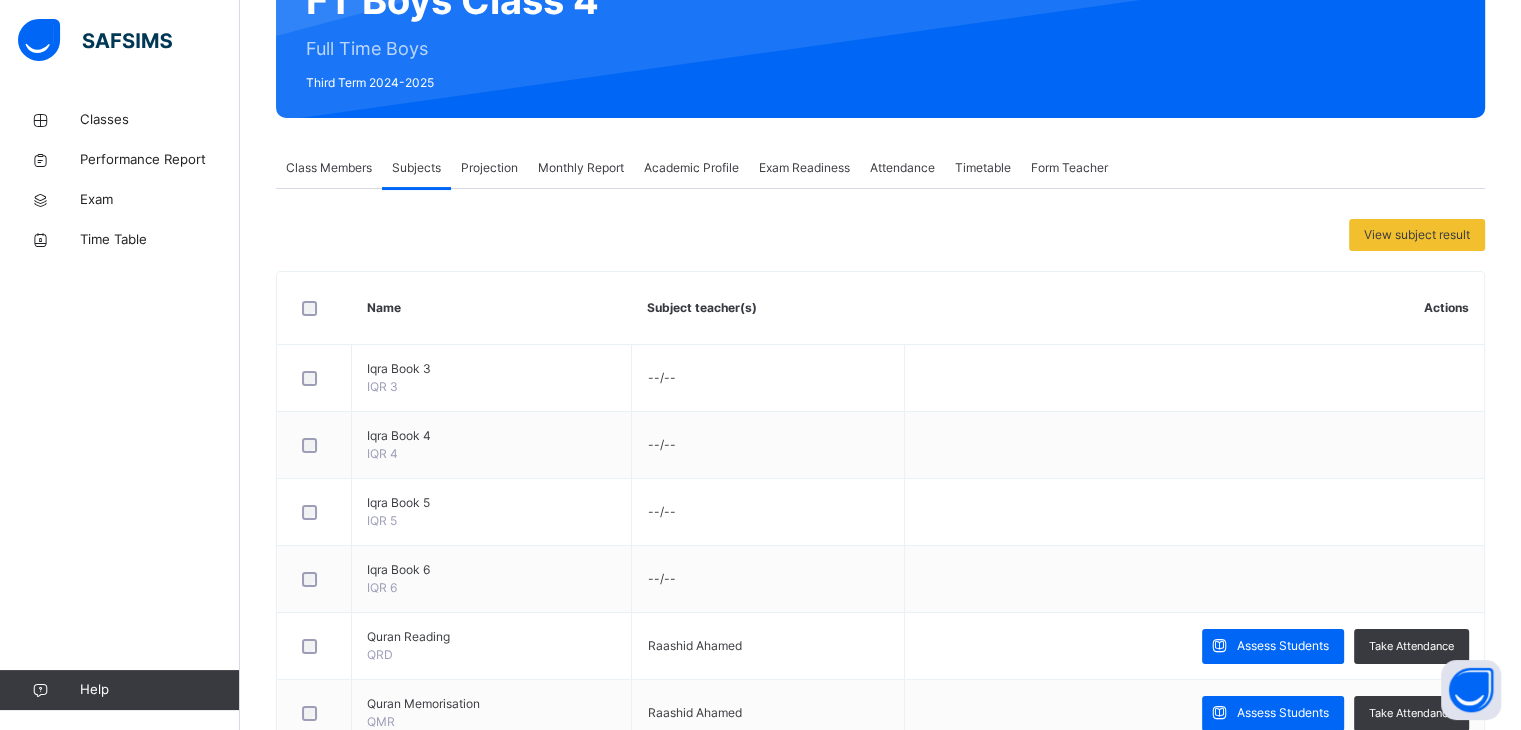 click on "Projection" at bounding box center [489, 168] 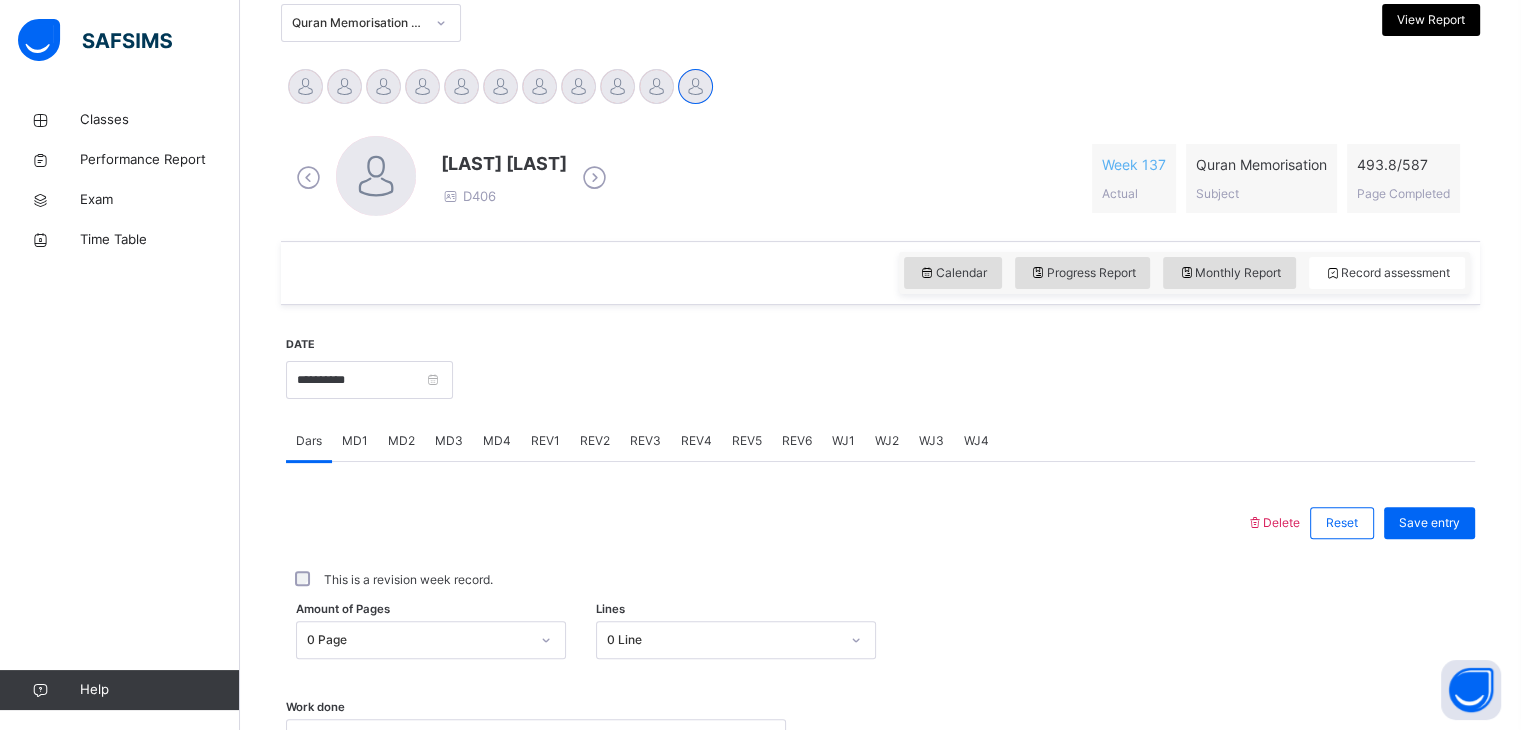 scroll, scrollTop: 456, scrollLeft: 0, axis: vertical 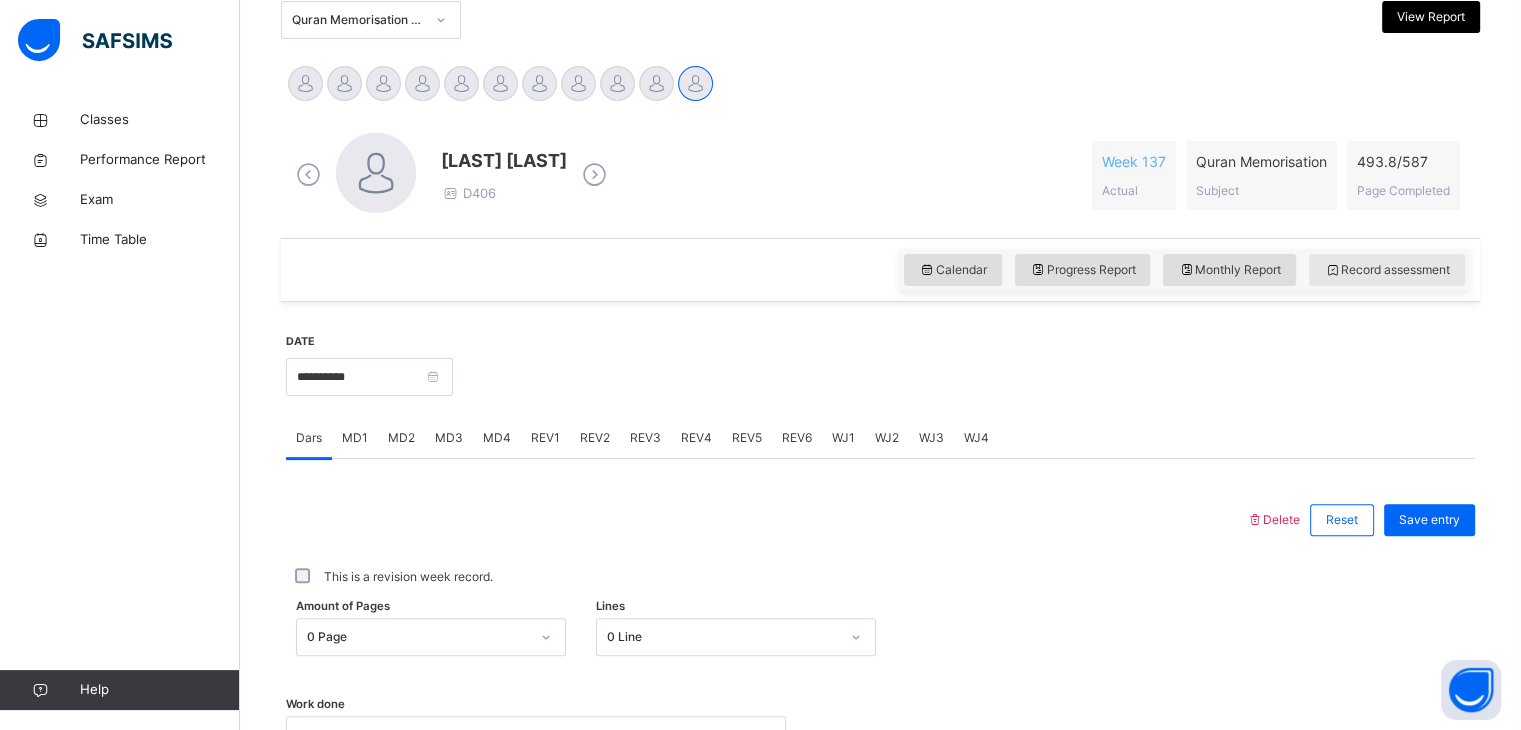 click on "Record assessment" at bounding box center (1387, 270) 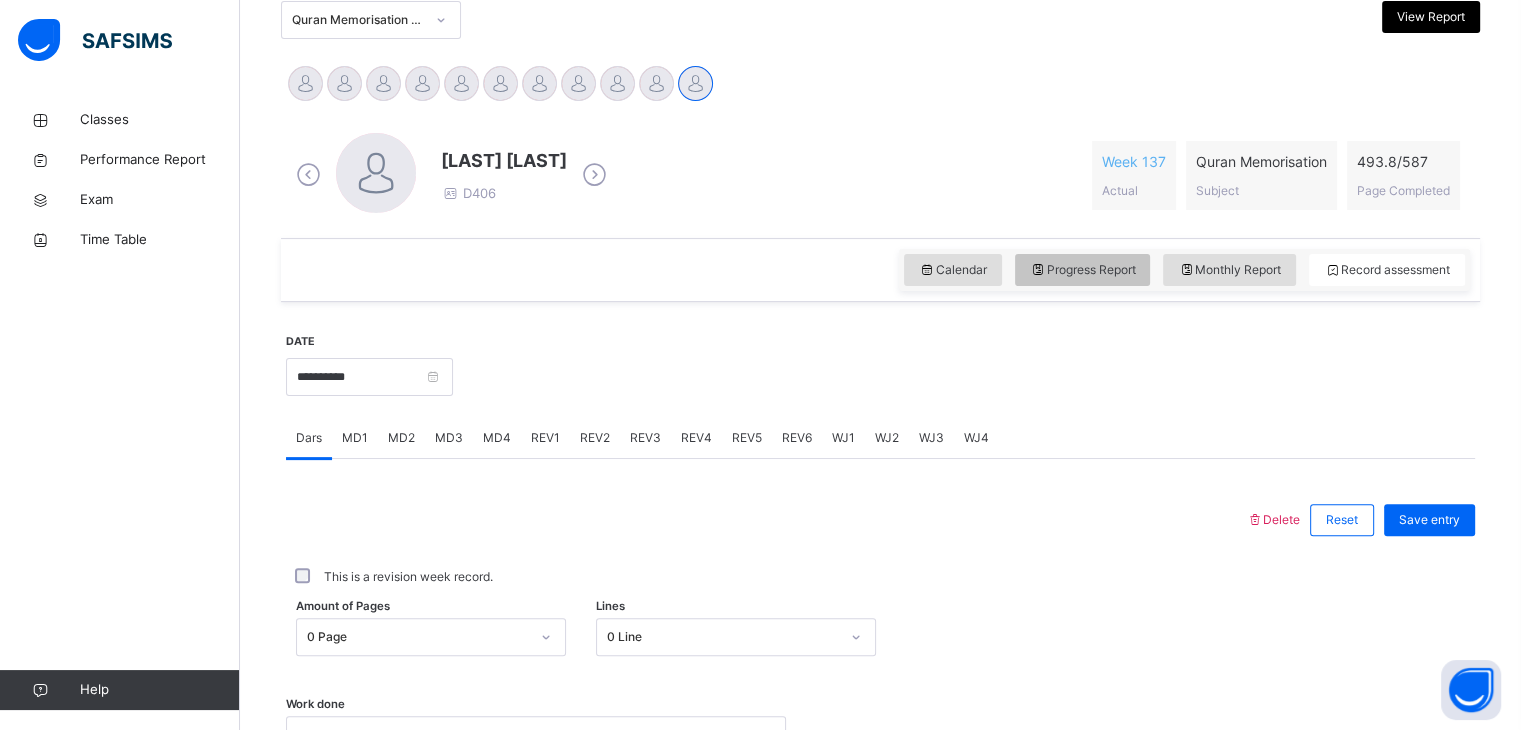 click on "Progress Report" at bounding box center [1083, 270] 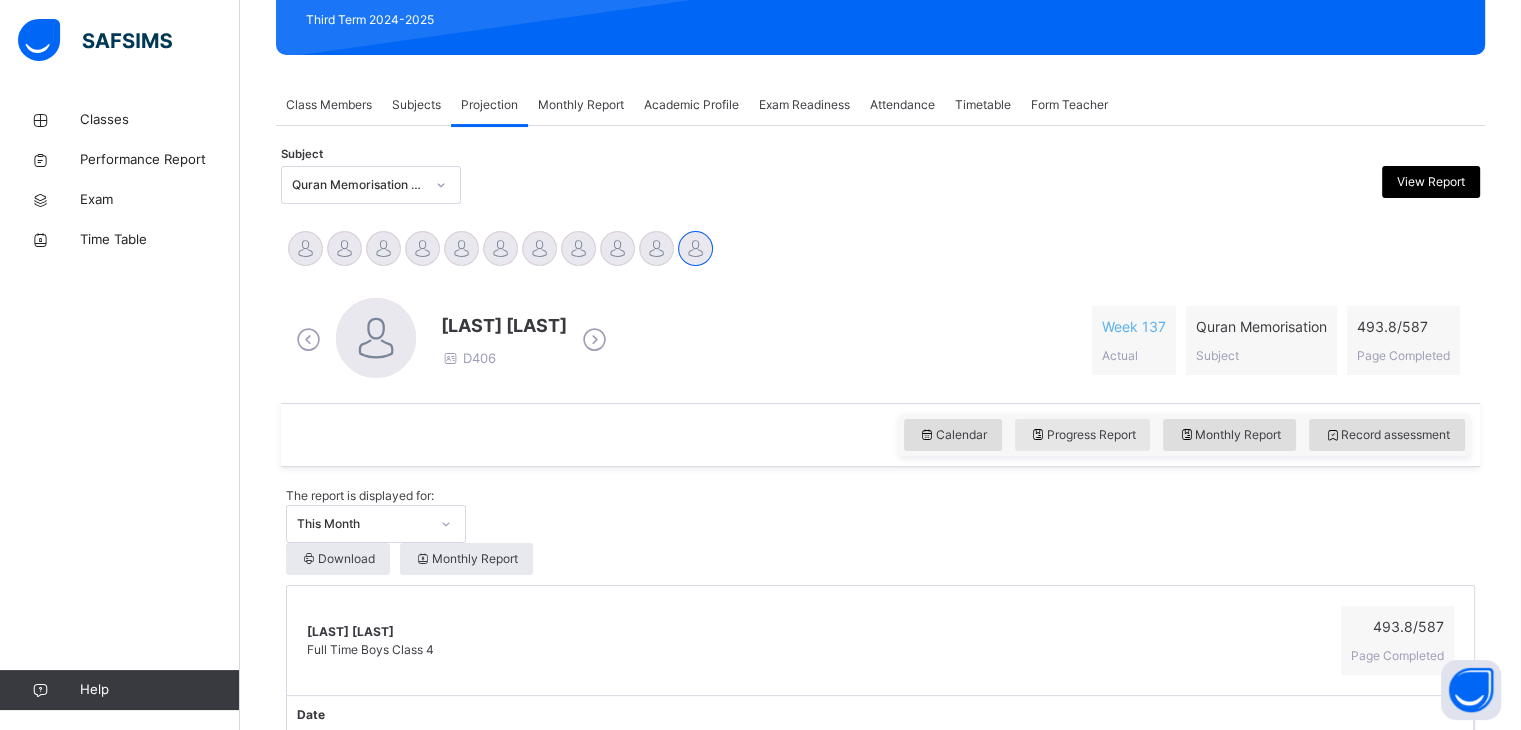 scroll, scrollTop: 456, scrollLeft: 0, axis: vertical 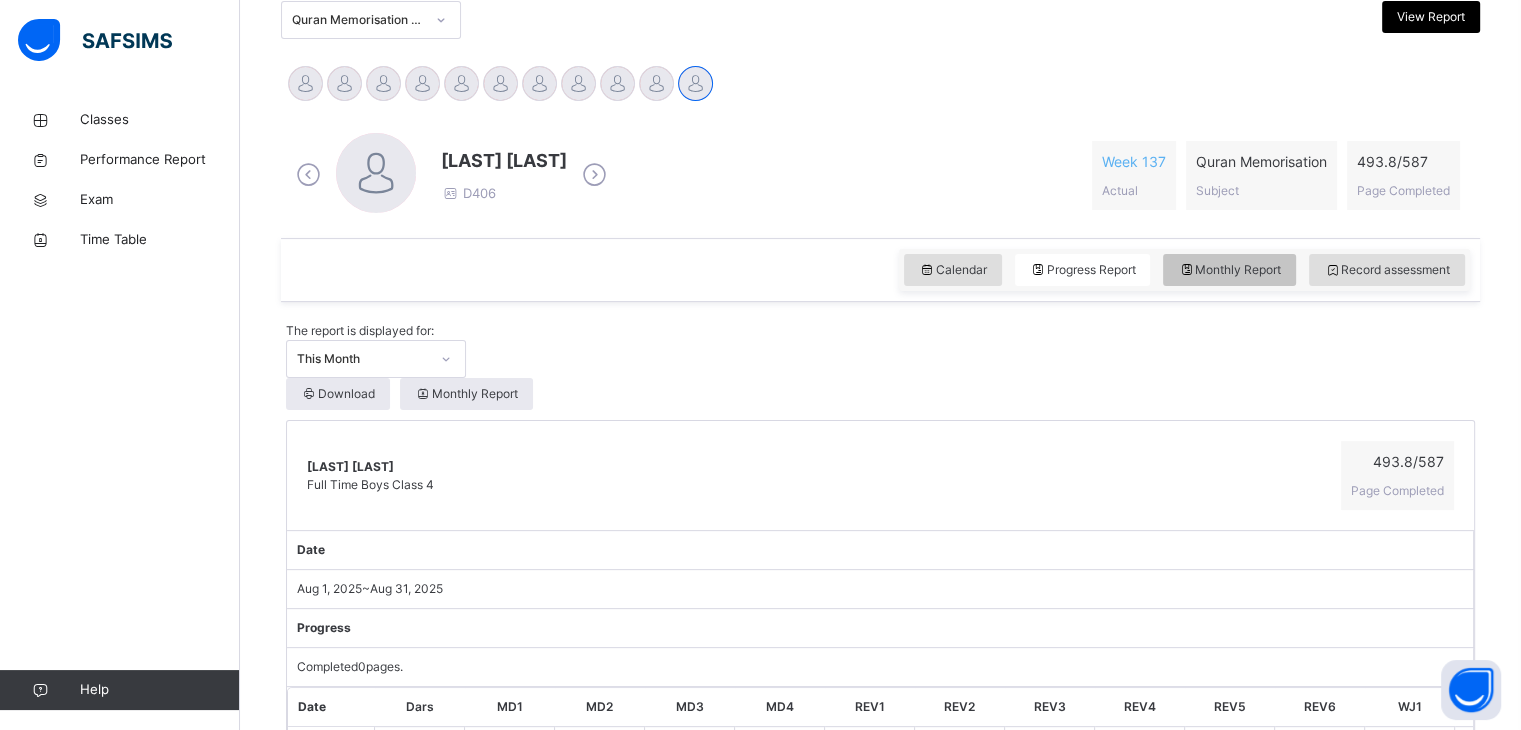 click on "Monthly Report" at bounding box center [1229, 270] 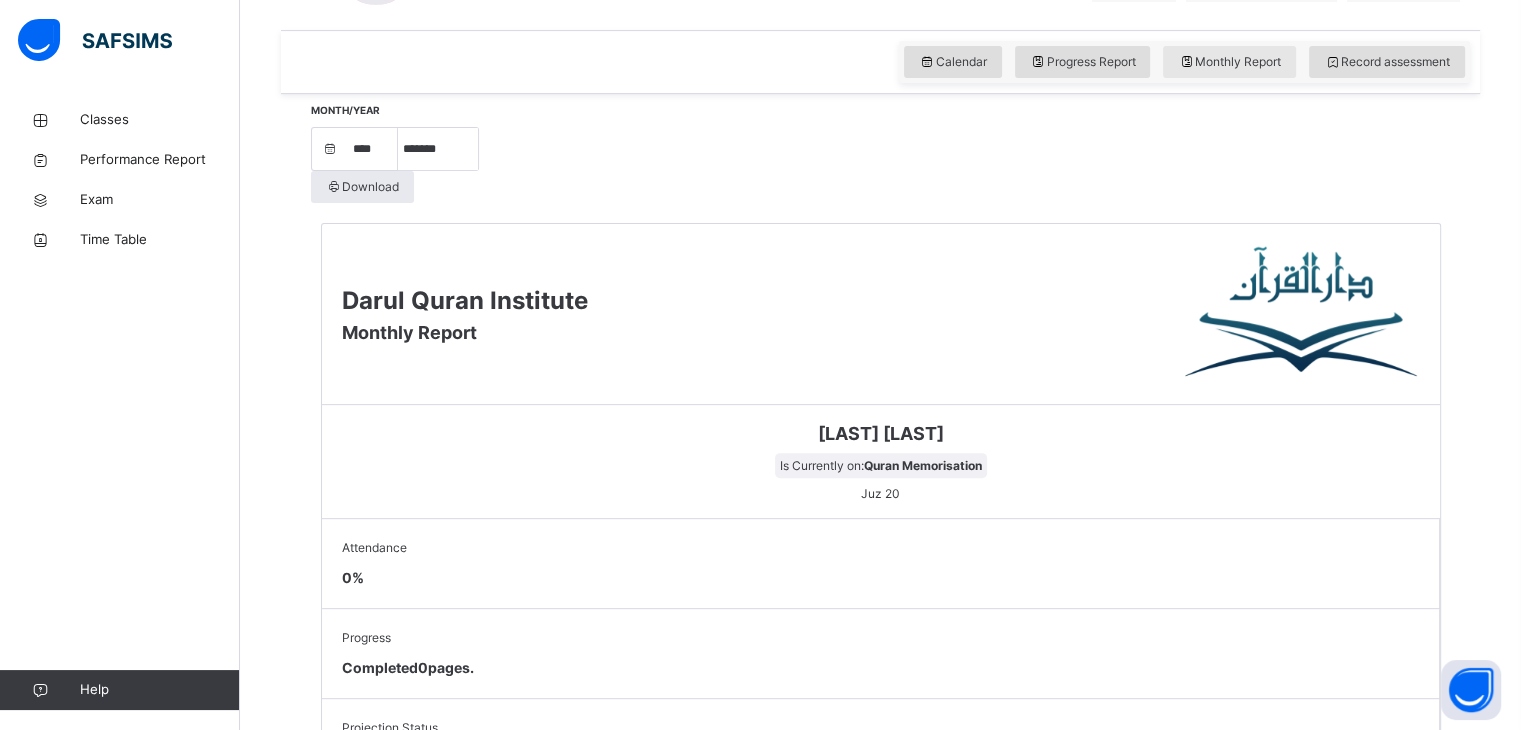 scroll, scrollTop: 660, scrollLeft: 0, axis: vertical 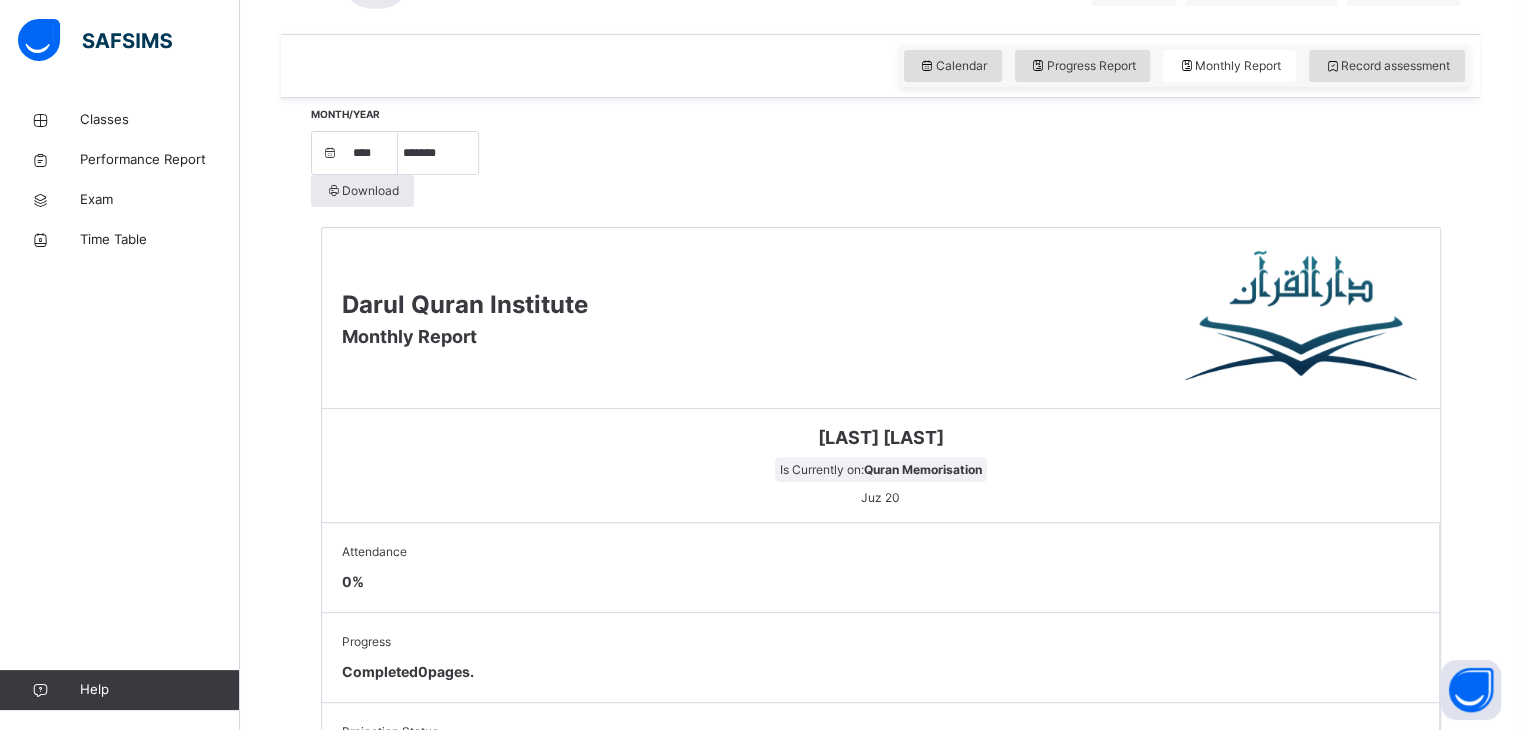 click on "Projection Status BEHIND   (364.1)" at bounding box center (881, 748) 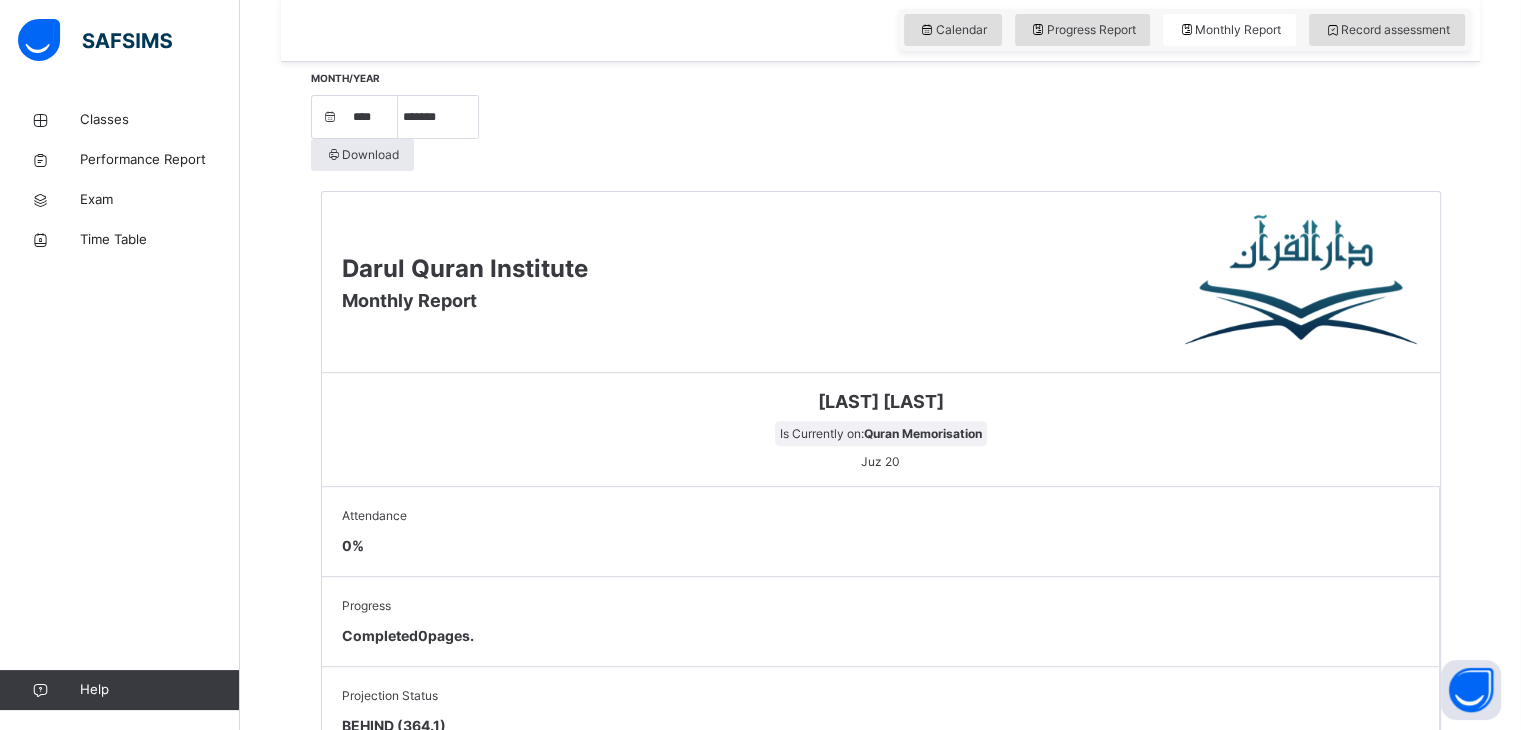 scroll, scrollTop: 722, scrollLeft: 0, axis: vertical 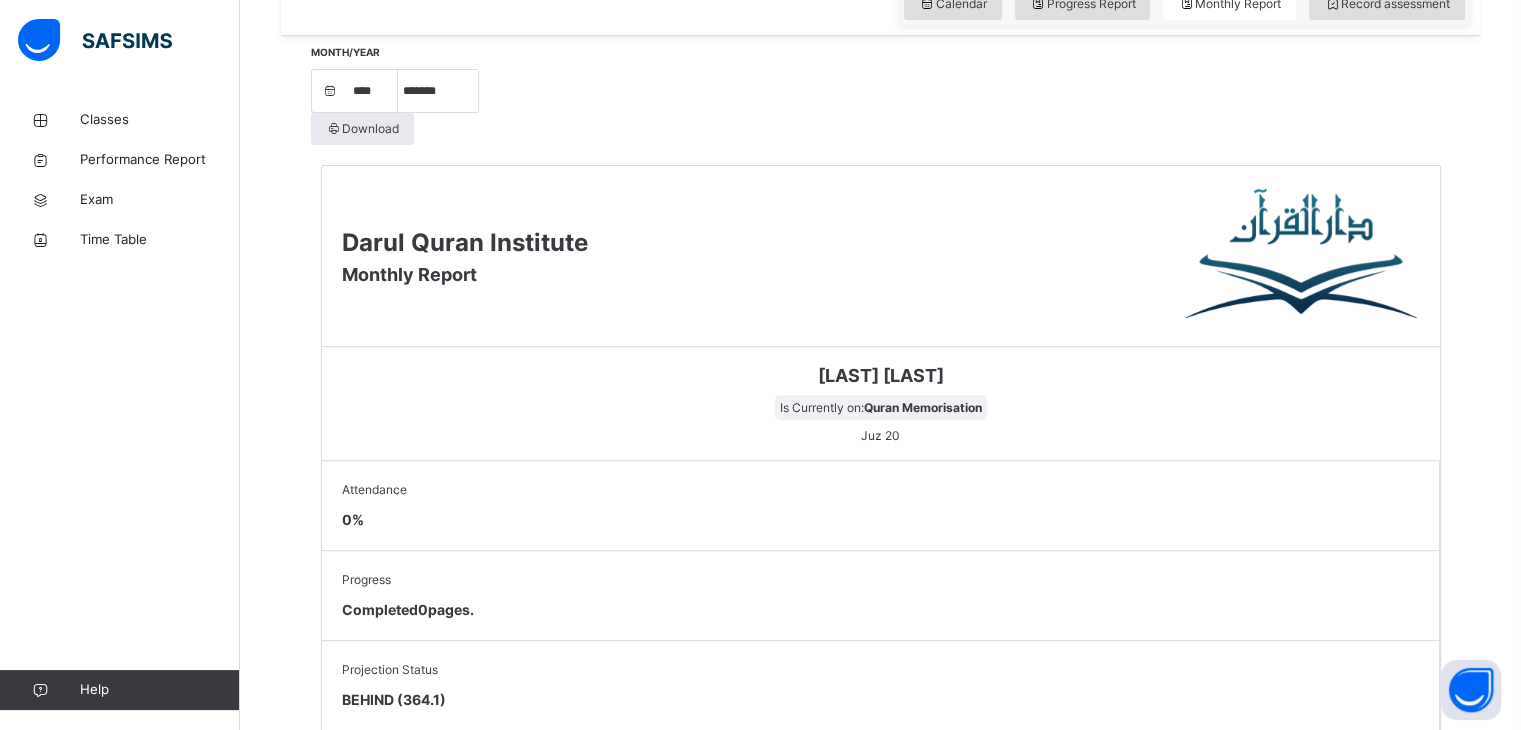 click on "Projection Status BEHIND   (364.1)" at bounding box center (881, 686) 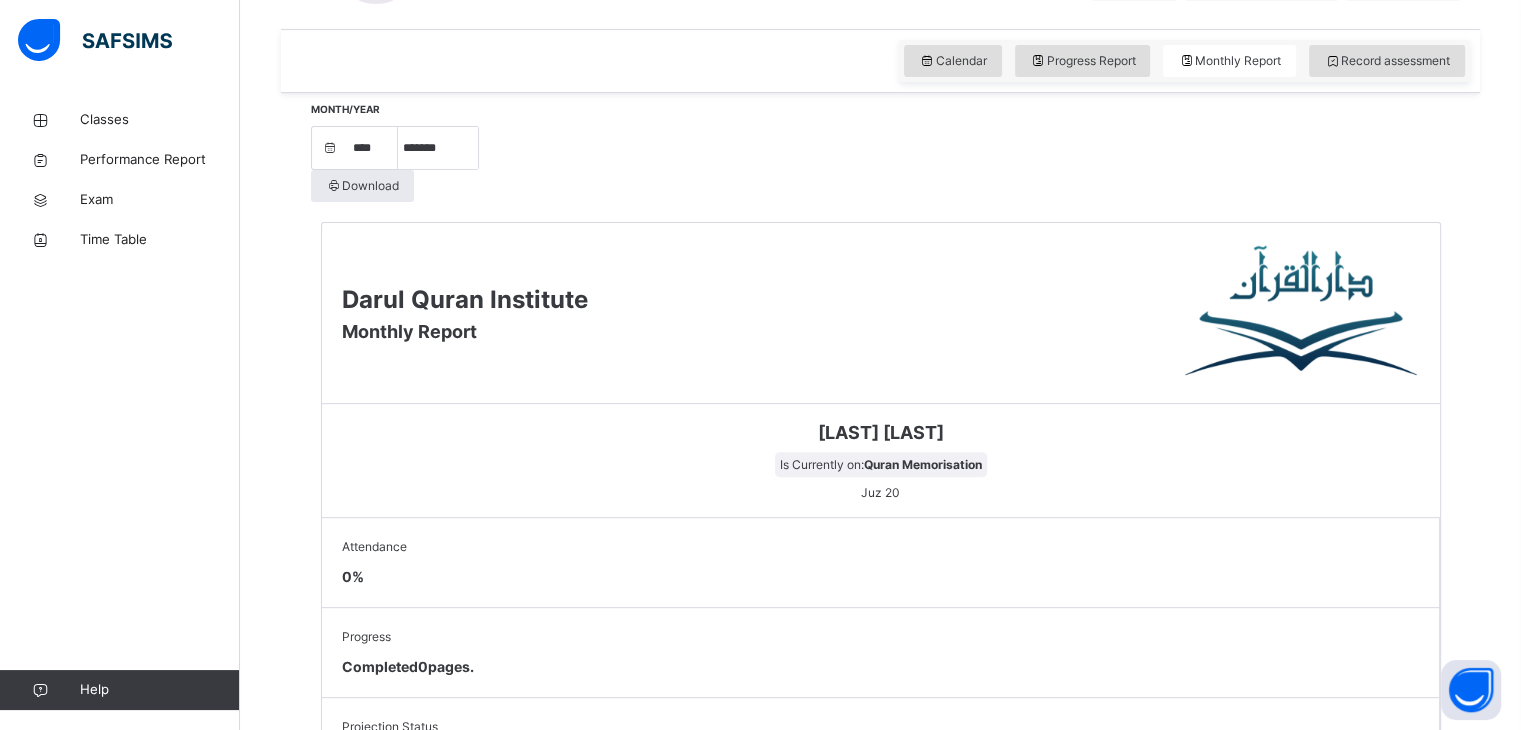 scroll, scrollTop: 664, scrollLeft: 0, axis: vertical 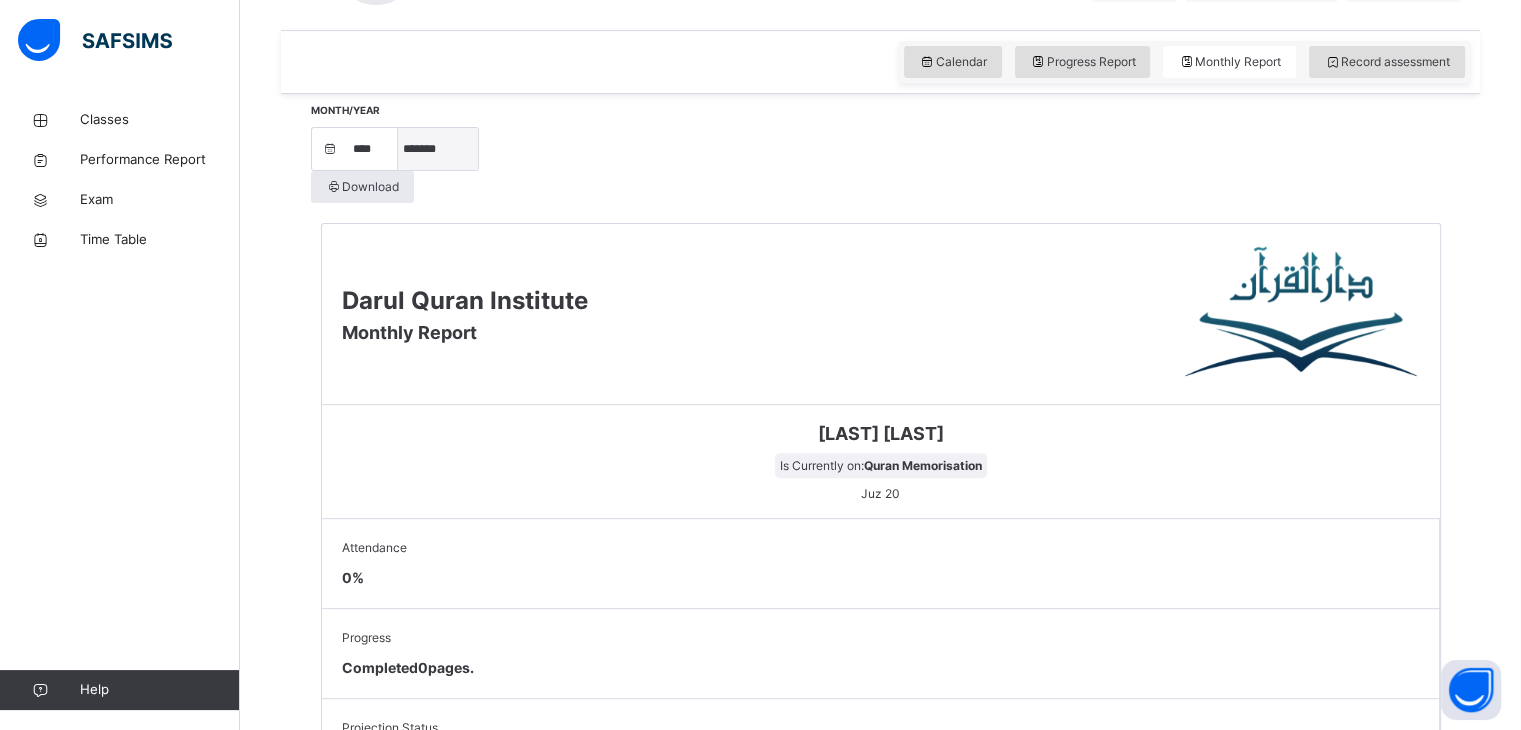 click on "***** ******* ******** ***** ***** *** **** **** ****** ********* ******* ******** ********" at bounding box center [438, 149] 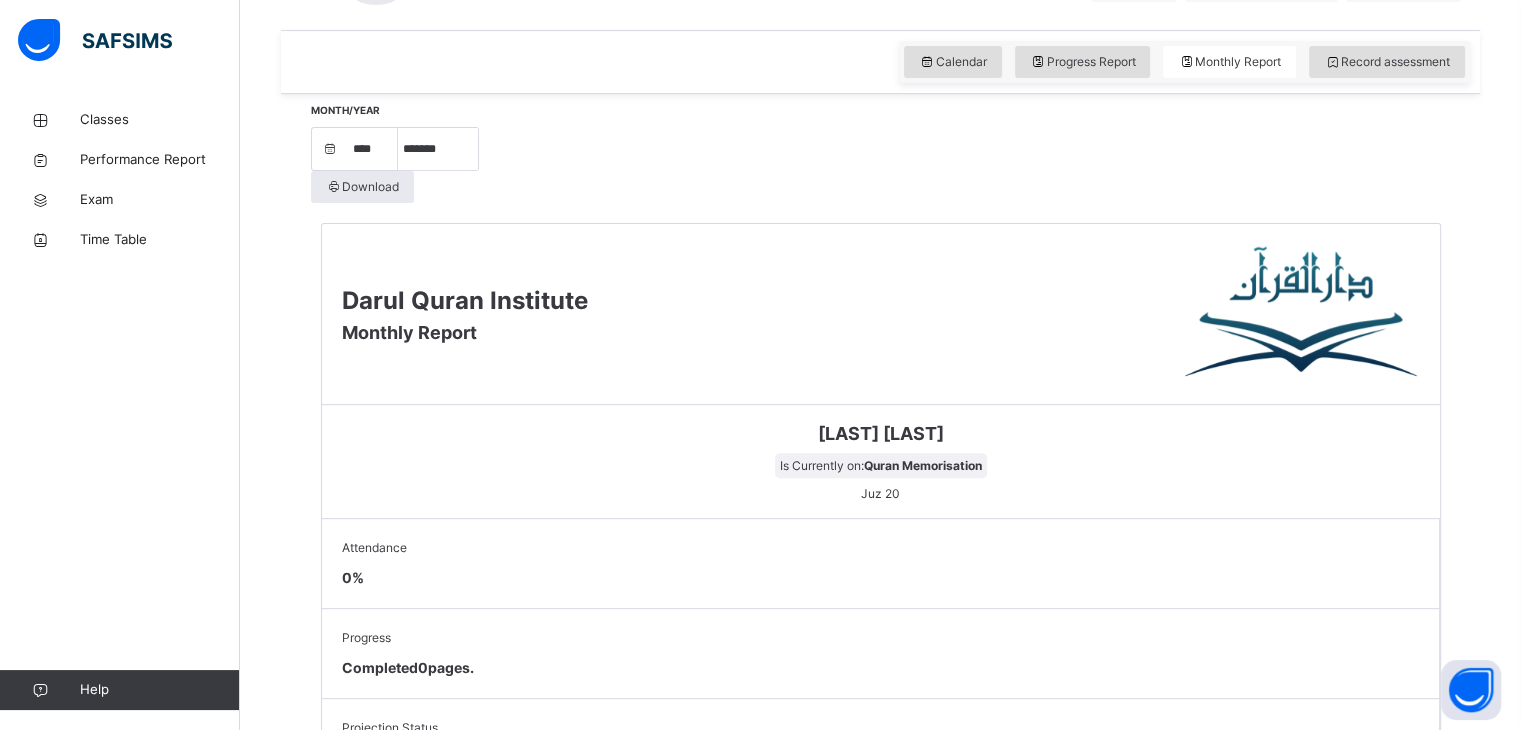 click on "Back  / FT Boys Class 4 FT Boys Class 4 Full Time Boys Third Term 2024-2025 Class Members Subjects Projection Monthly Report Academic Profile Exam Readiness Attendance Timetable Form Teacher Projection More Options   11  Students in class Download Pdf Report Excel Report View subject profile Darul Quran Institute Date: 5th Aug 2025, 10:21:14 am Class Members Class:  FT Boys Class 4 Total no. of Students:  11 Term:  Third Term Session:  2024-2025 S/NO Admission No. Last Name First Name Other Name 1 D407 [LAST] [LAST] 2 D277 [LAST] [LAST] 3 D272 [LAST] [LAST] 4 D323 [LAST] [LAST] 5 D402 [LAST] [LAST] 6 D849 [LAST] [LAST]  7 D314 [LAST] [LAST] 8 D235 [LAST] [LAST] 9 D403 [LAST] [LAST] 10 D506 [LAST] [LAST] 11 D406 [LAST] [LAST] Students Actions [LAST]  [LAST] D407 [LAST]  [LAST] D277 [LAST]  [LAST] D272 [LAST]  [LAST] D323 [LAST]  [LAST] D402 [LAST]  [LAST] D849 [LAST]  [LAST] [LAST] [LAST] D314 [LAST]  [LAST] [LAST] [LAST] D235 [LAST]  [LAST] [LAST] [LAST] D403 [LAST]  [LAST] [LAST] [LAST] D506 [LAST]  [LAST] [LAST] [LAST] D406 ×" at bounding box center (880, 647) 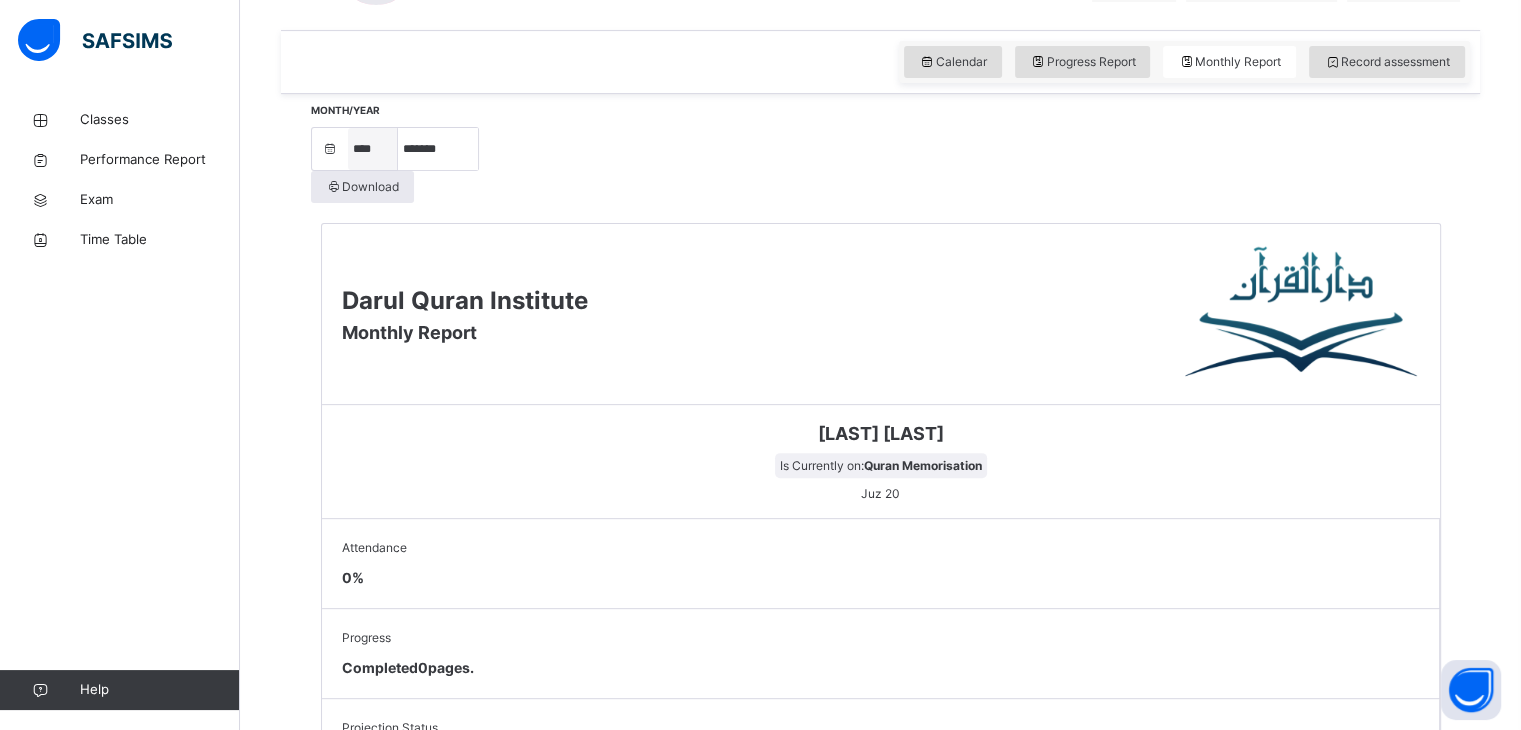 click on "**** **** **** **** **** **** **** **** **** **** **** **** **** **** **** **** **** **** **** **** **** **** **** **** **** **** **** **** **** **** **** **** **** **** **** **** **** **** **** **** **** **** **** **** **** **** **** **** **** **** **** **** **** **** **** **** **** **** **** **** **** **** **** **** **** **** **** **** **** **** **** **** **** **** **** **** **** **** **** **** **** **** **** **** **** **** **** **** **** **** **** **** **** **** **** **** **** **** **** **** **** **** **** **** **** **** **** **** **** **** **** **** **** **** **** **** **** **** **** **** **** **** **** **** **** **** **** **** **** **** ****" at bounding box center [373, 149] 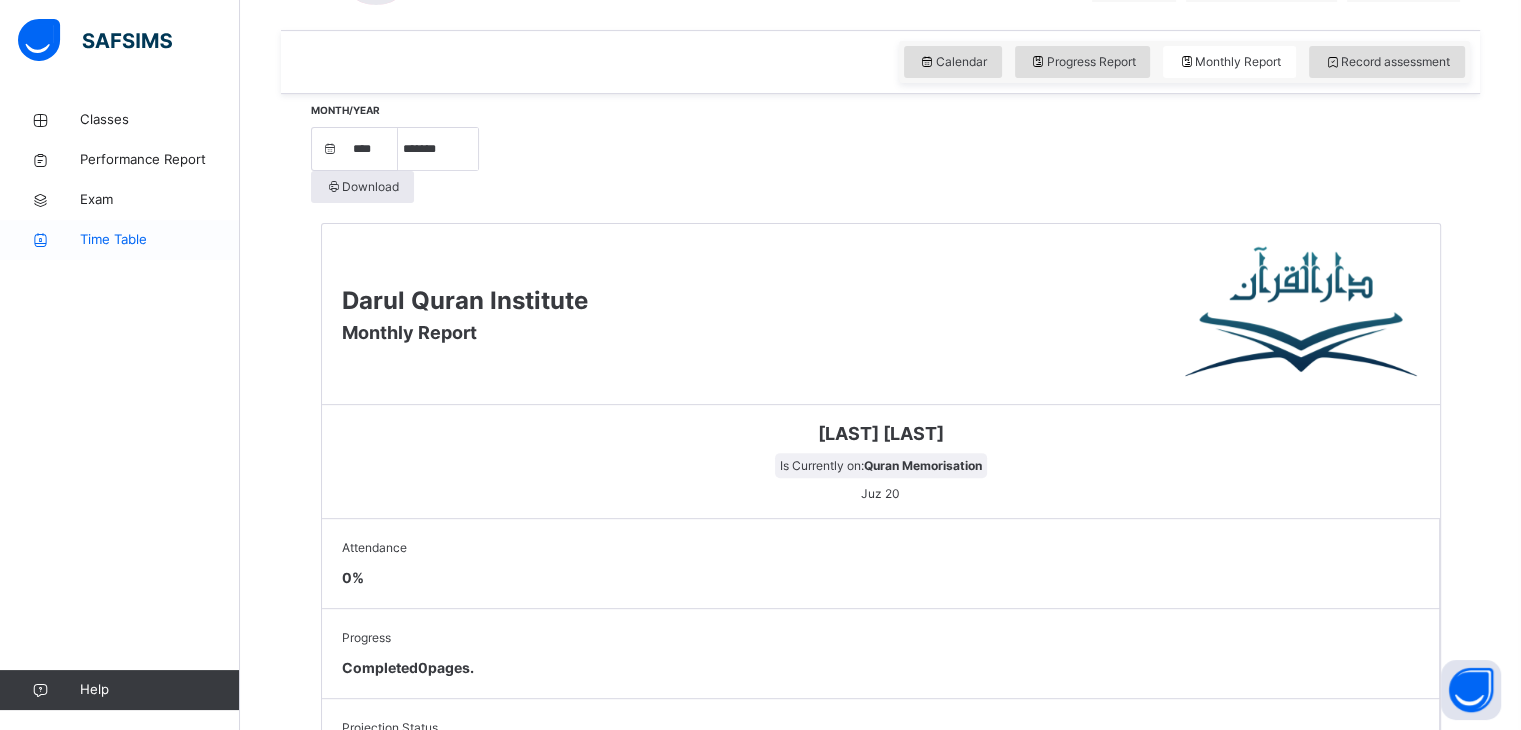 click on "Time Table" at bounding box center (160, 240) 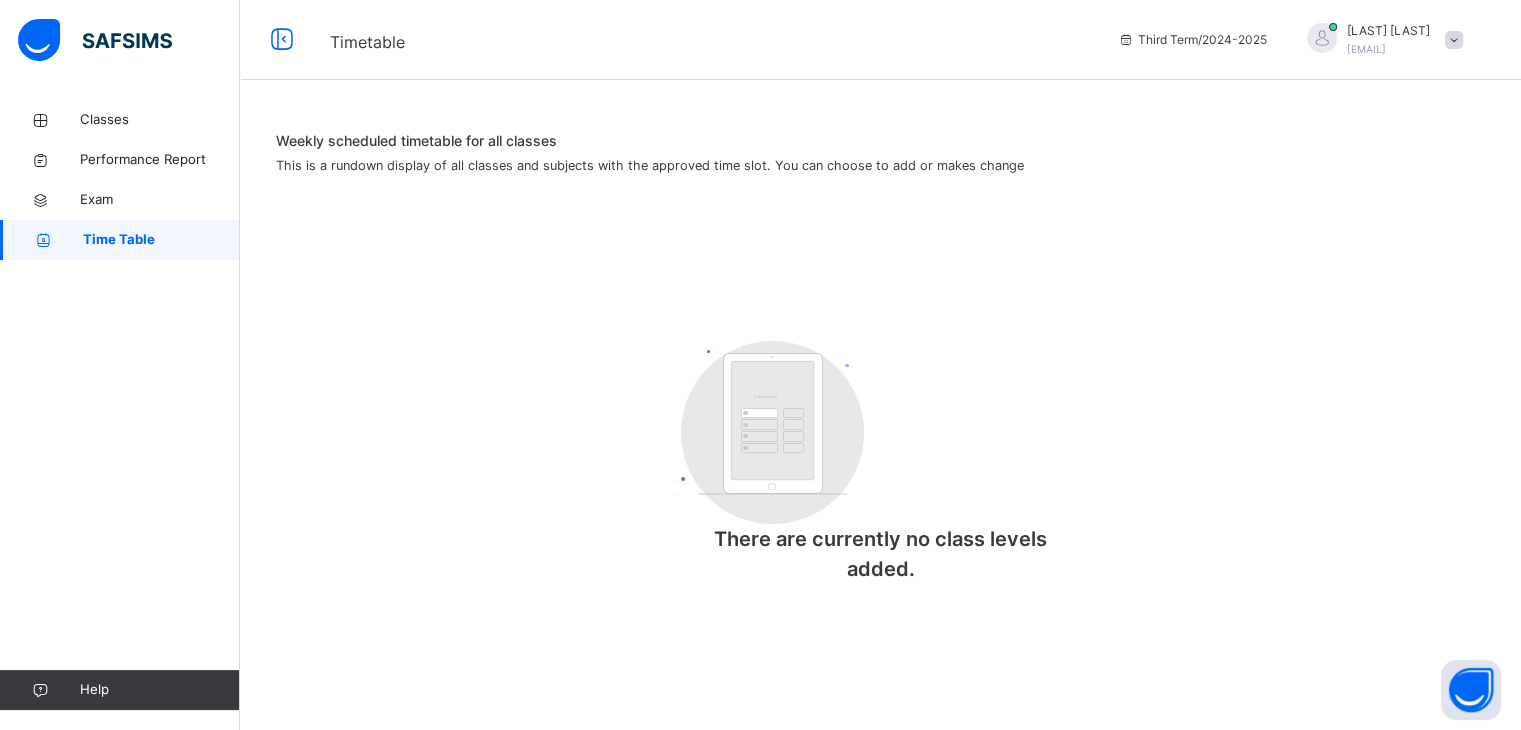 scroll, scrollTop: 0, scrollLeft: 0, axis: both 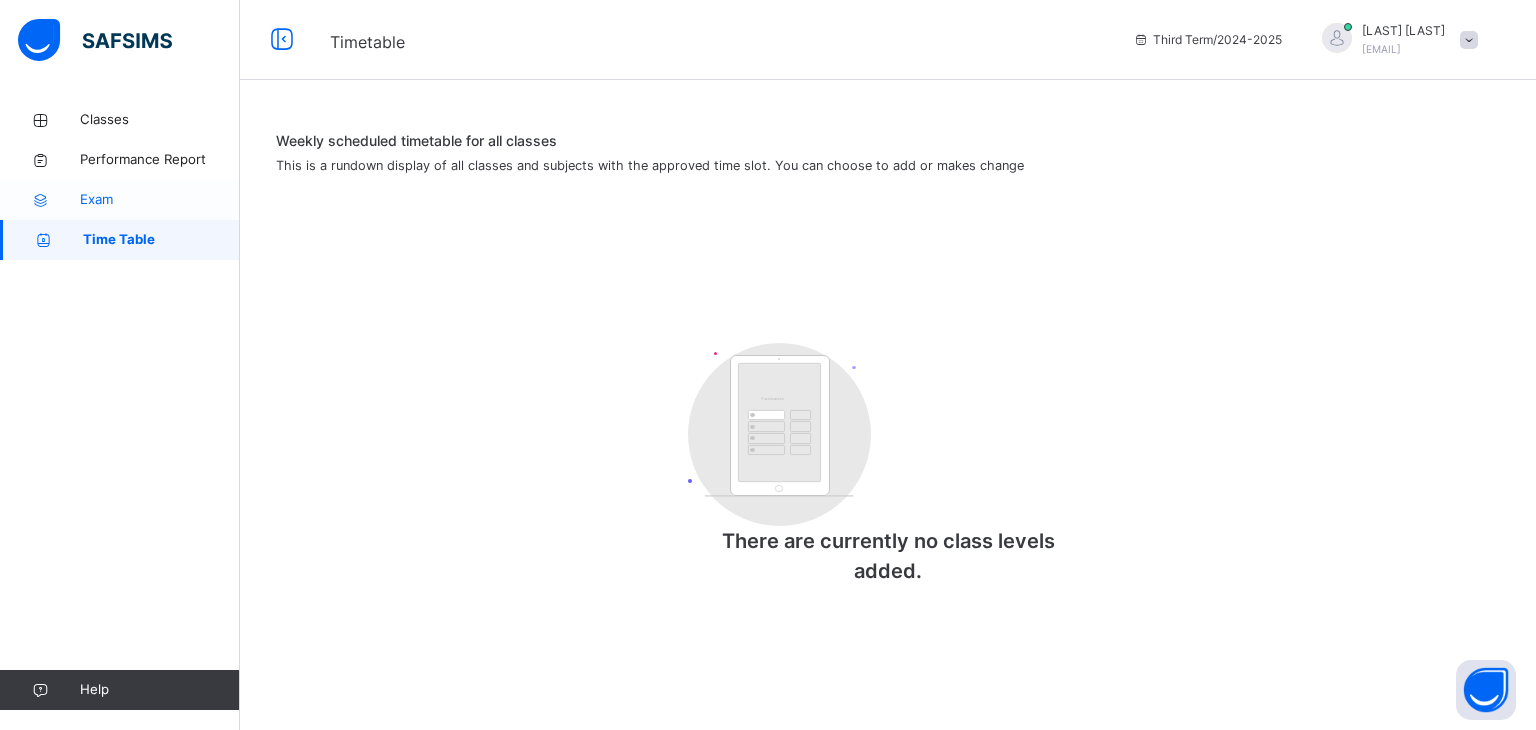 click on "Exam" at bounding box center [120, 200] 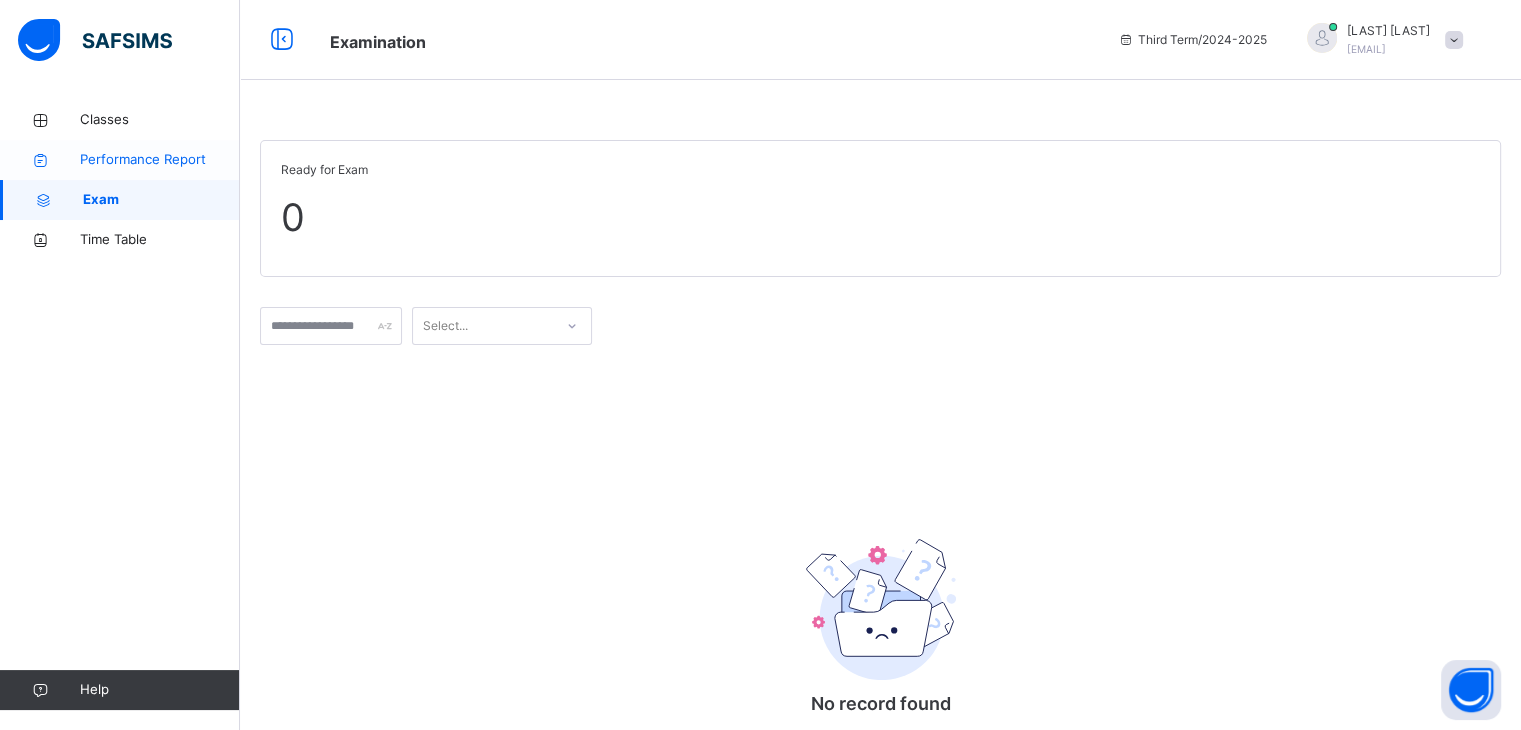click on "Performance Report" at bounding box center [160, 160] 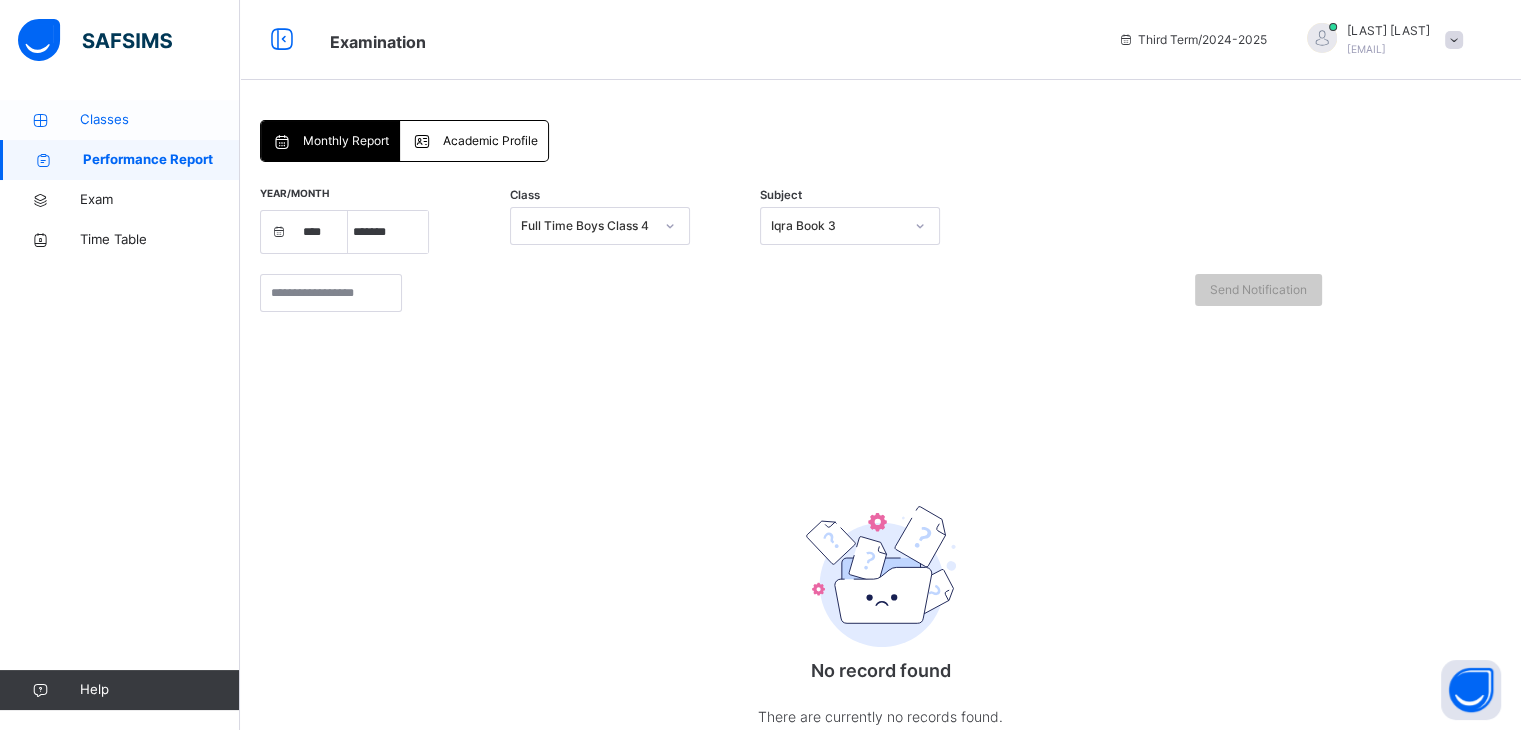click on "Classes" at bounding box center [160, 120] 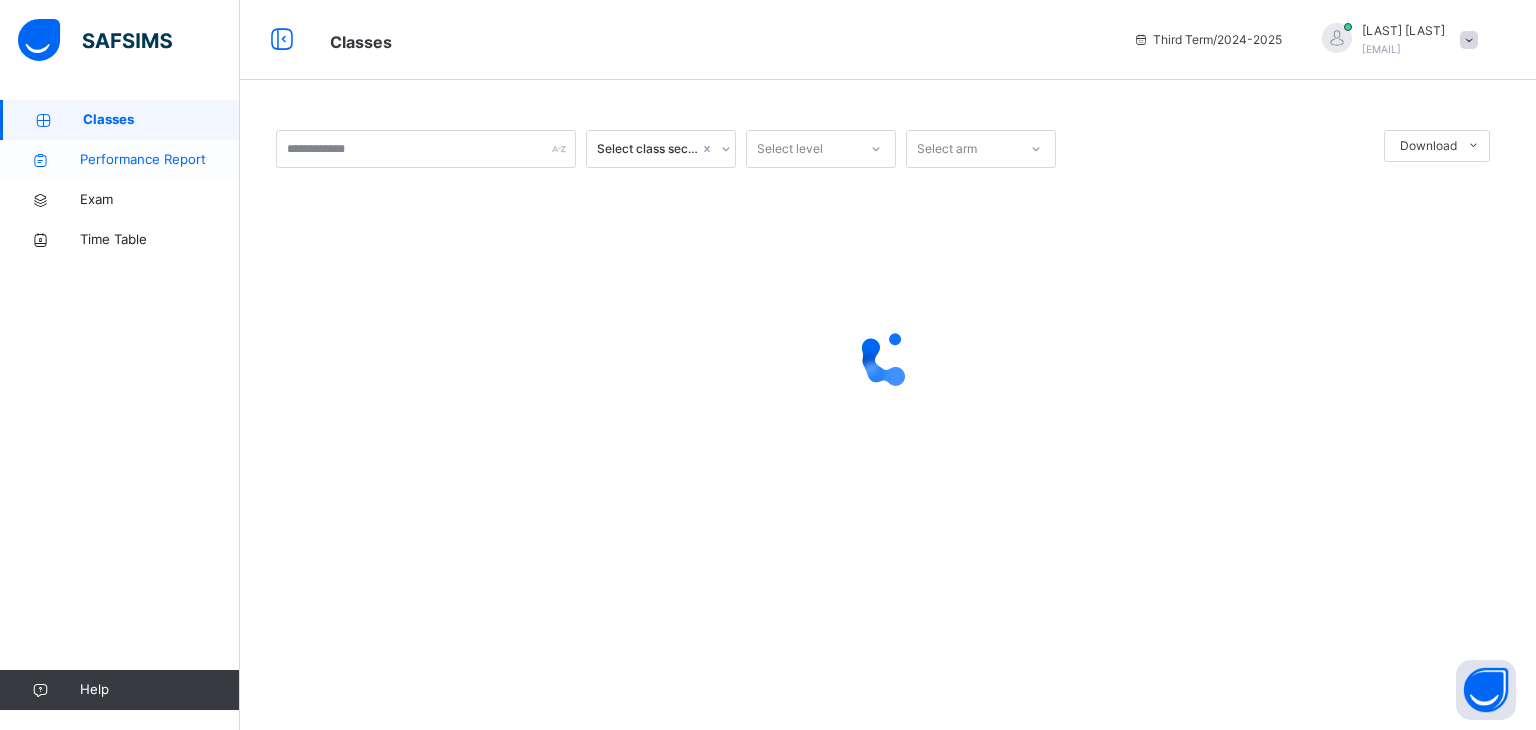 click on "Performance Report" at bounding box center (160, 160) 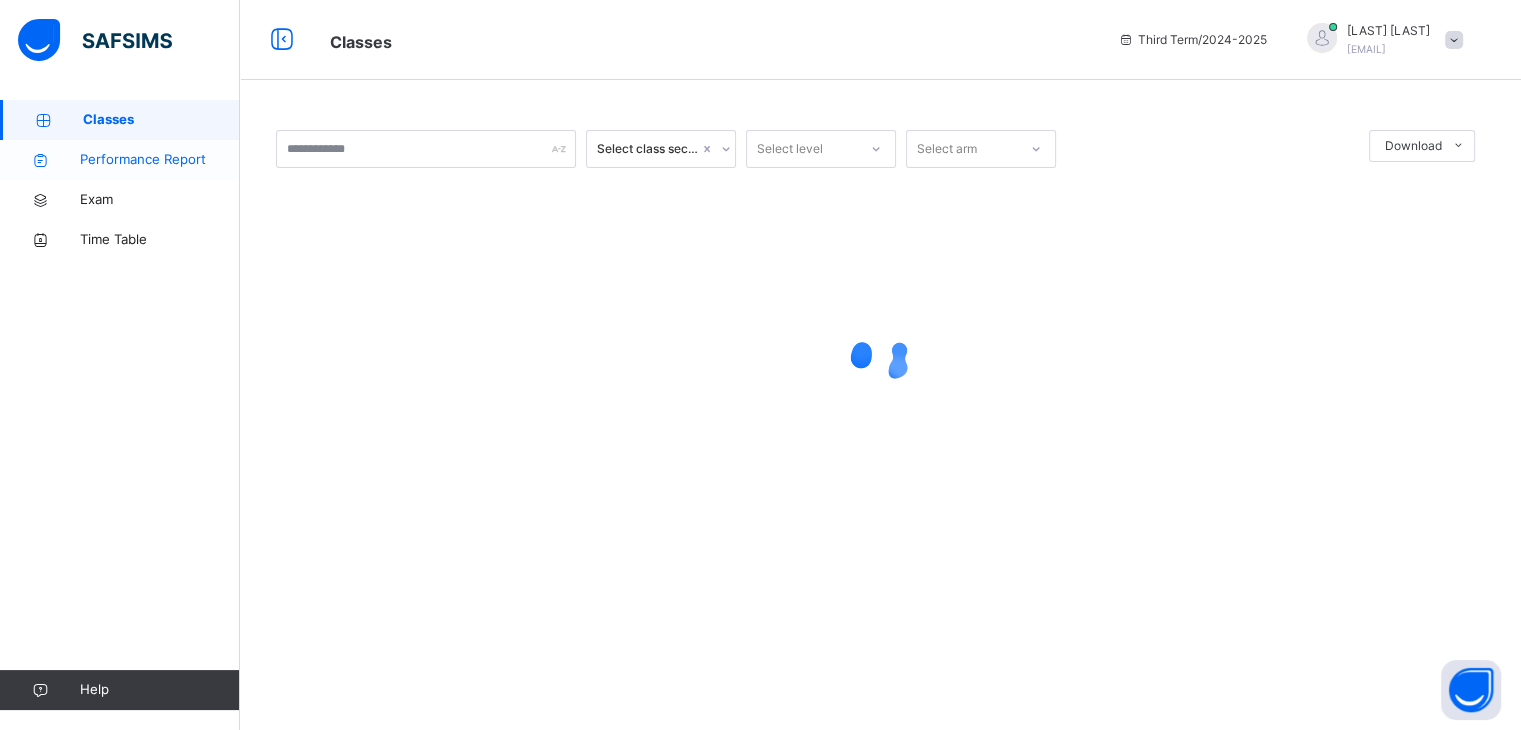 select on "****" 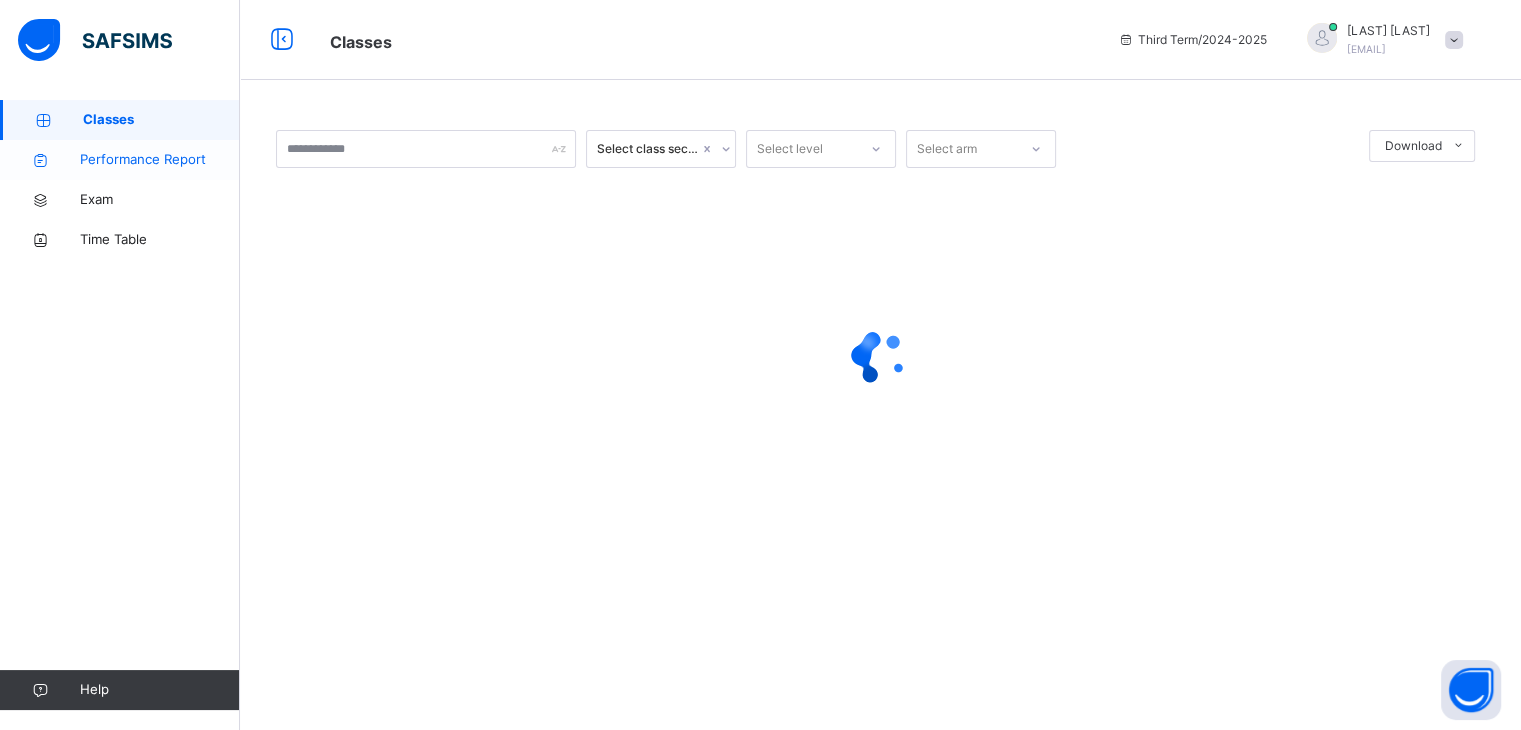 select on "*" 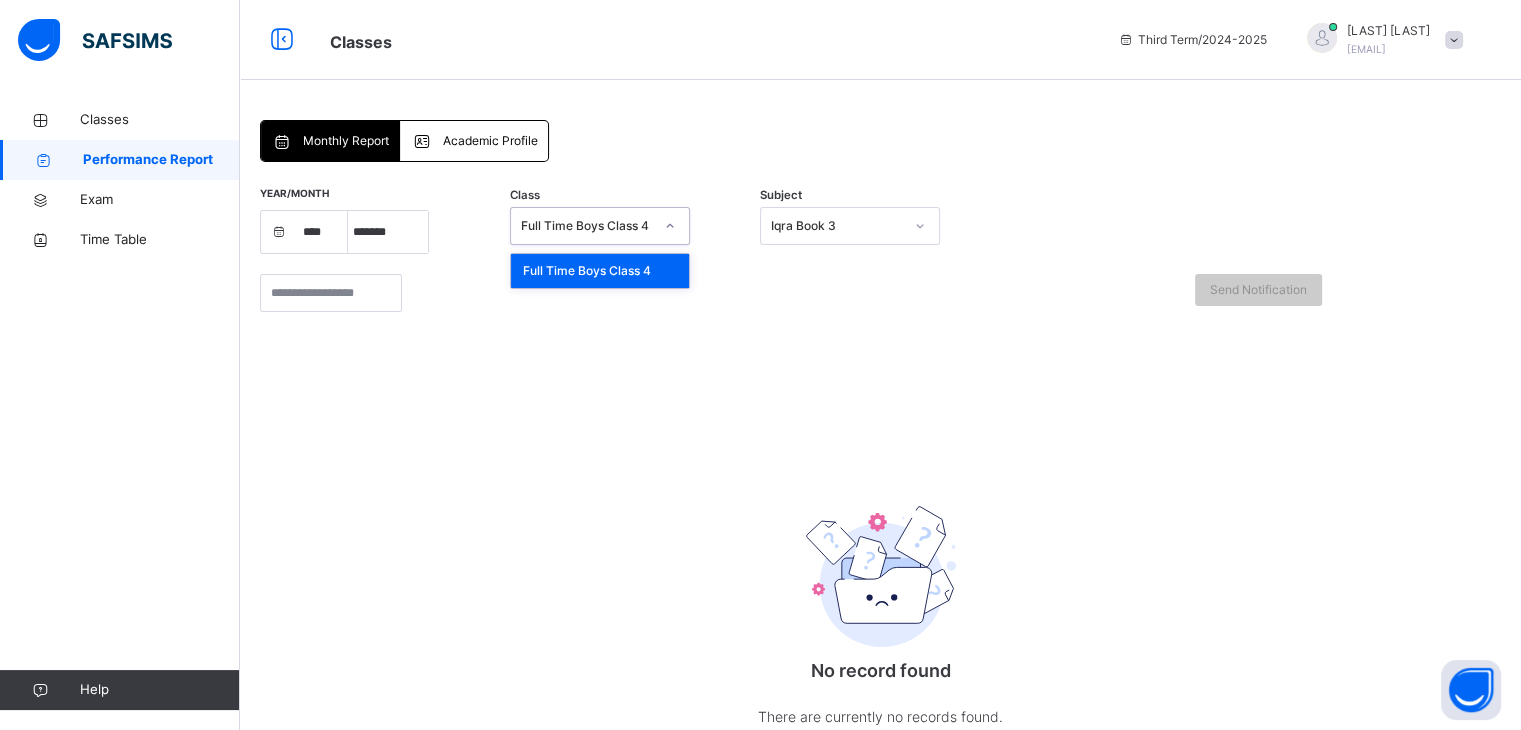 click on "No record found There are currently no records found." at bounding box center [880, 550] 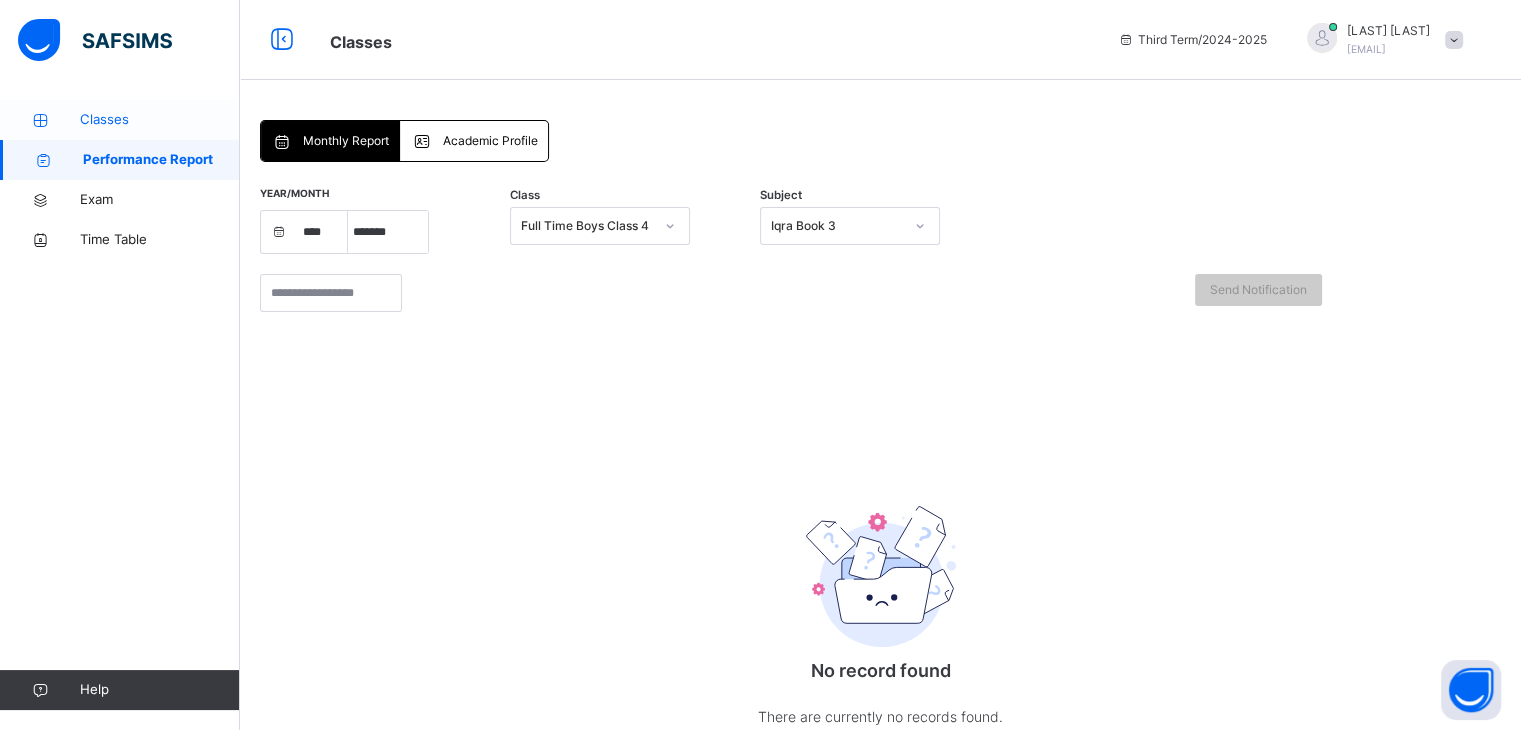 click at bounding box center [40, 120] 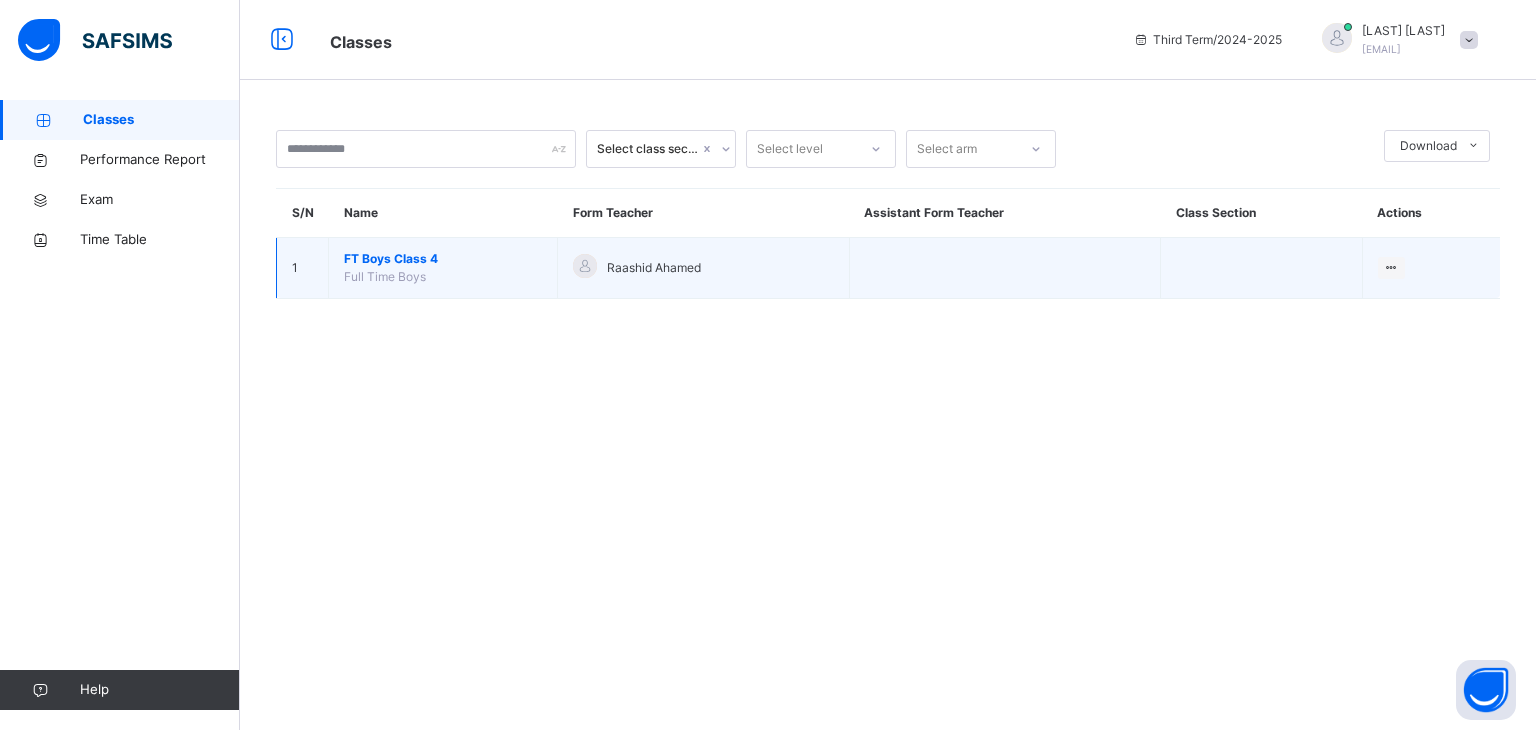 click on "FT Boys   Class 4" at bounding box center (443, 259) 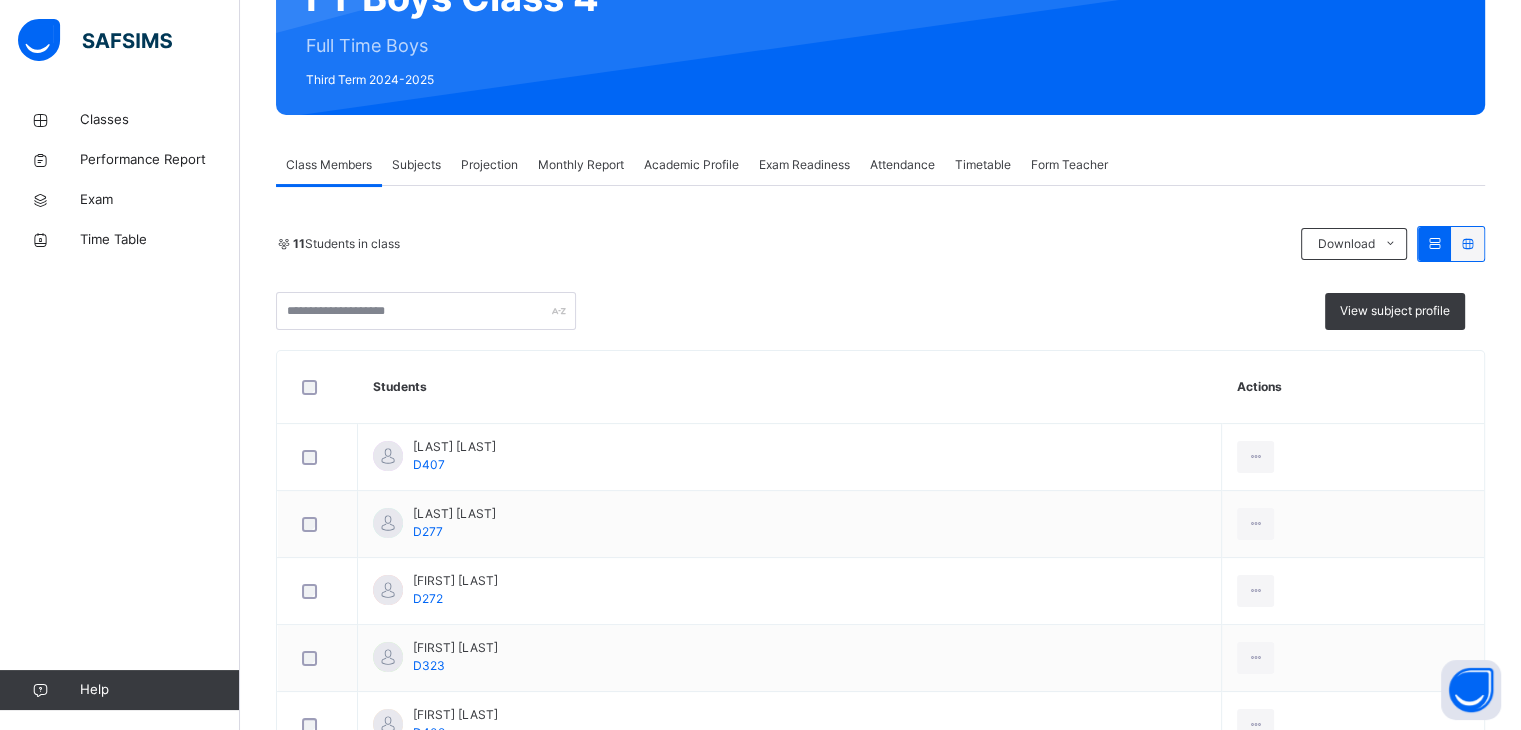 scroll, scrollTop: 504, scrollLeft: 0, axis: vertical 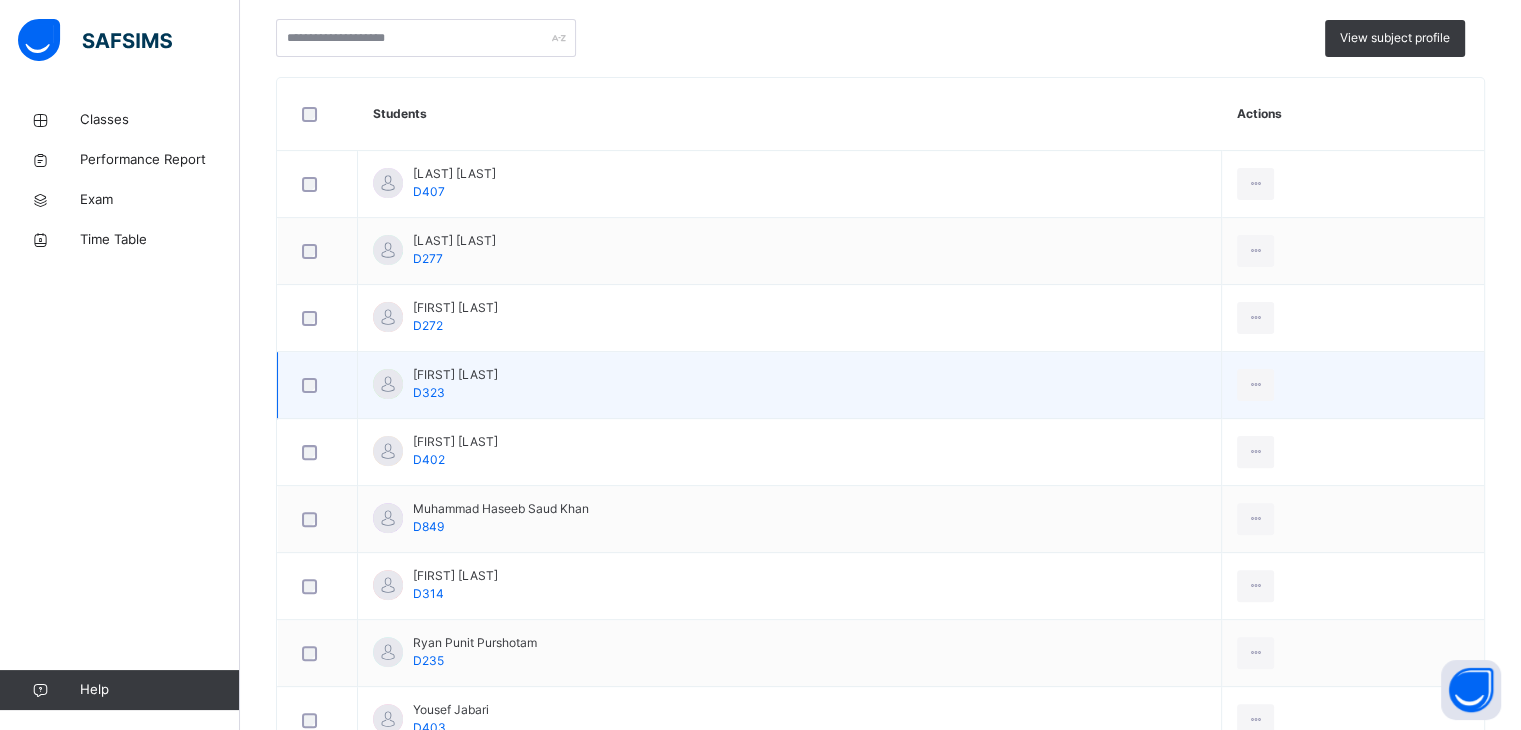 click on "D323" at bounding box center [429, 392] 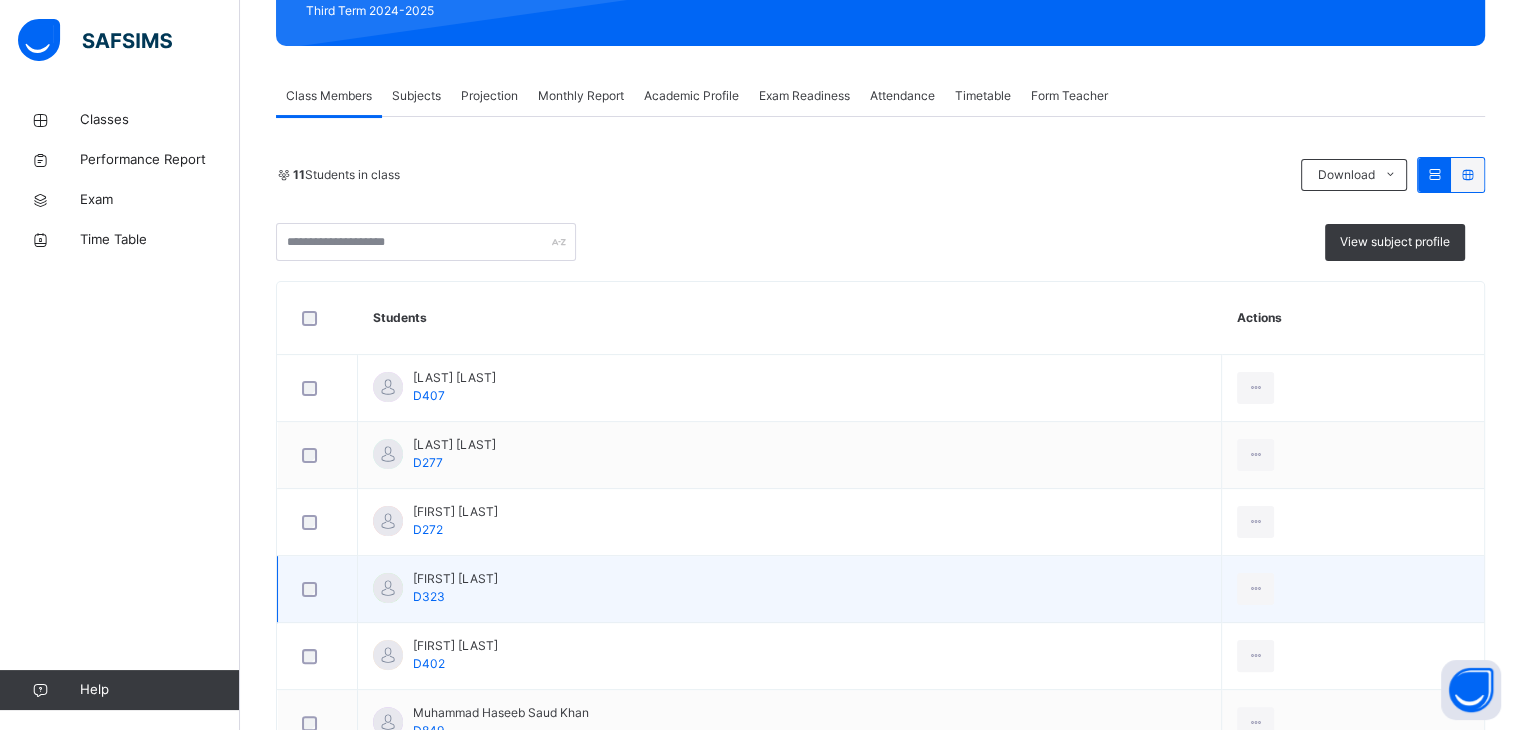 scroll, scrollTop: 300, scrollLeft: 0, axis: vertical 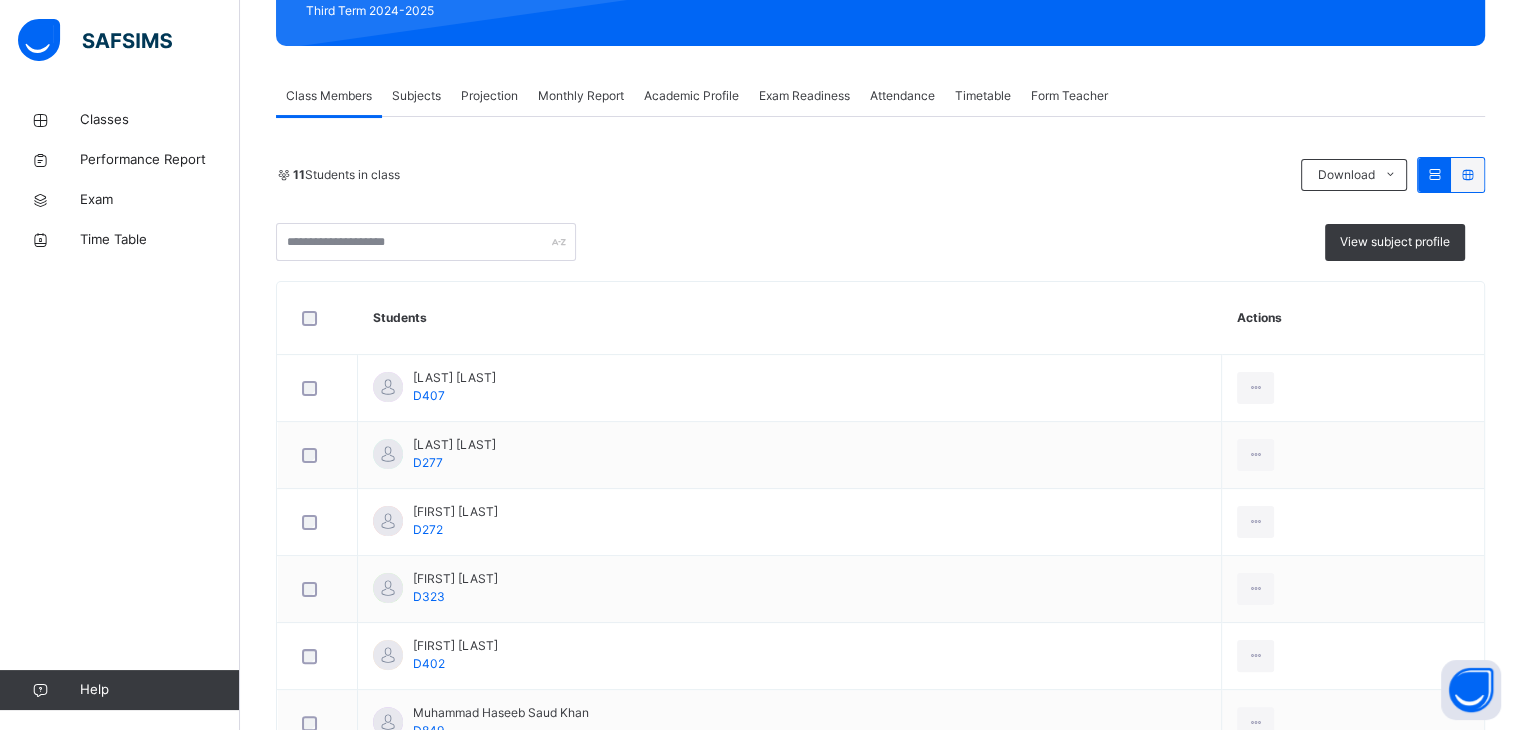 click on "Projection" at bounding box center [489, 96] 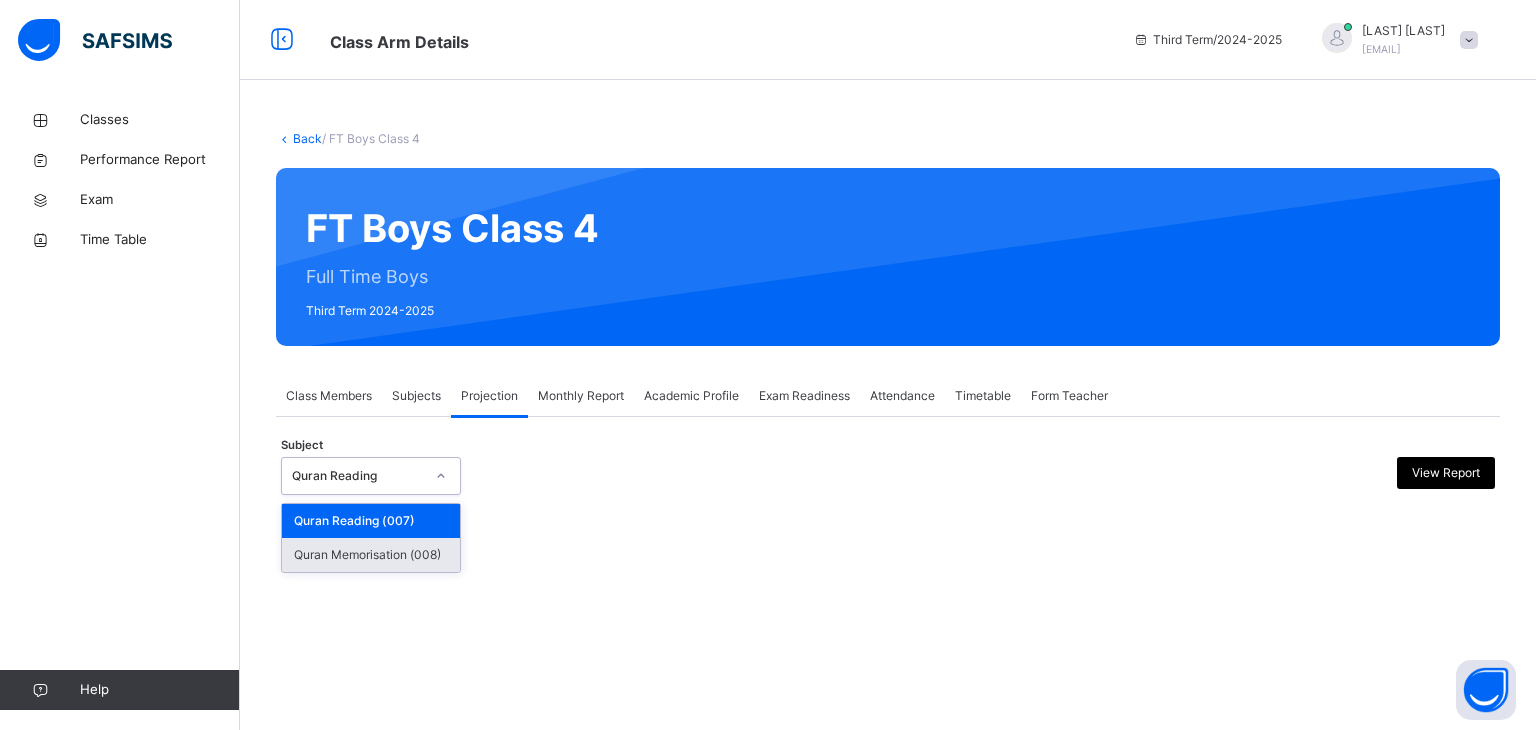 click on "Quran Memorisation (008)" at bounding box center [371, 555] 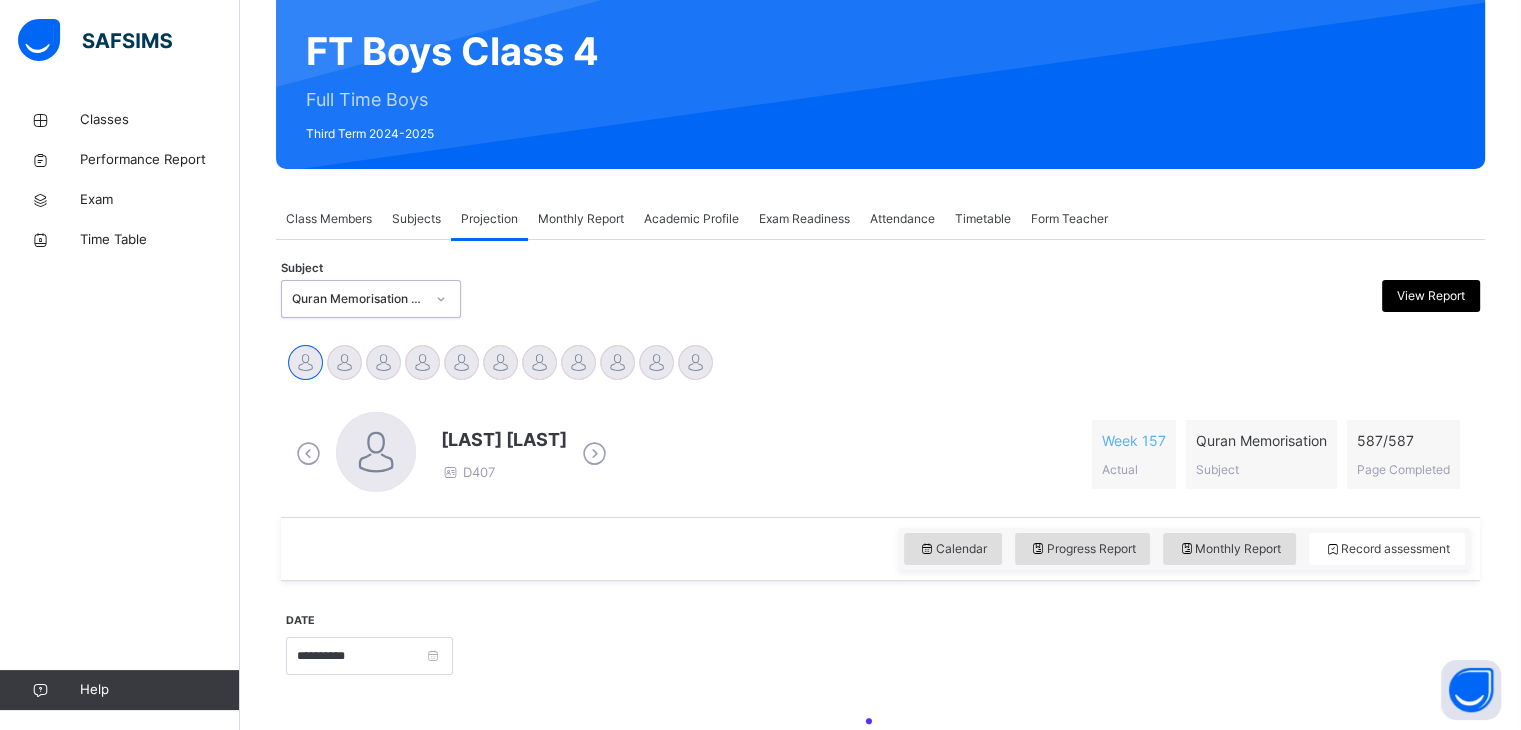 scroll, scrollTop: 180, scrollLeft: 0, axis: vertical 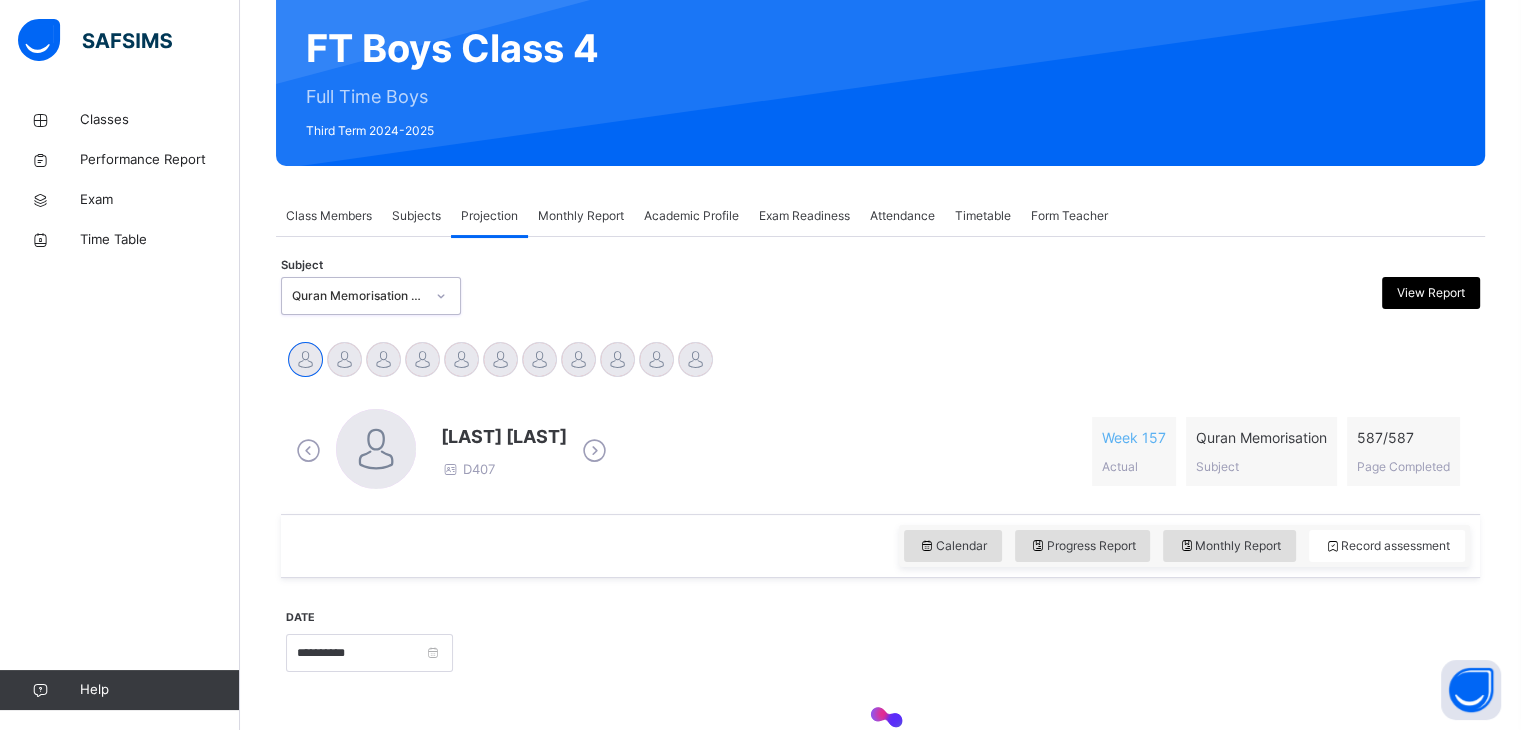 click on "**********" at bounding box center (880, 572) 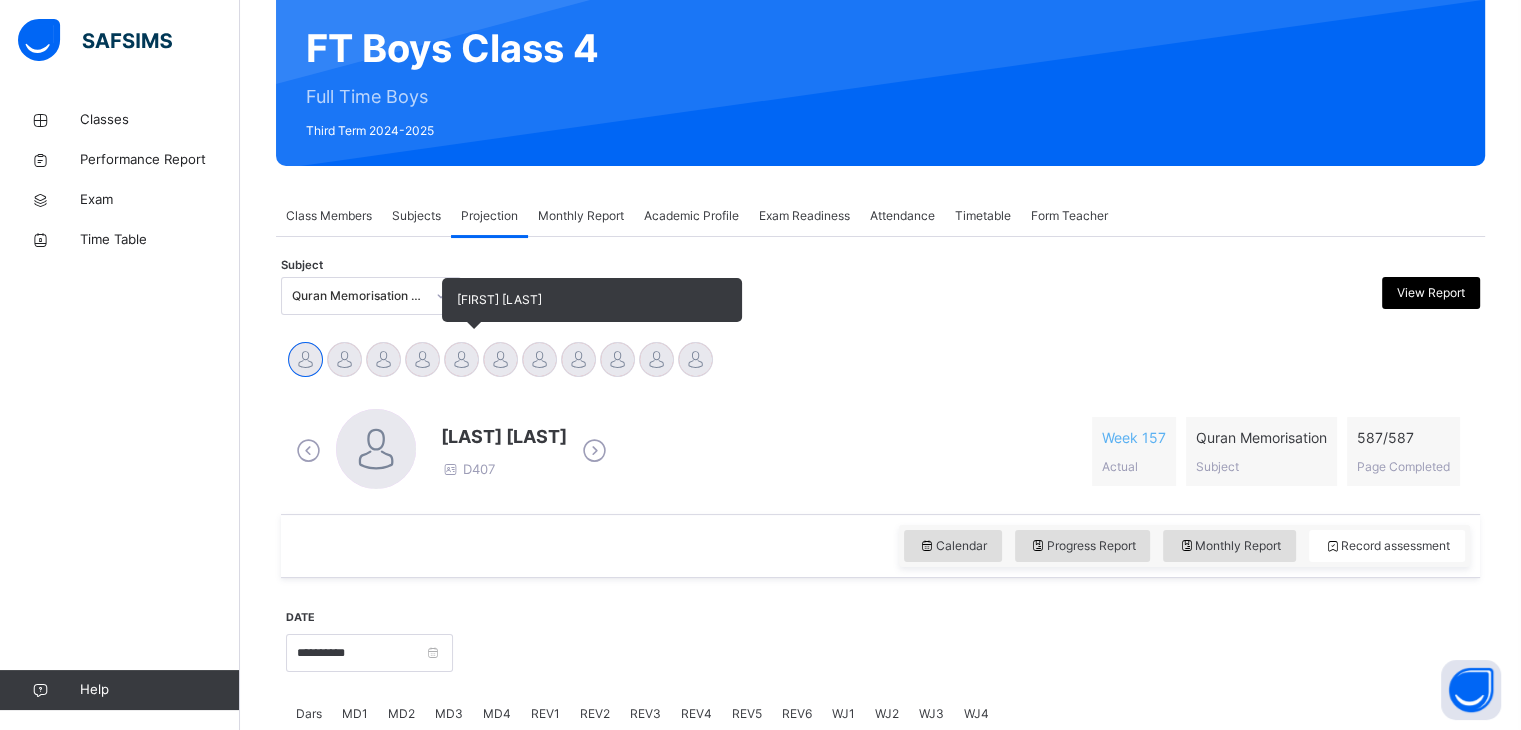click at bounding box center (461, 359) 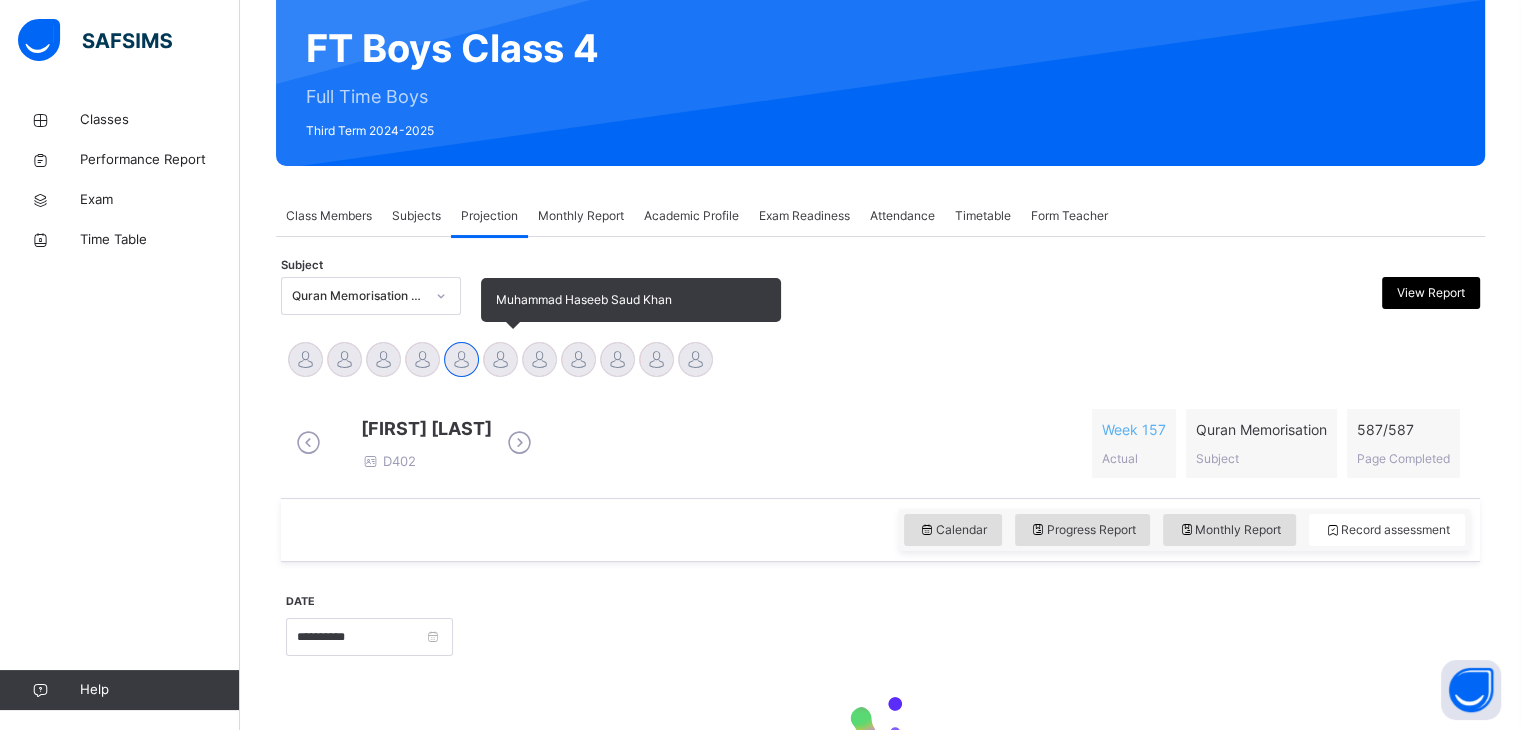 click at bounding box center [500, 359] 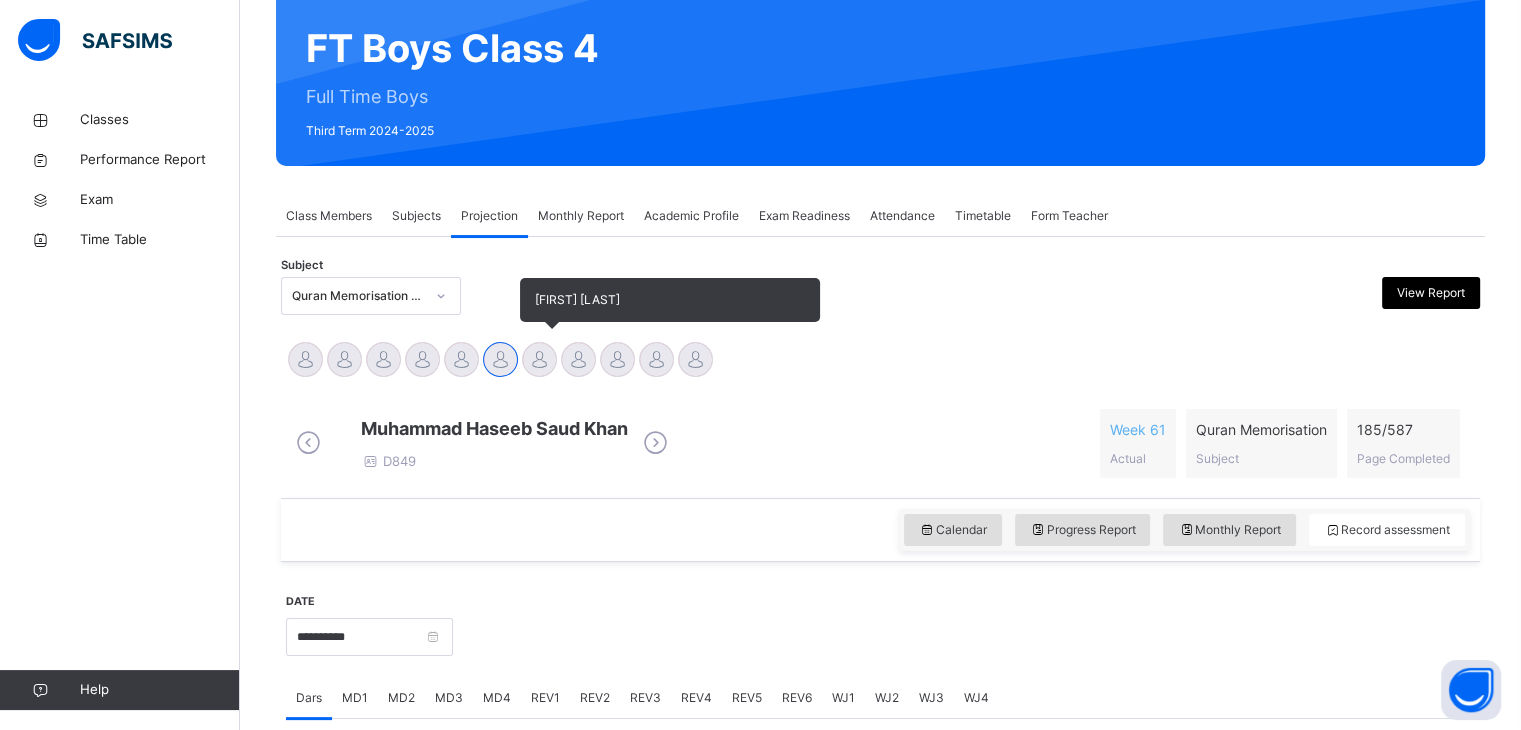 click at bounding box center [539, 359] 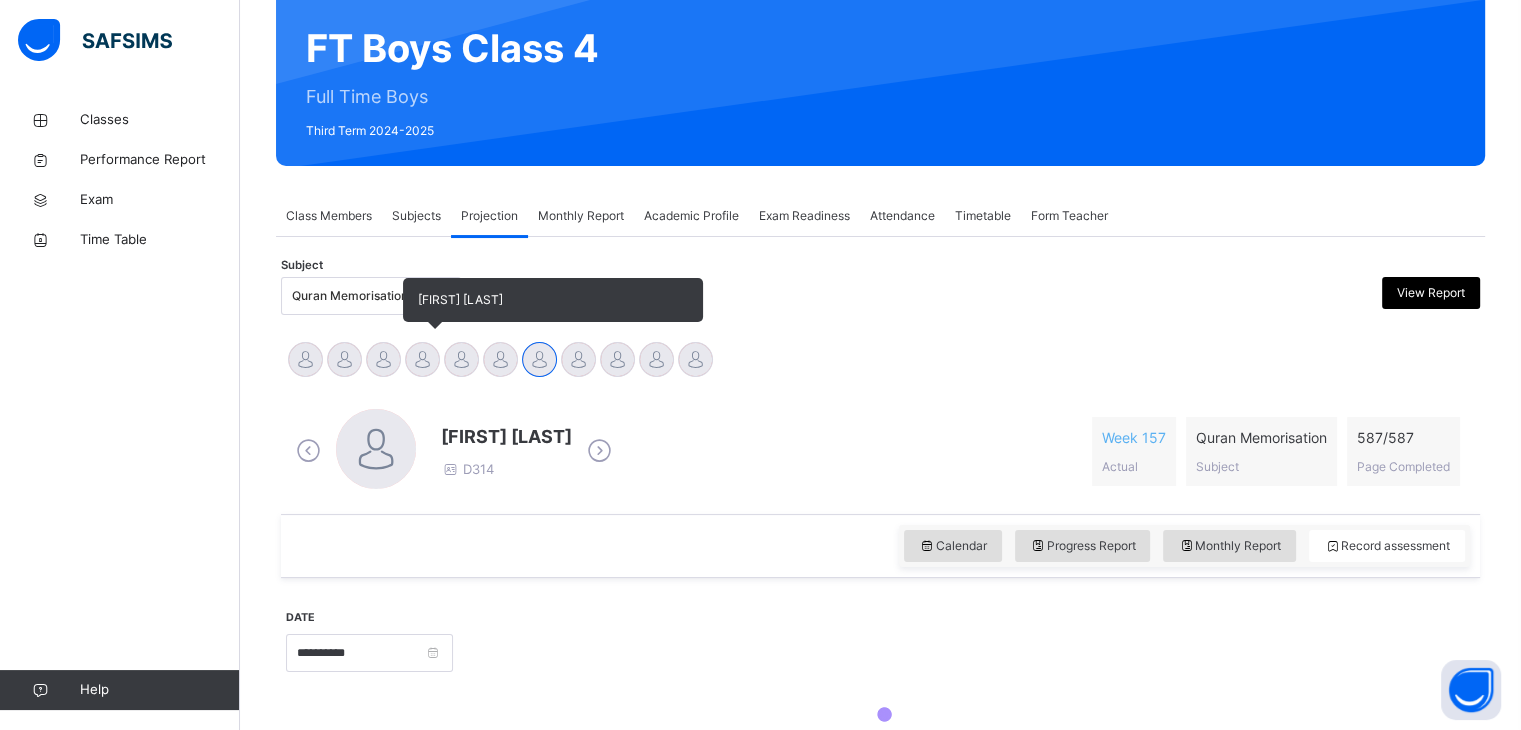 click at bounding box center (422, 359) 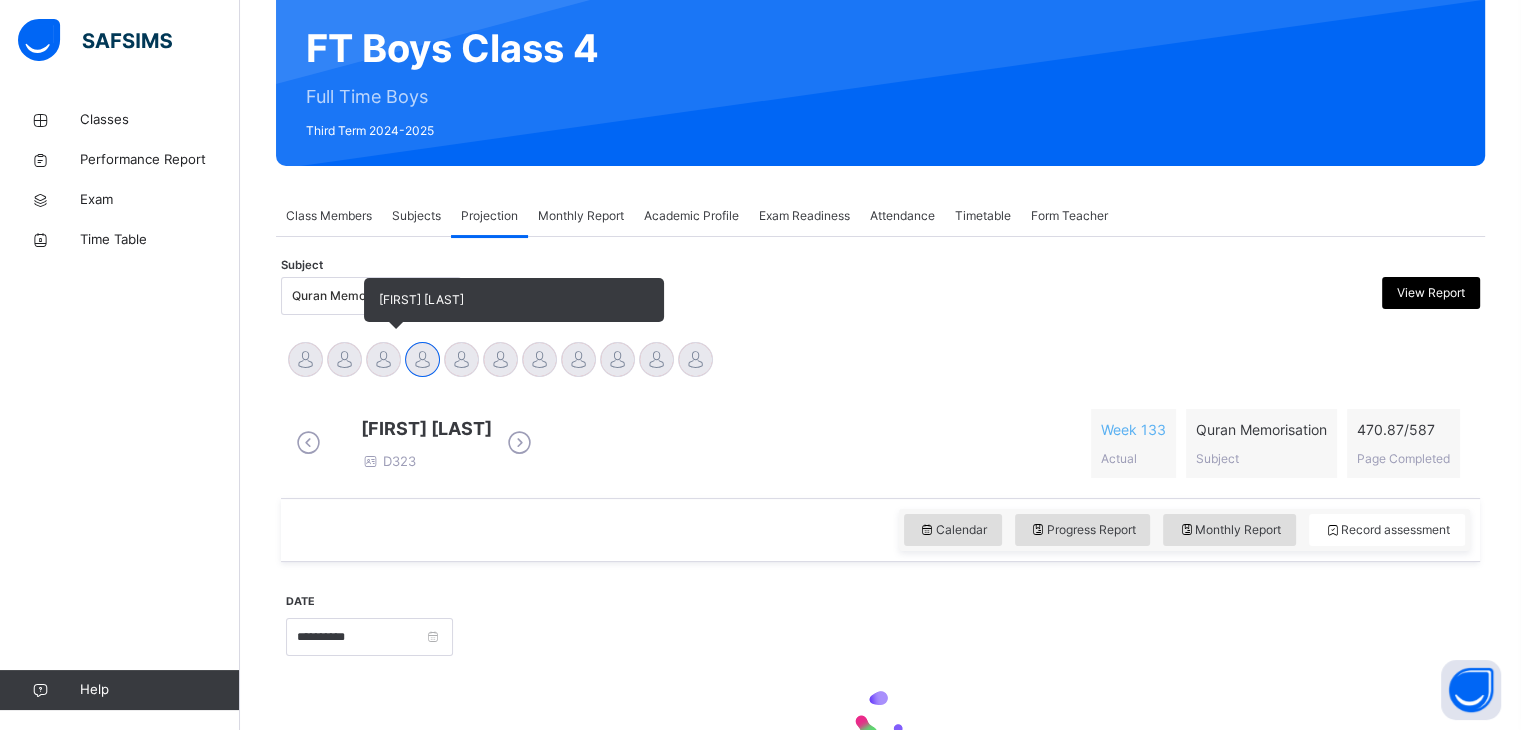 click at bounding box center [383, 359] 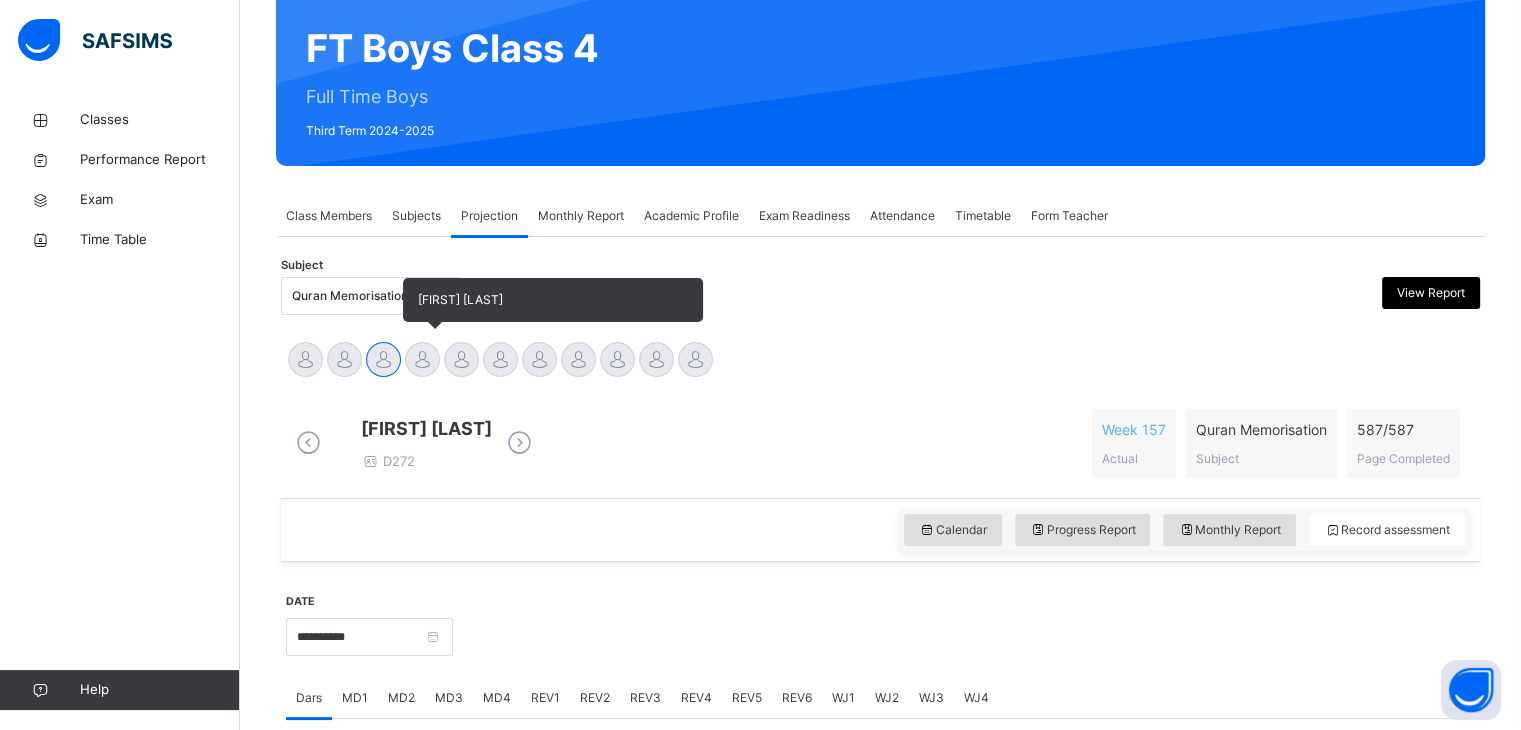 click at bounding box center (422, 359) 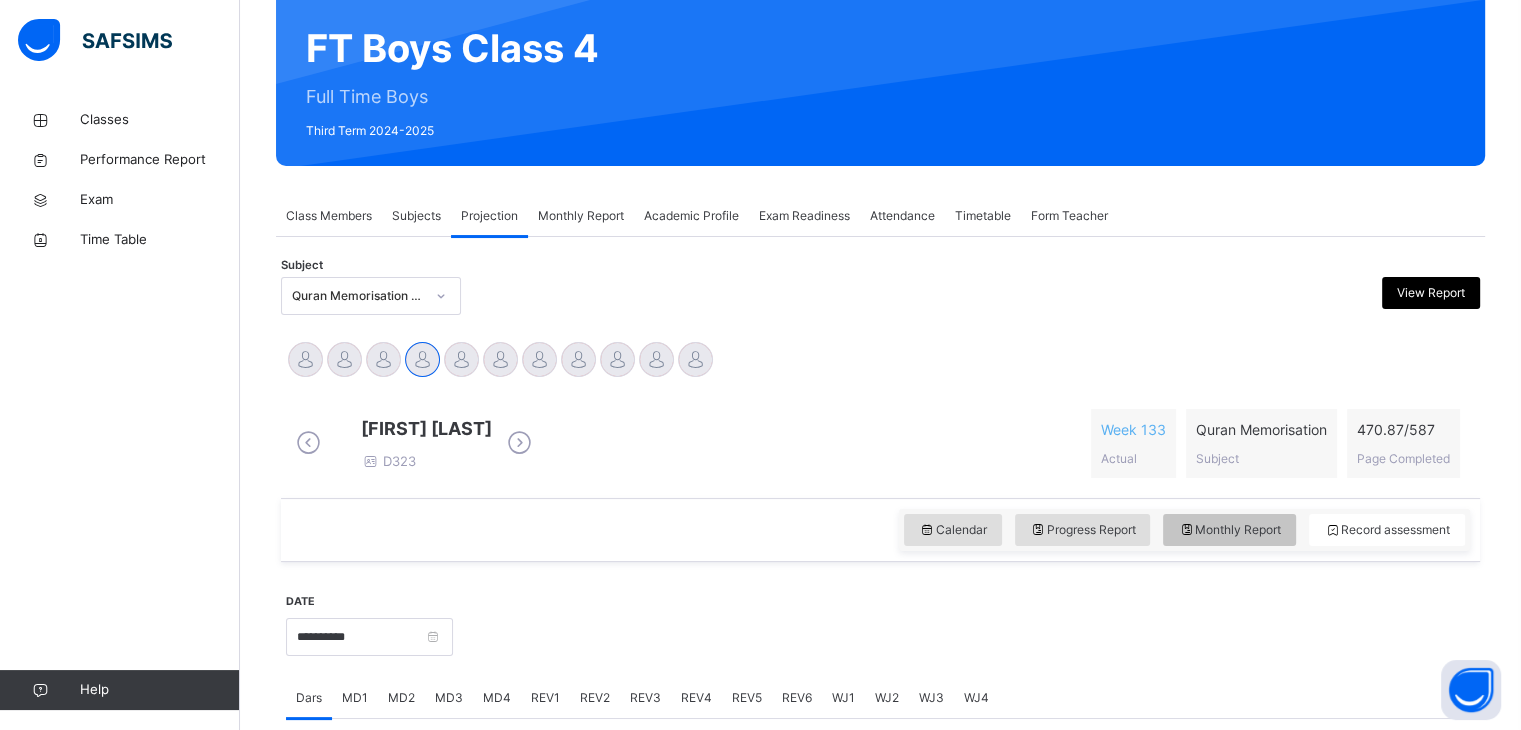 click on "Monthly Report" at bounding box center [1229, 530] 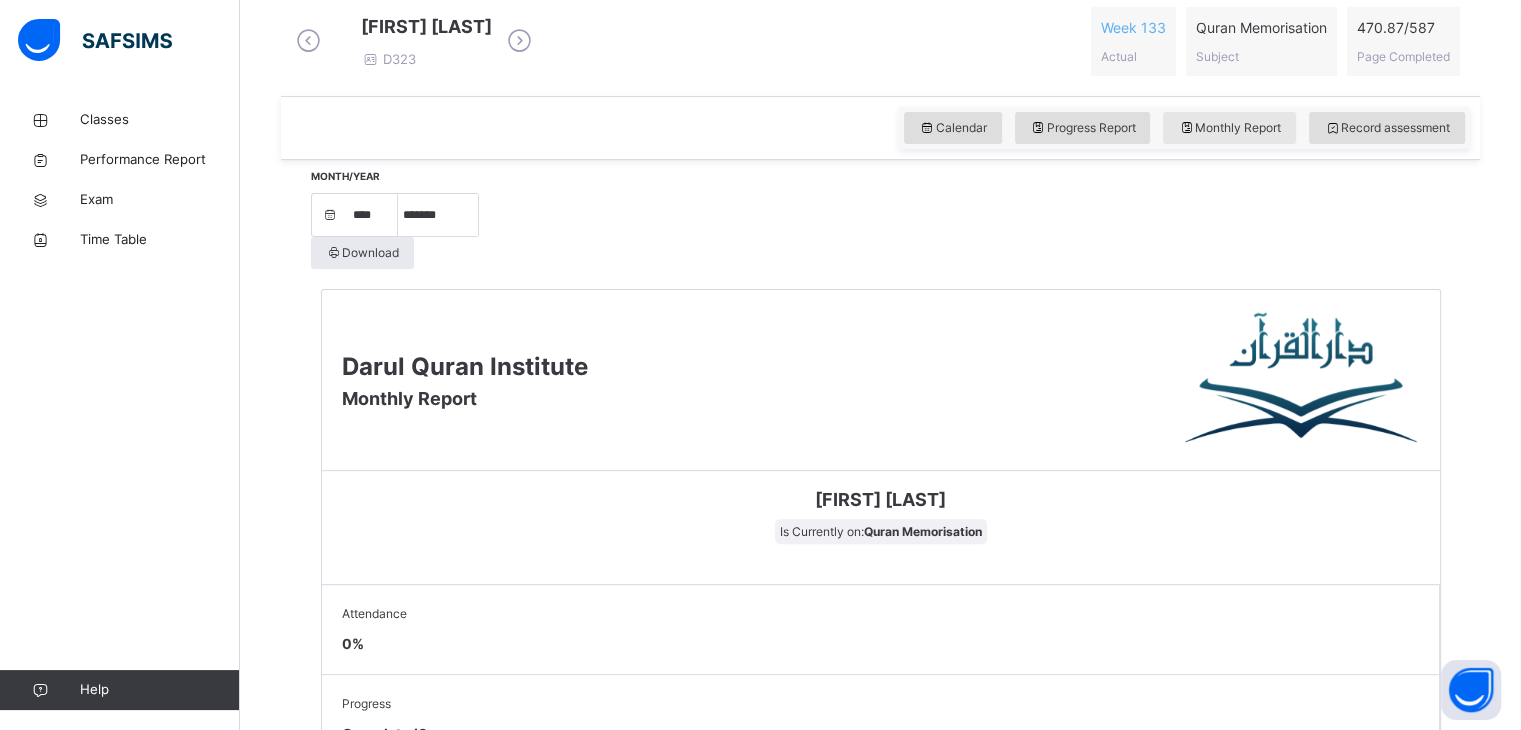 scroll, scrollTop: 580, scrollLeft: 0, axis: vertical 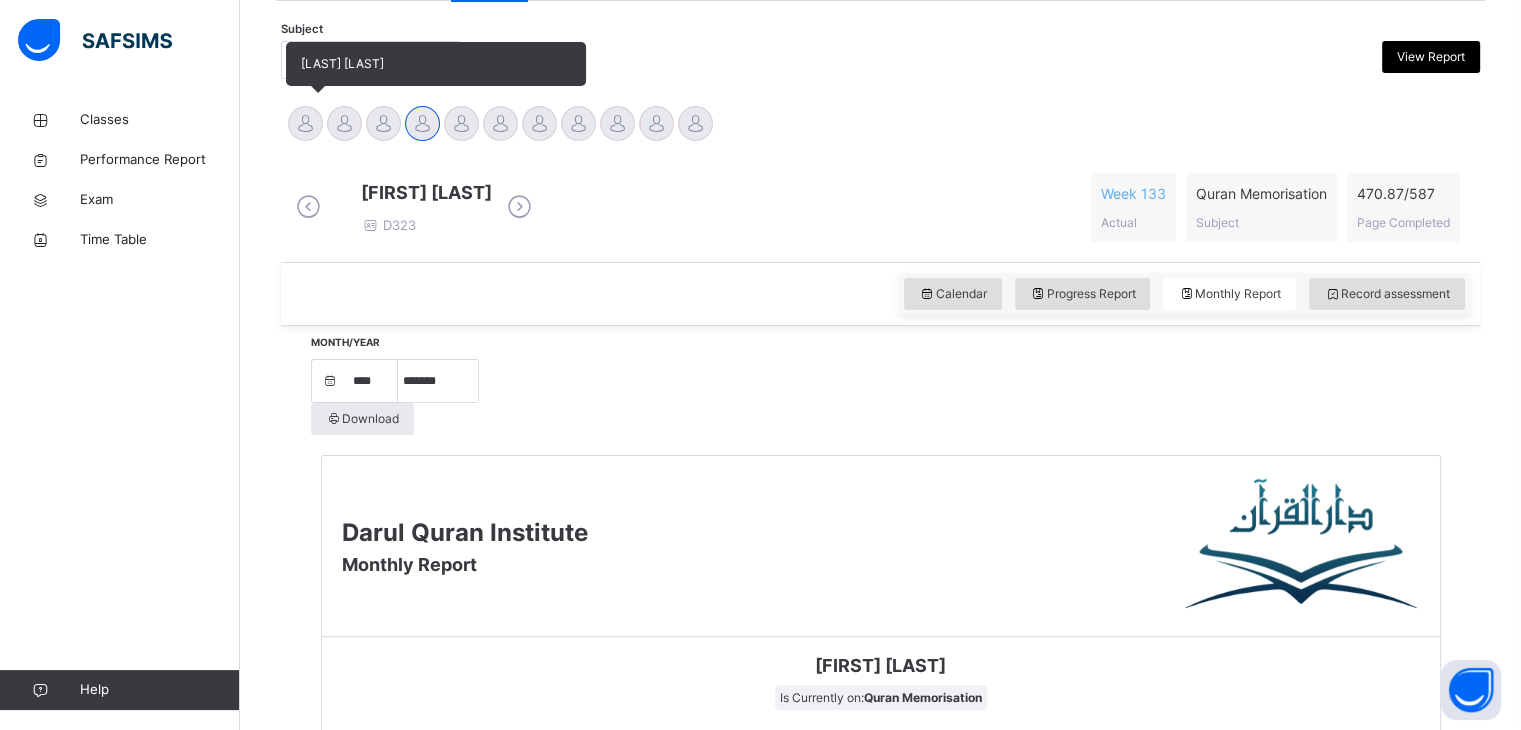 click at bounding box center (305, 123) 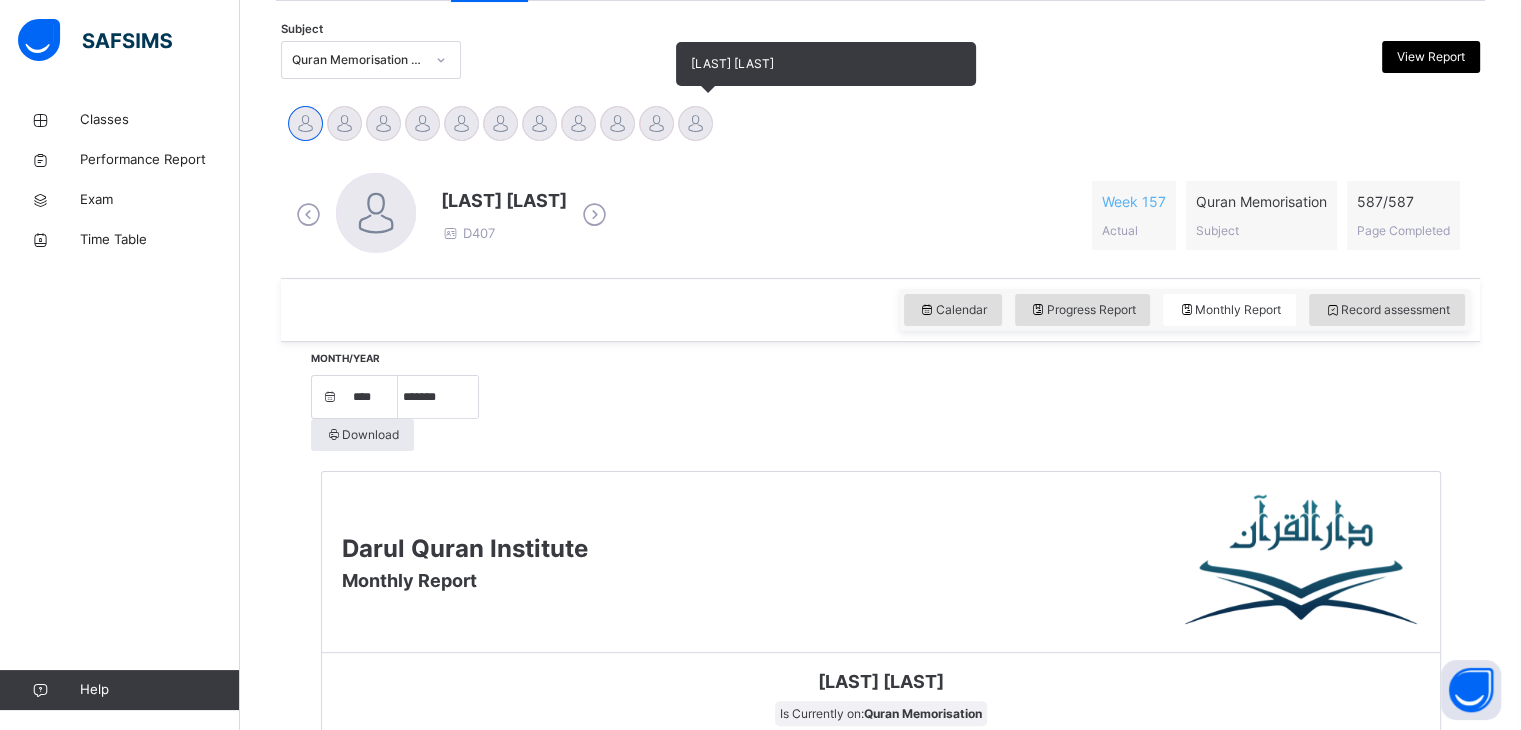 click at bounding box center (695, 123) 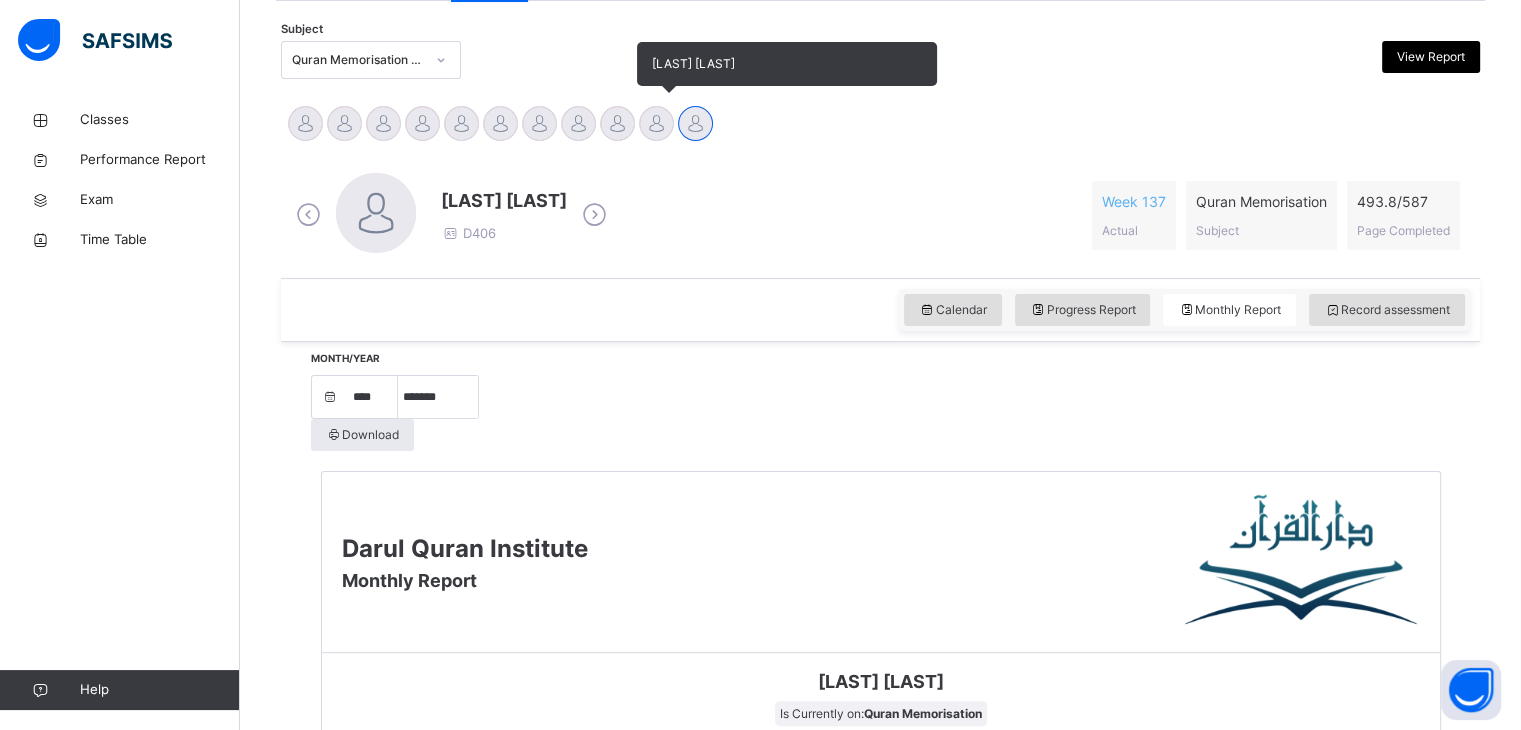 click at bounding box center (656, 123) 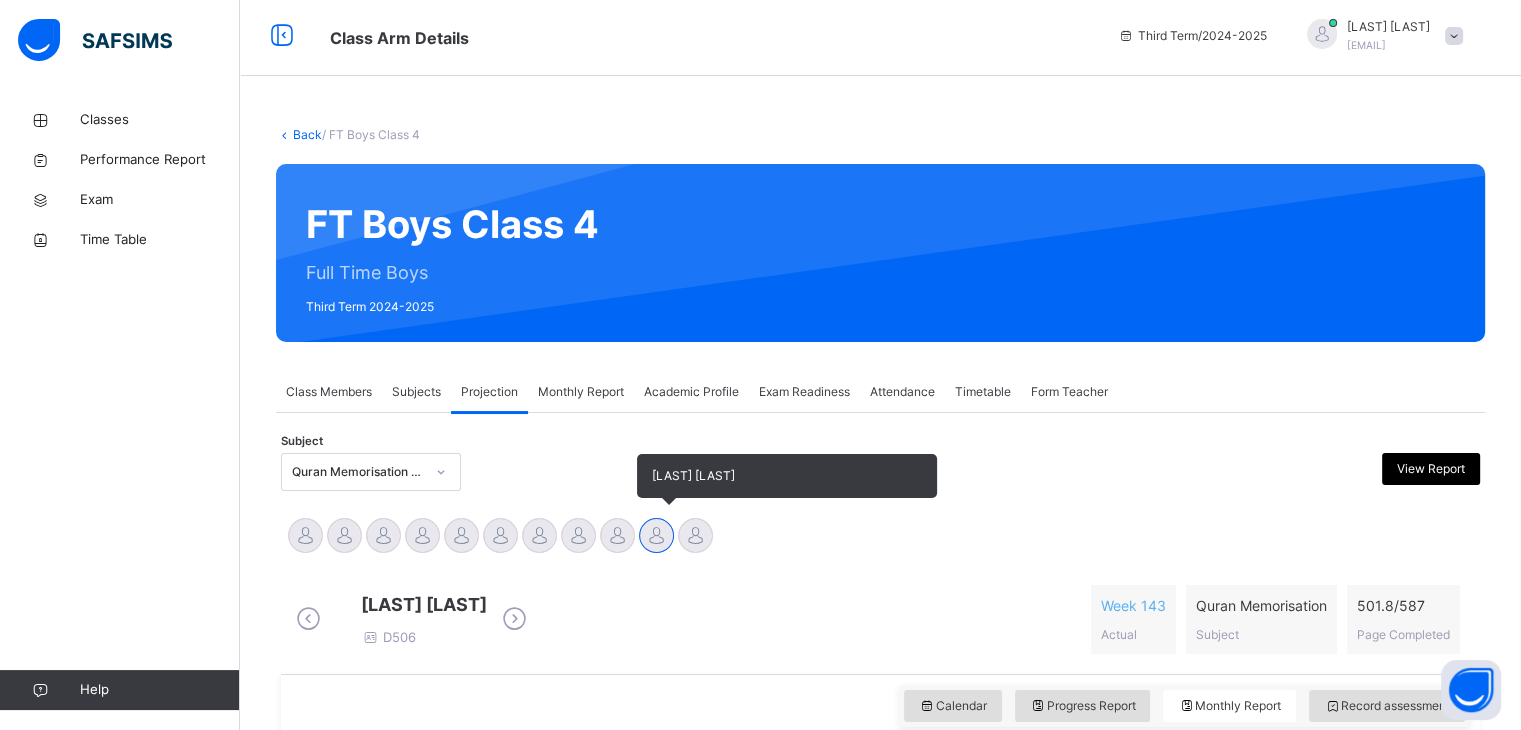 scroll, scrollTop: 0, scrollLeft: 0, axis: both 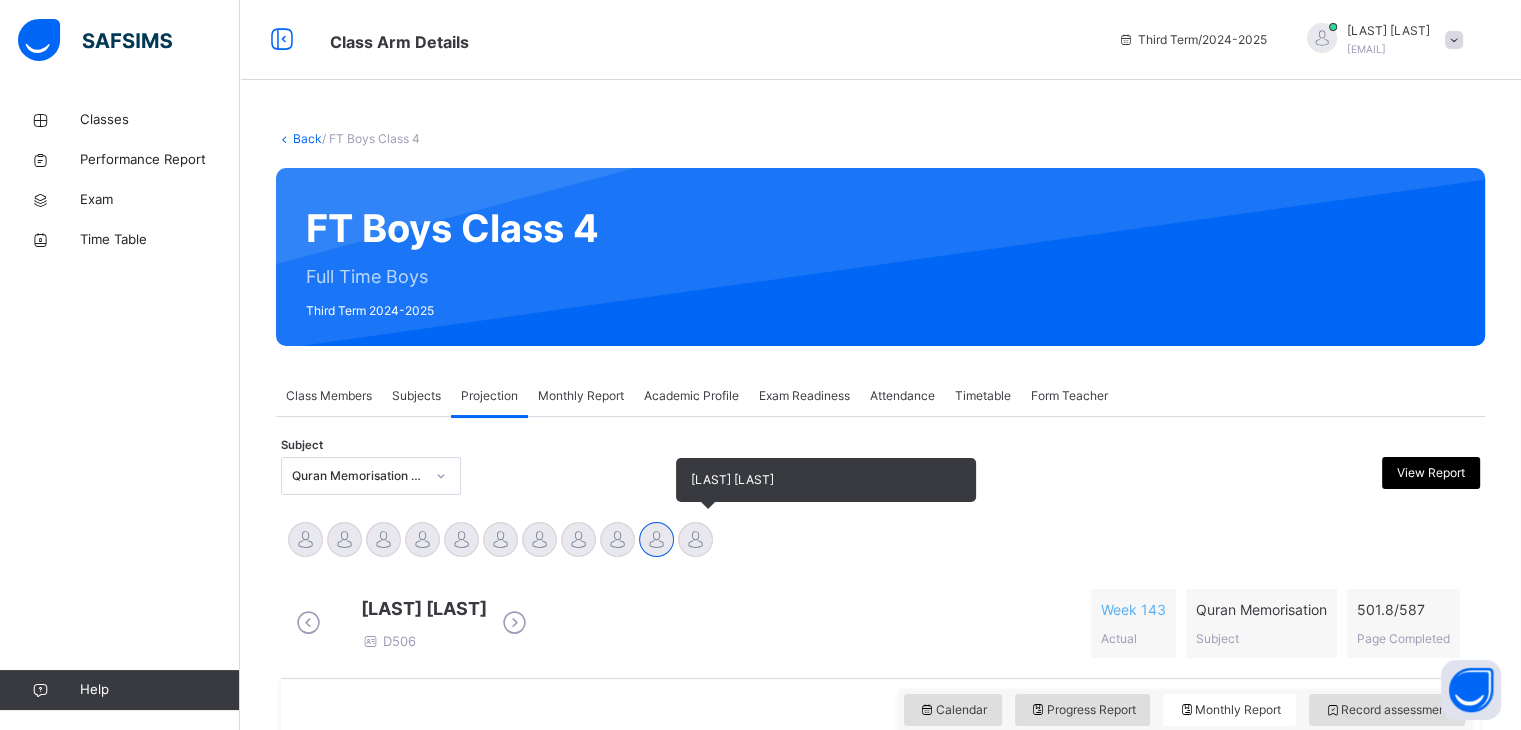 click at bounding box center [695, 539] 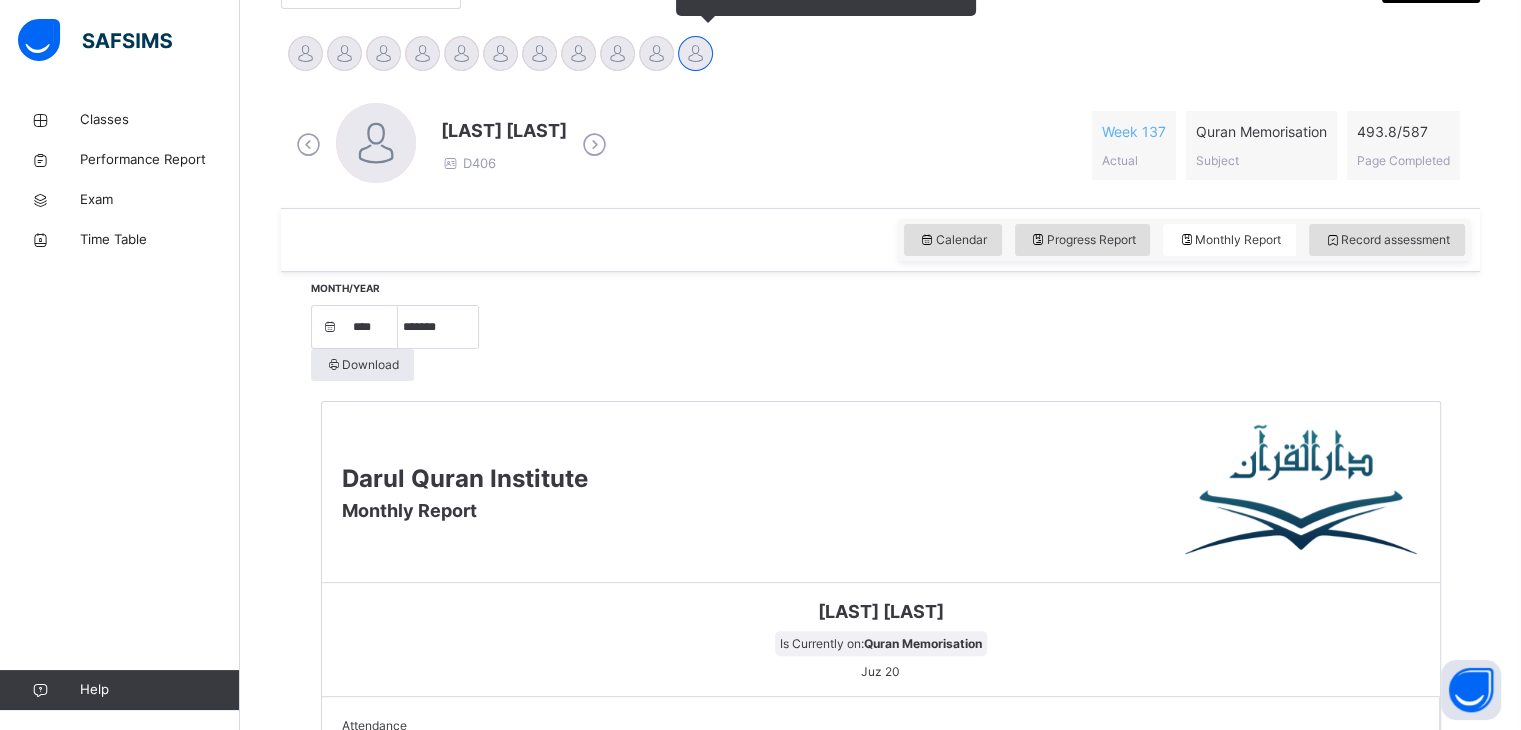 scroll, scrollTop: 518, scrollLeft: 0, axis: vertical 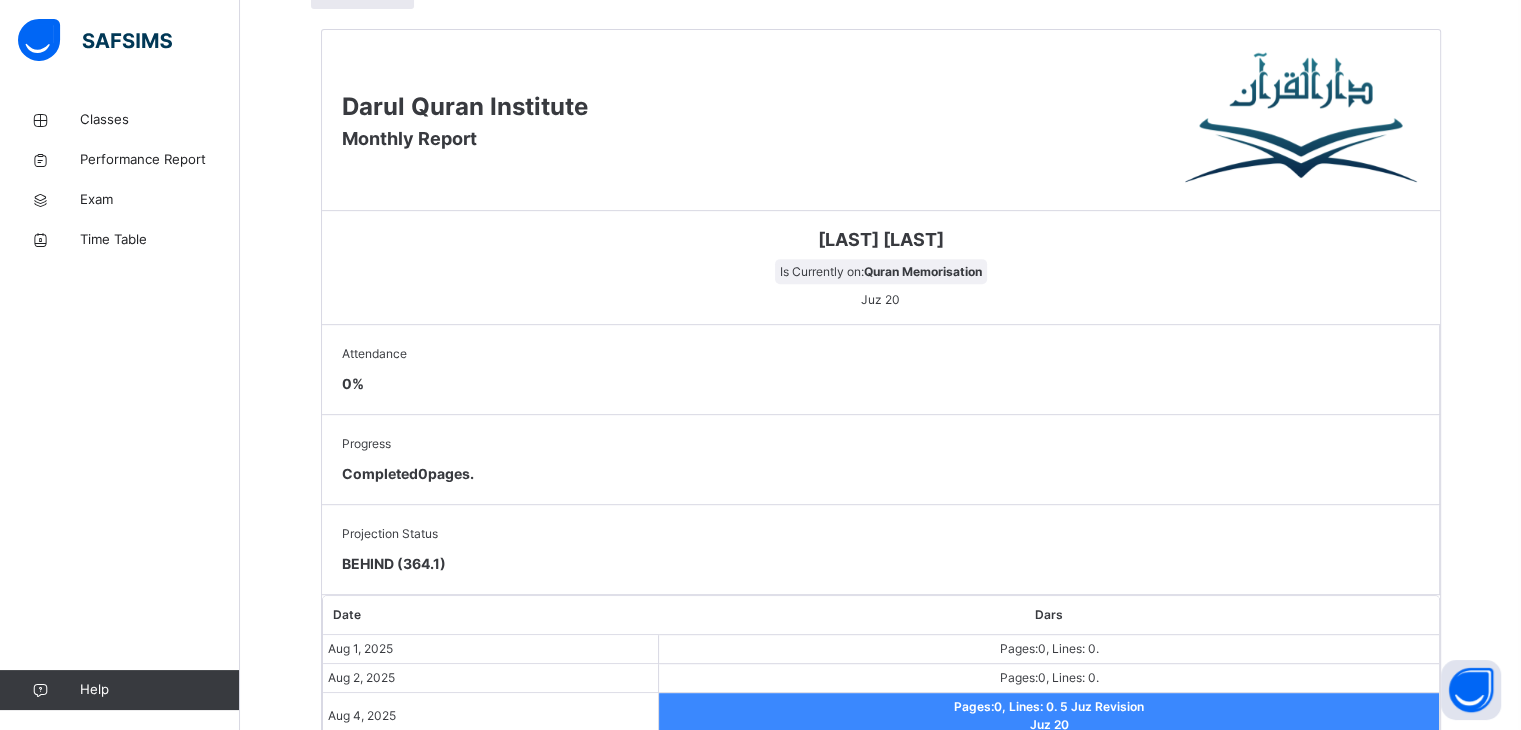 click on "Projection Status BEHIND   (364.1)" at bounding box center (881, 550) 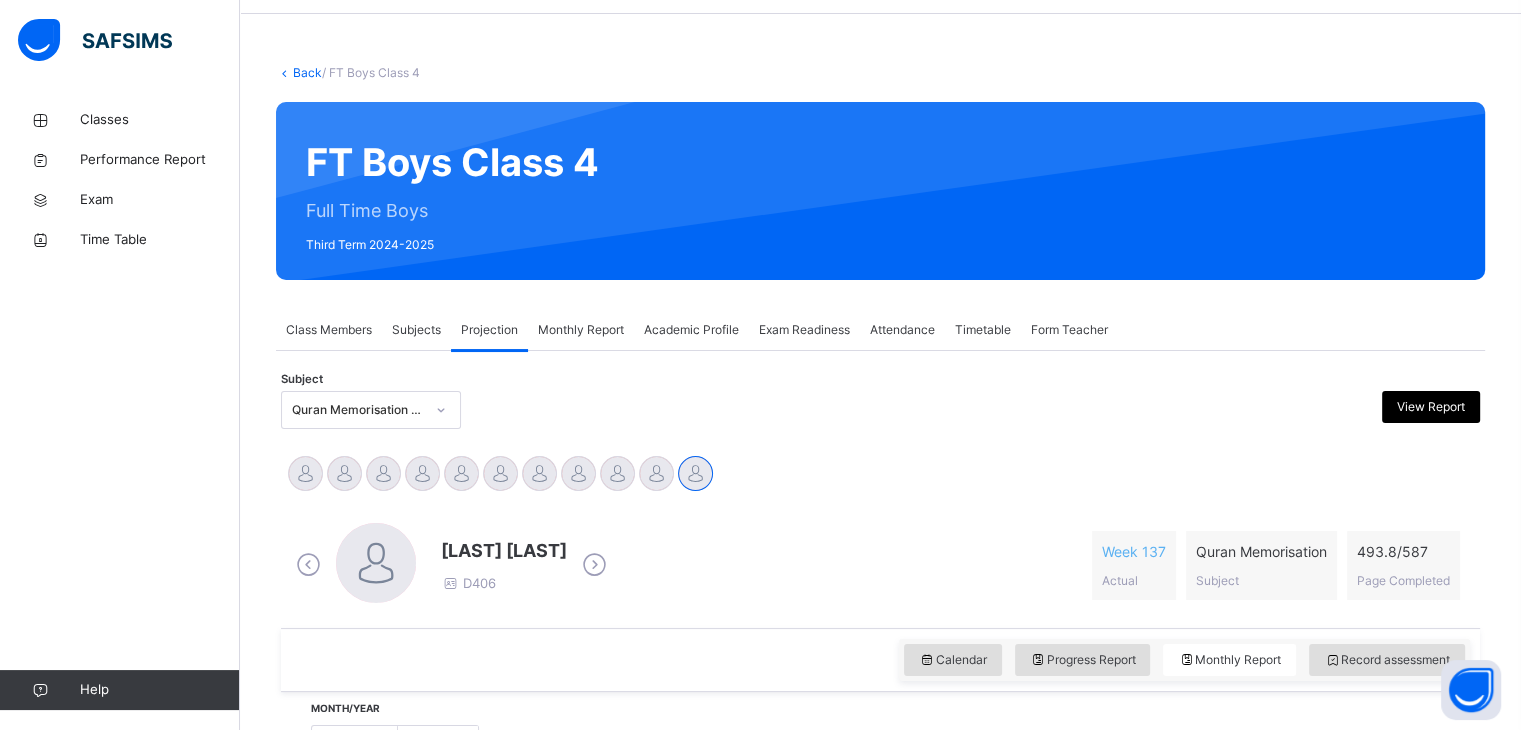 scroll, scrollTop: 0, scrollLeft: 0, axis: both 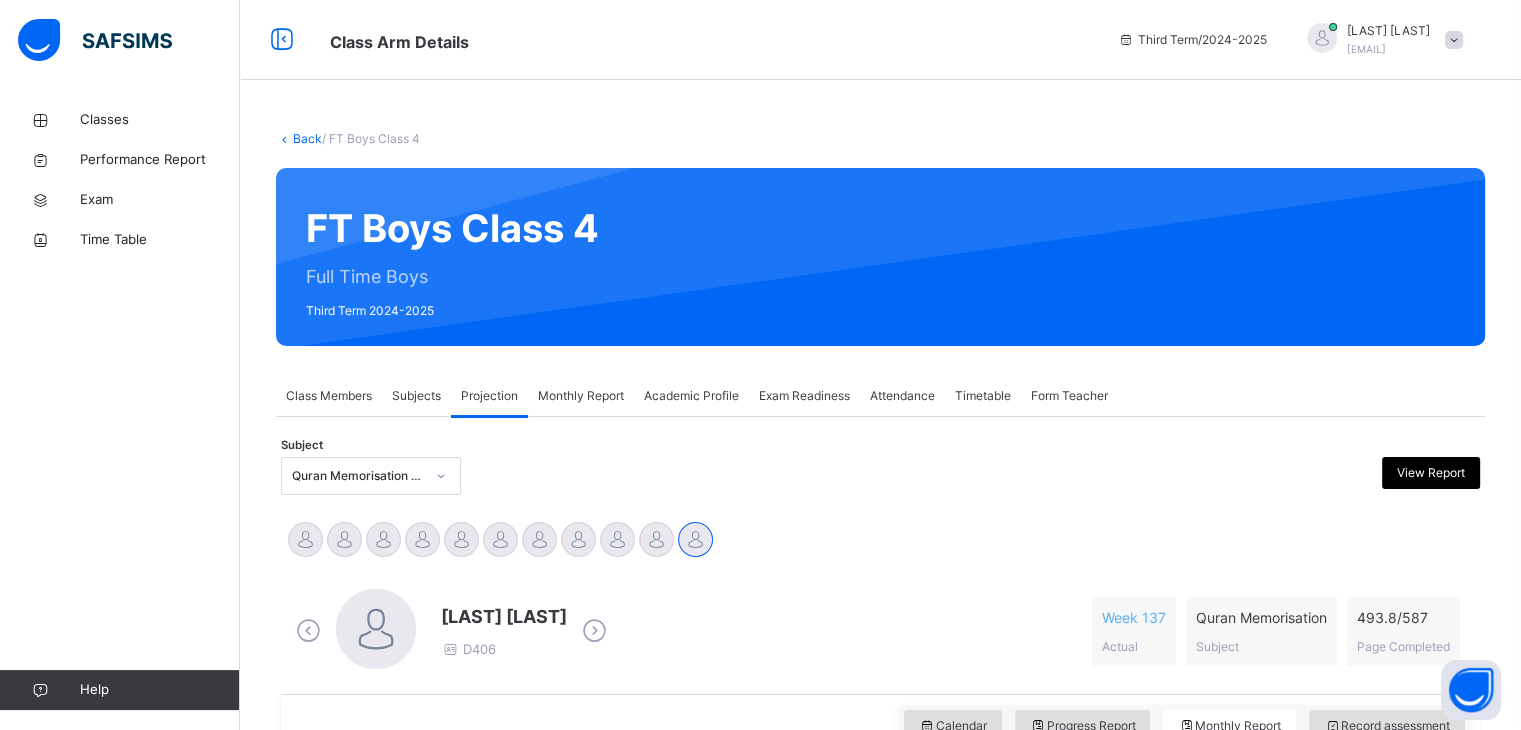 click on "Form Teacher" at bounding box center [1069, 396] 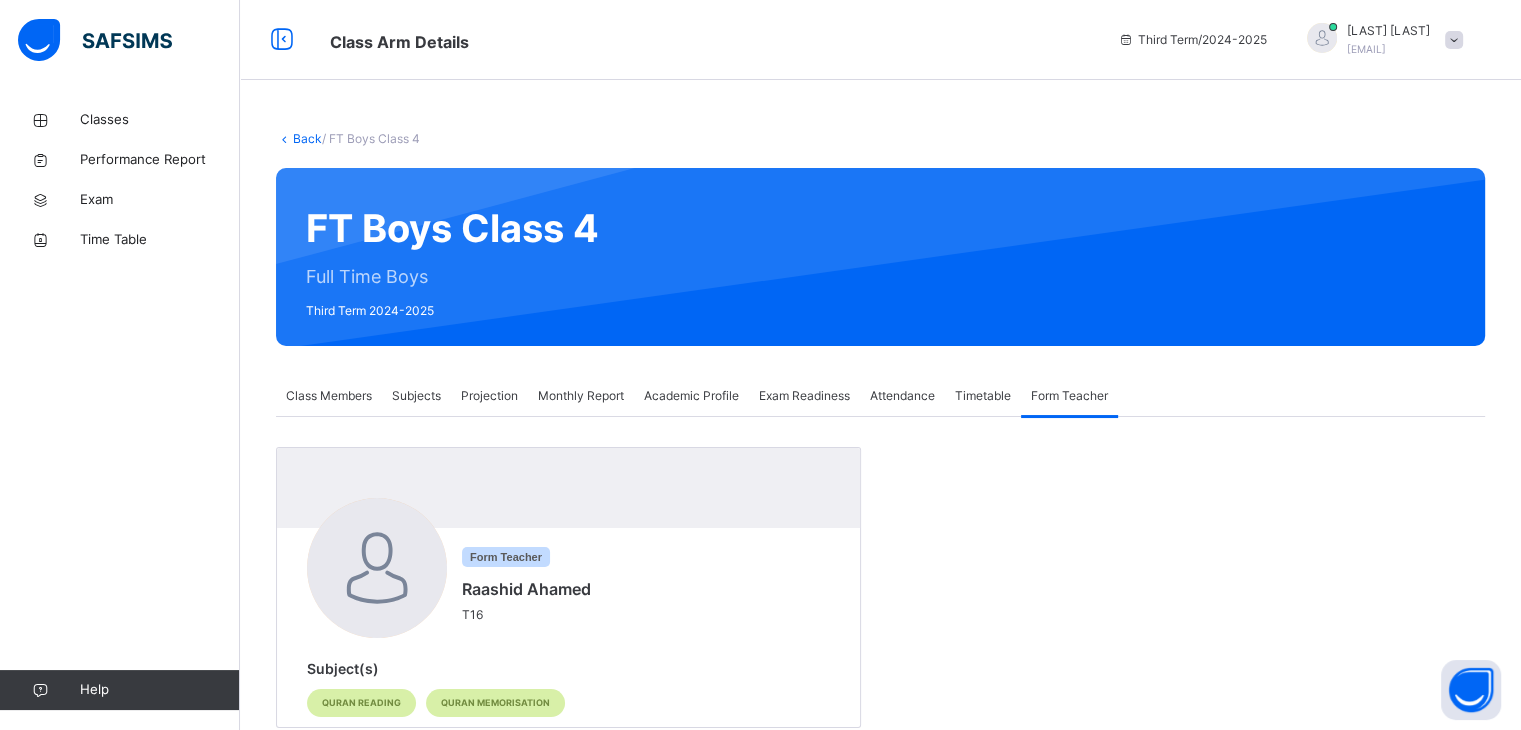 scroll, scrollTop: 48, scrollLeft: 0, axis: vertical 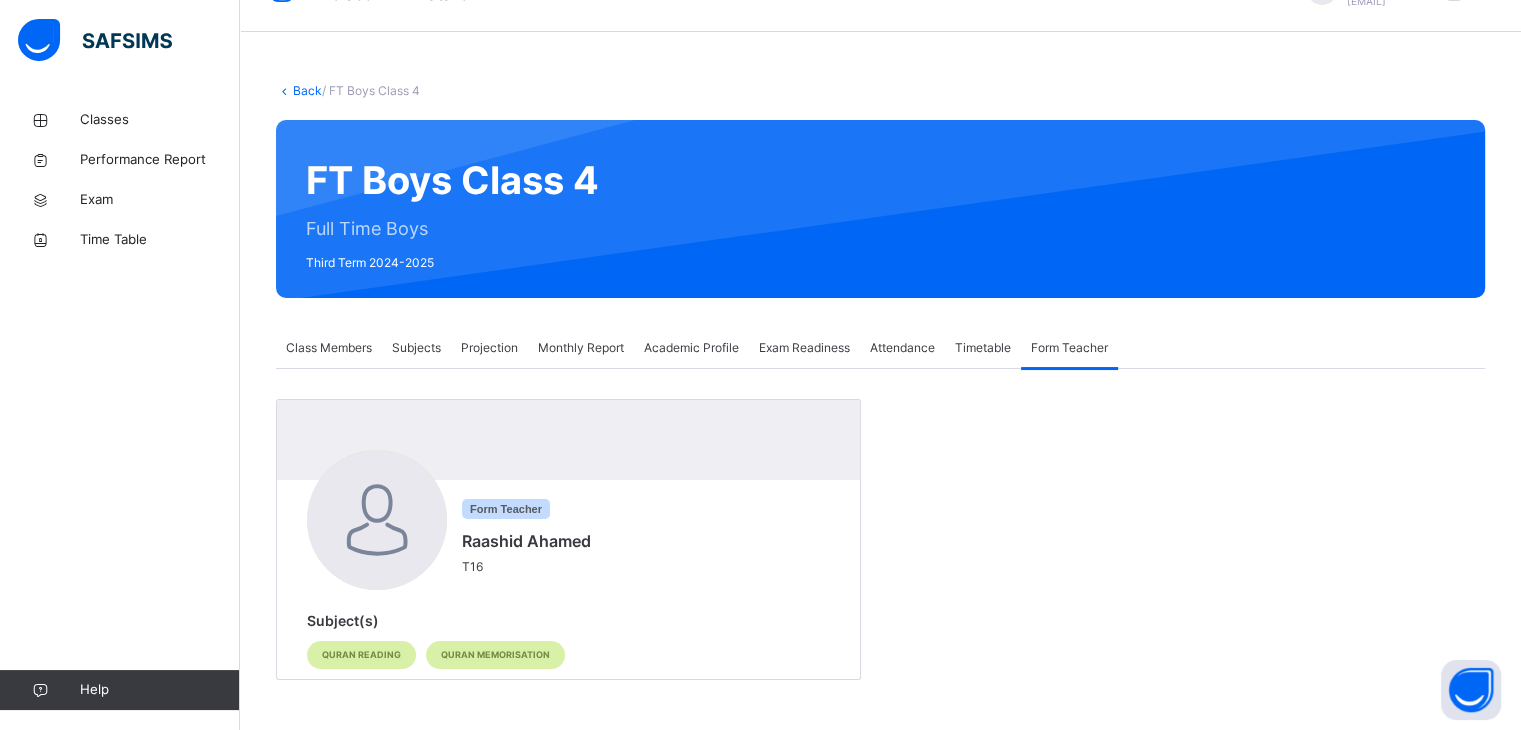 click on "Timetable" at bounding box center (983, 348) 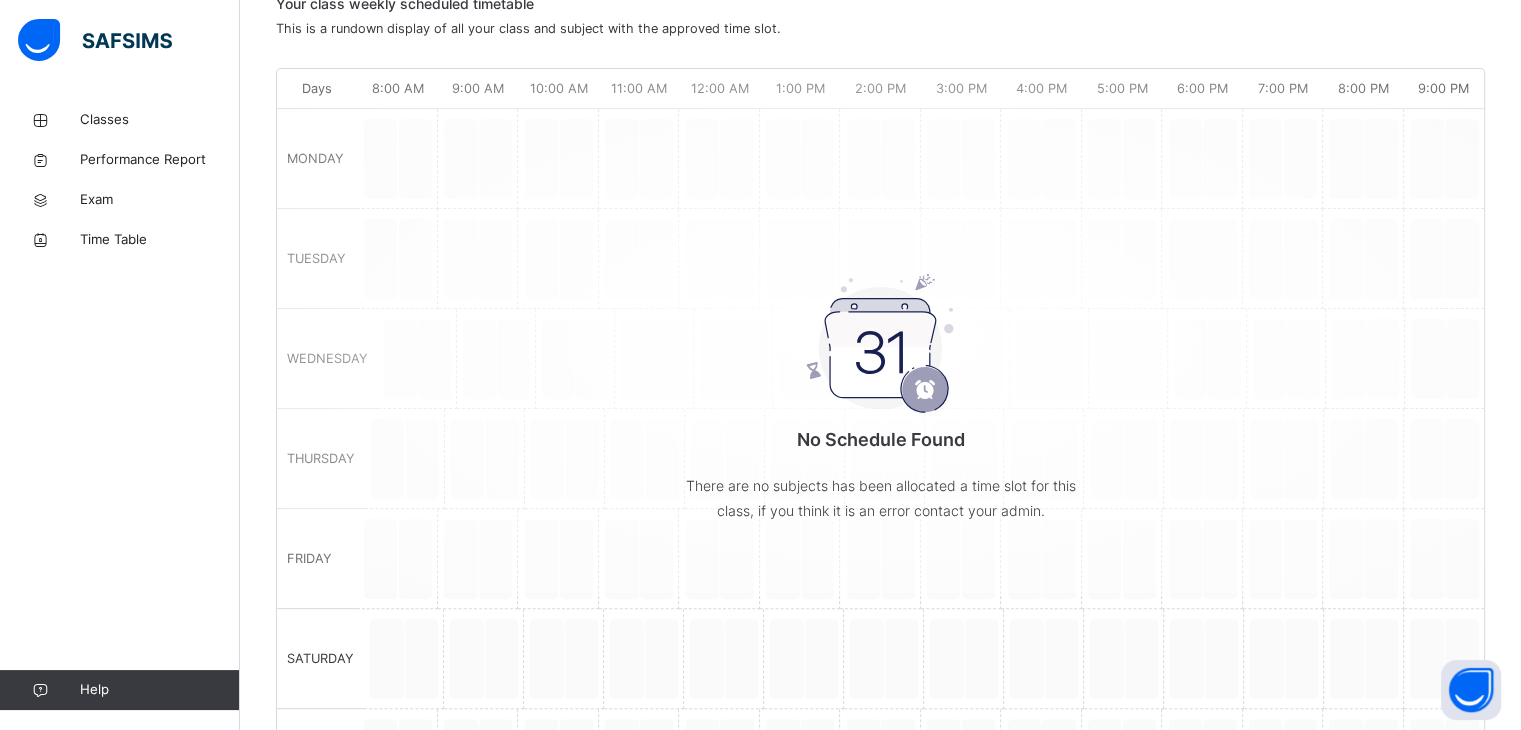 scroll, scrollTop: 214, scrollLeft: 0, axis: vertical 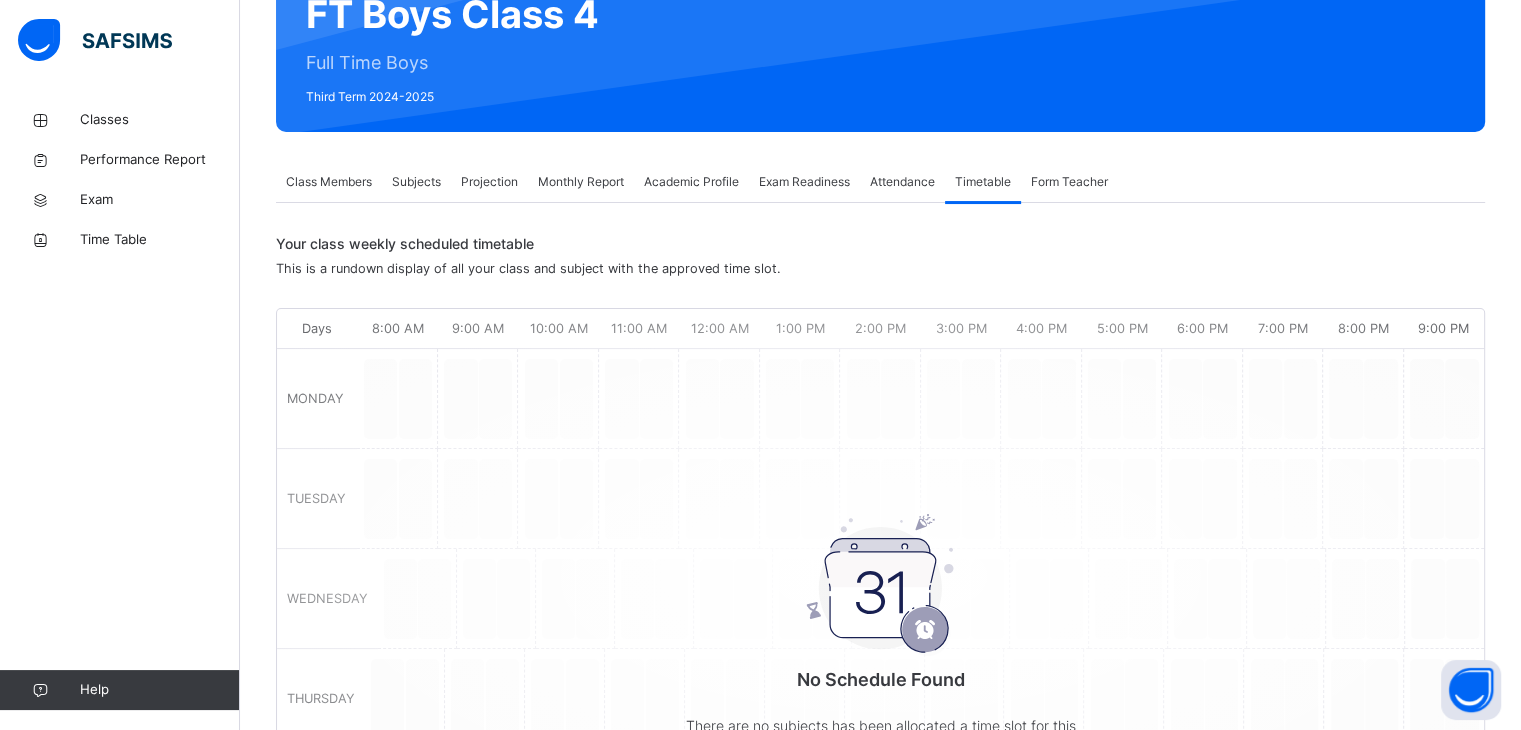 click on "Attendance" at bounding box center [902, 182] 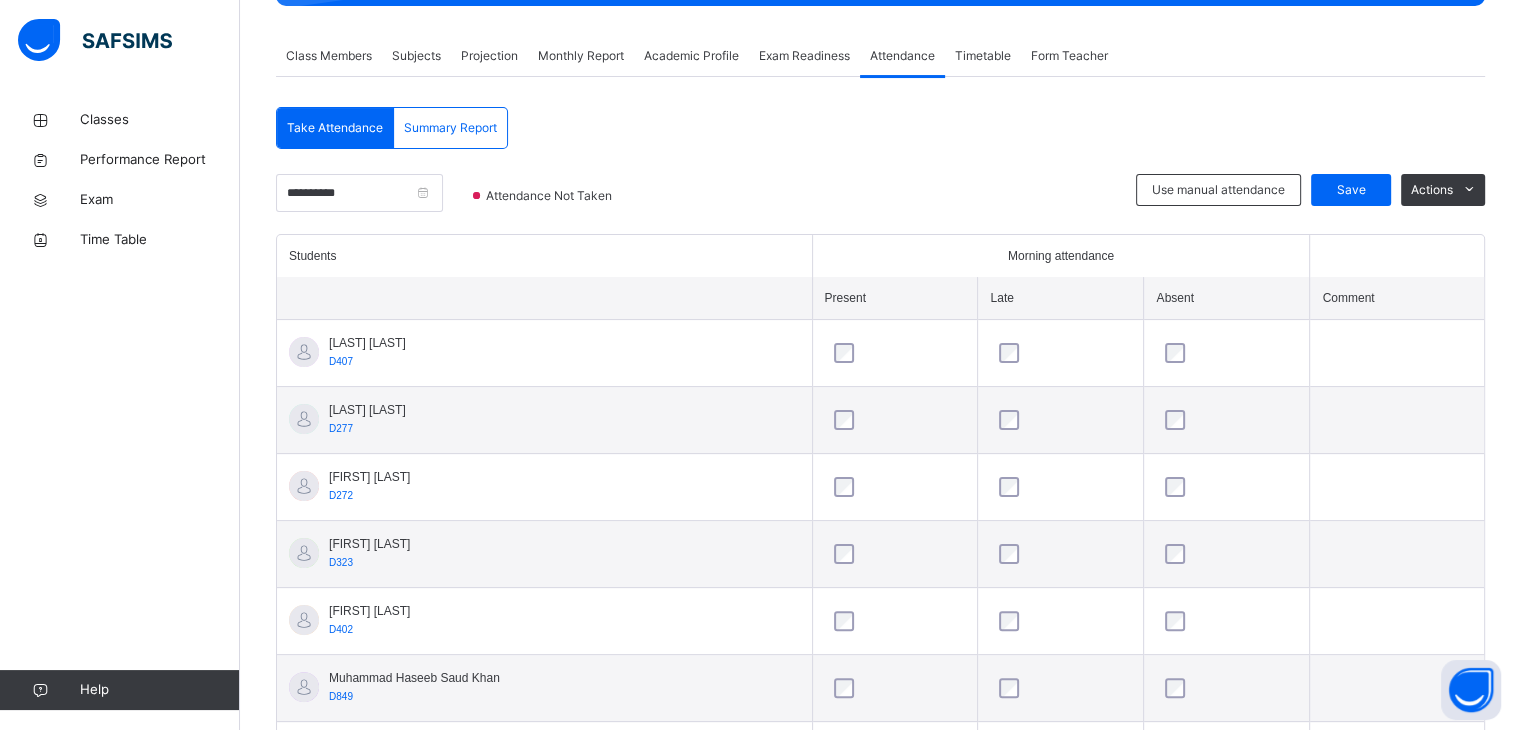click on "Exam Readiness" at bounding box center (804, 56) 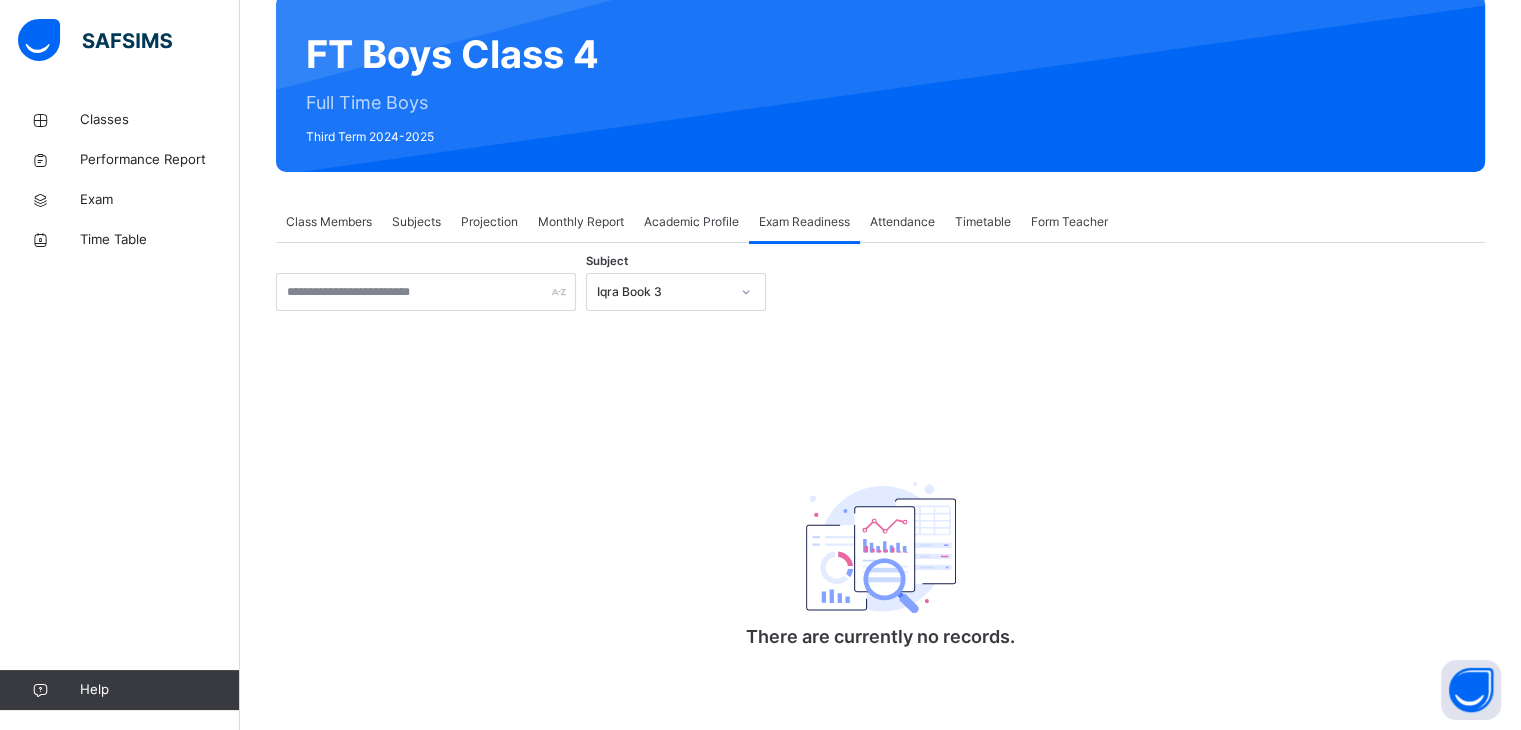 click on "Academic Profile" at bounding box center [691, 222] 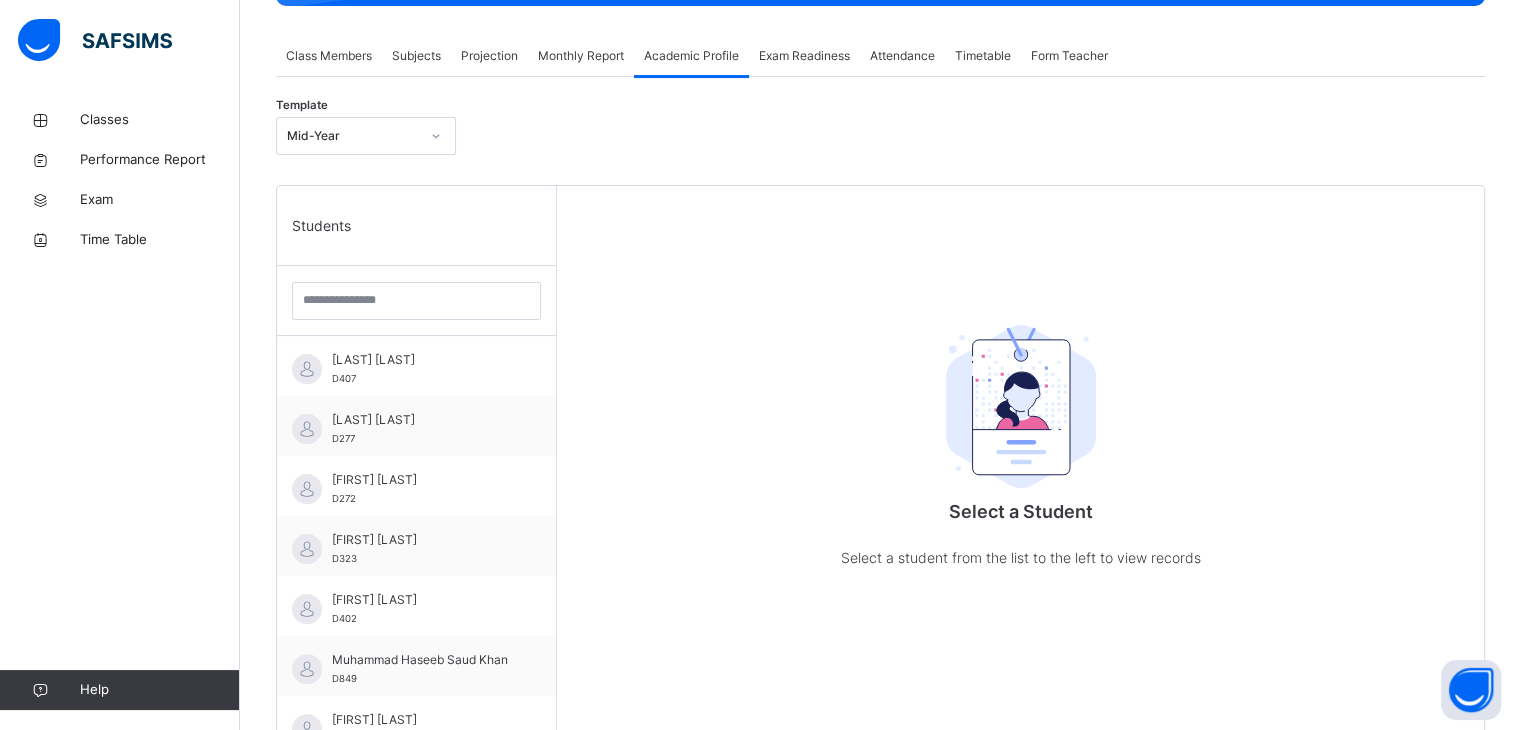 click on "Monthly Report" at bounding box center (581, 56) 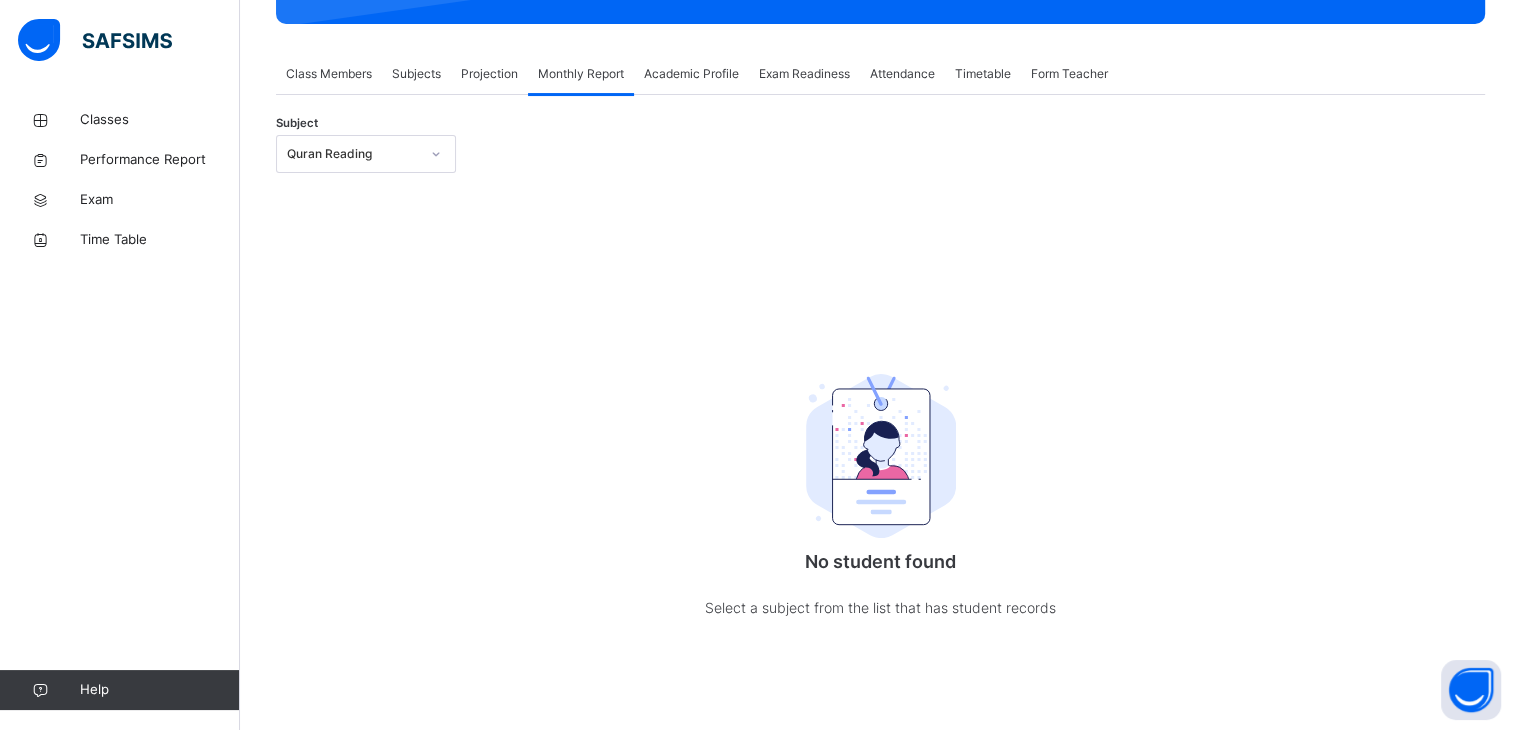 click on "Academic Profile" at bounding box center [691, 74] 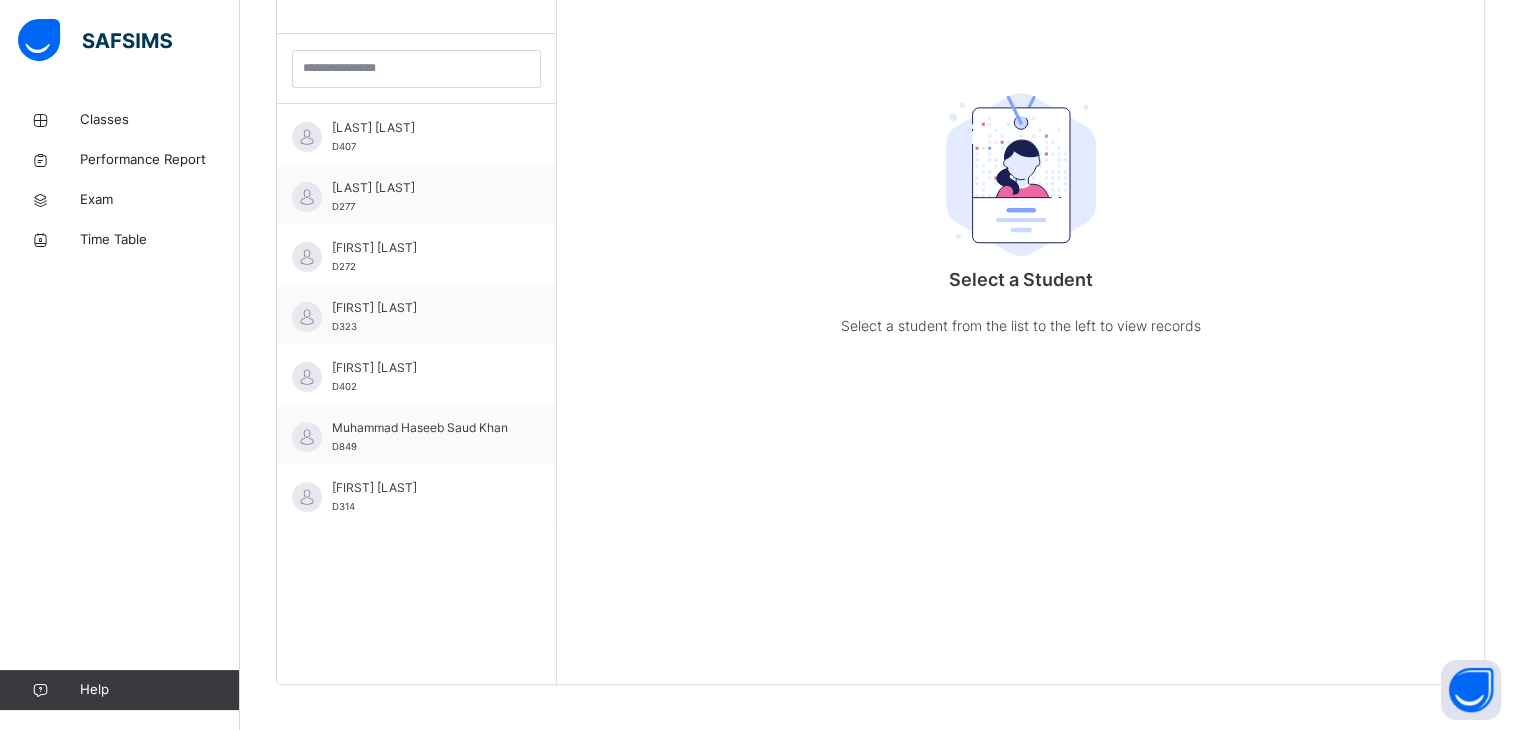 scroll, scrollTop: 476, scrollLeft: 0, axis: vertical 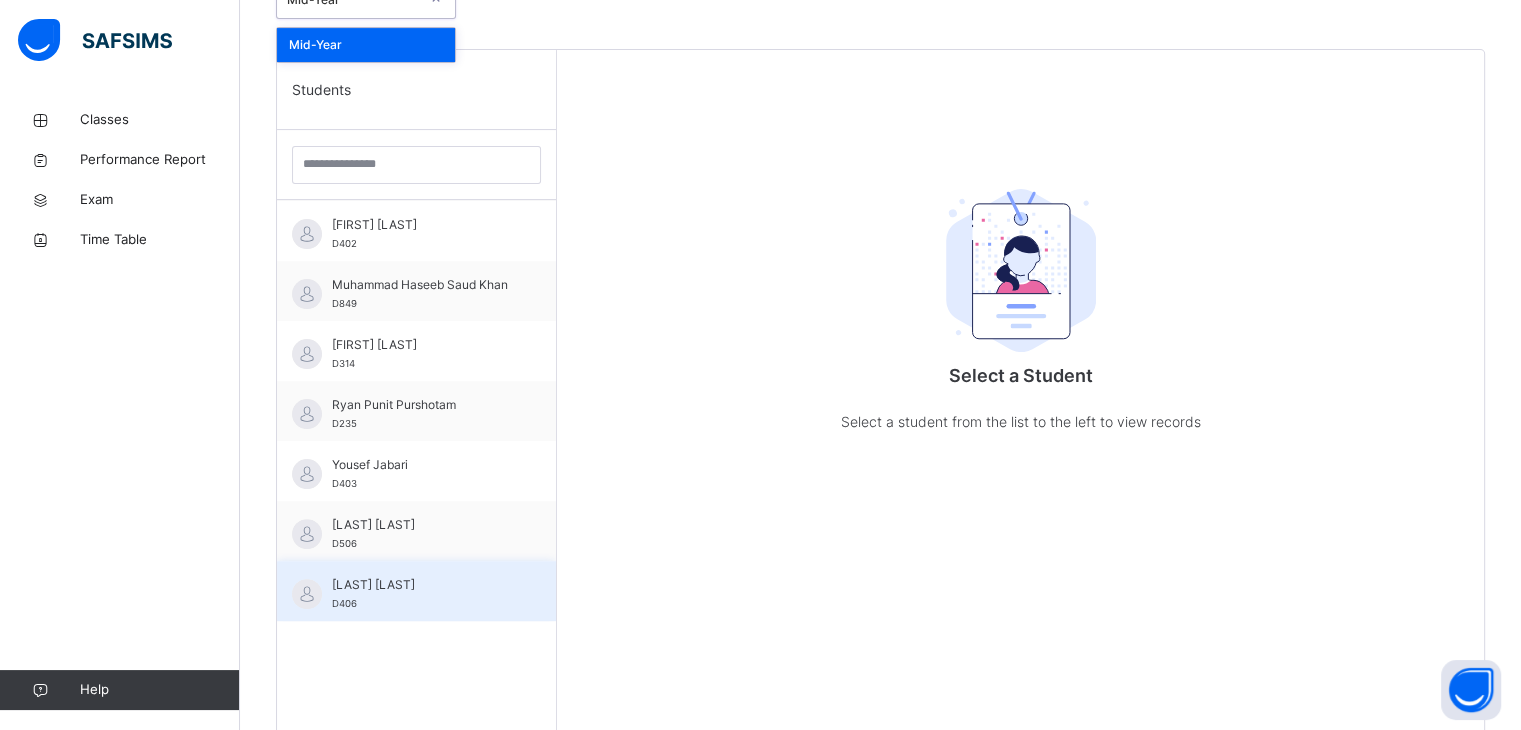 click on "[LAST]  [LAST] D406" at bounding box center (421, 594) 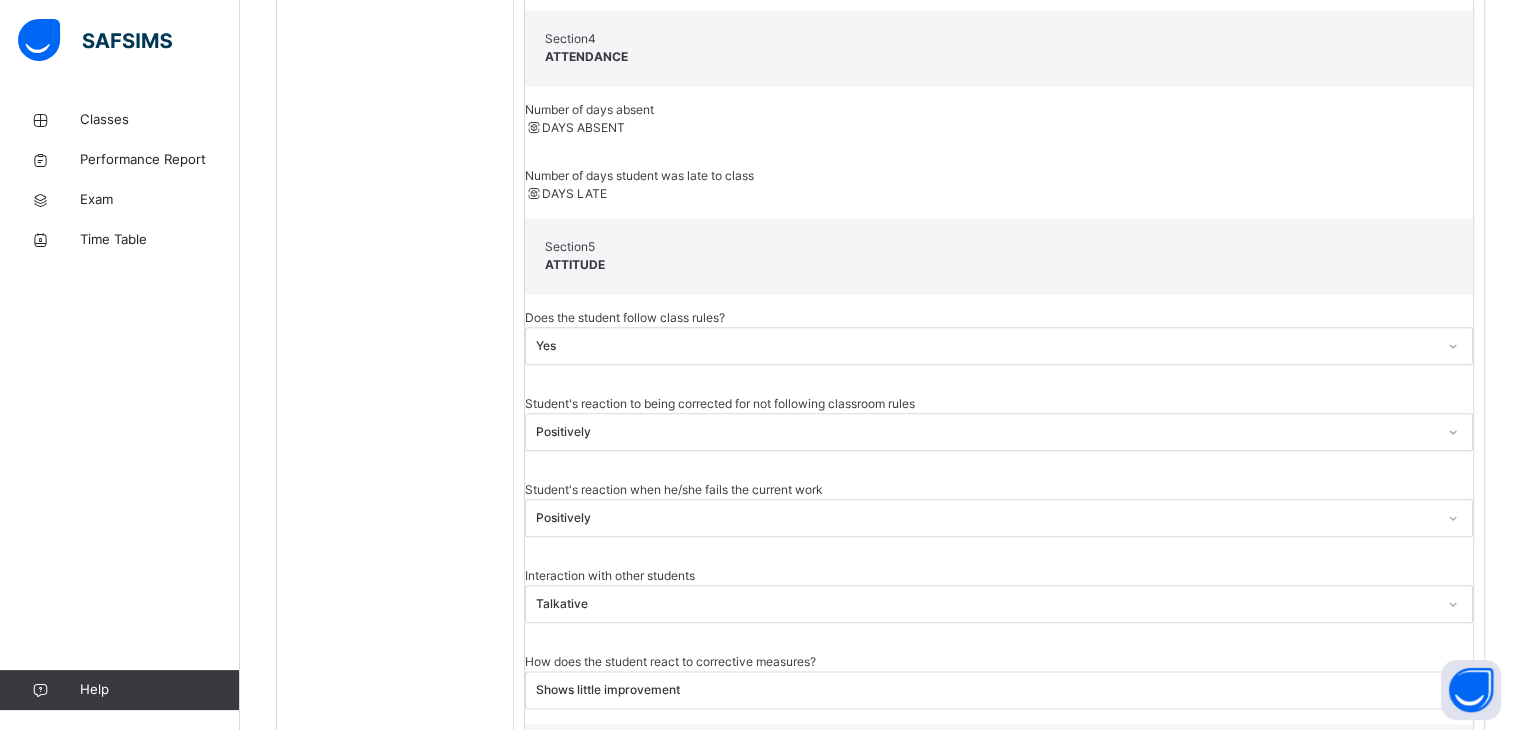 scroll, scrollTop: 2188, scrollLeft: 0, axis: vertical 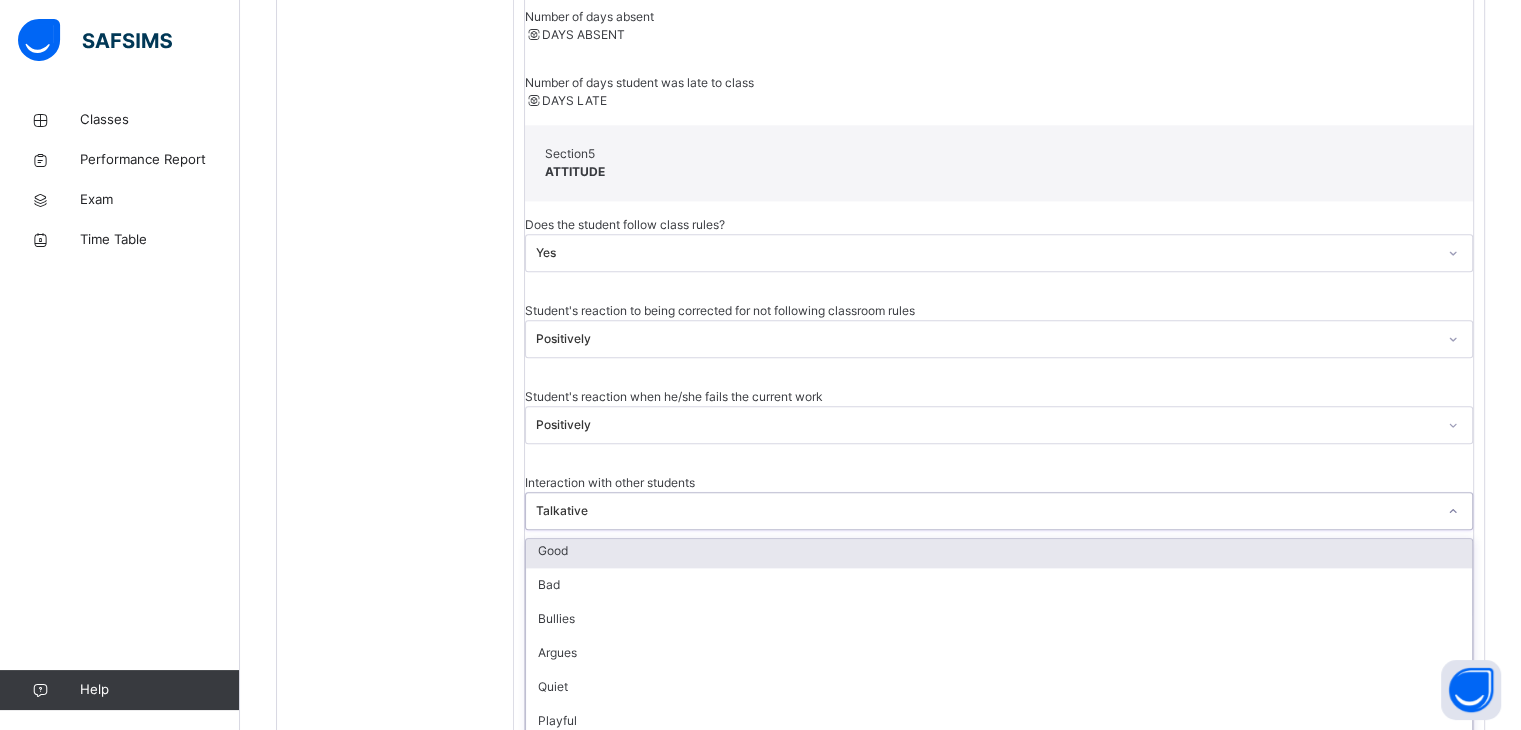 click on "Section  6 HOMEWORK PREPARATION" at bounding box center [999, 669] 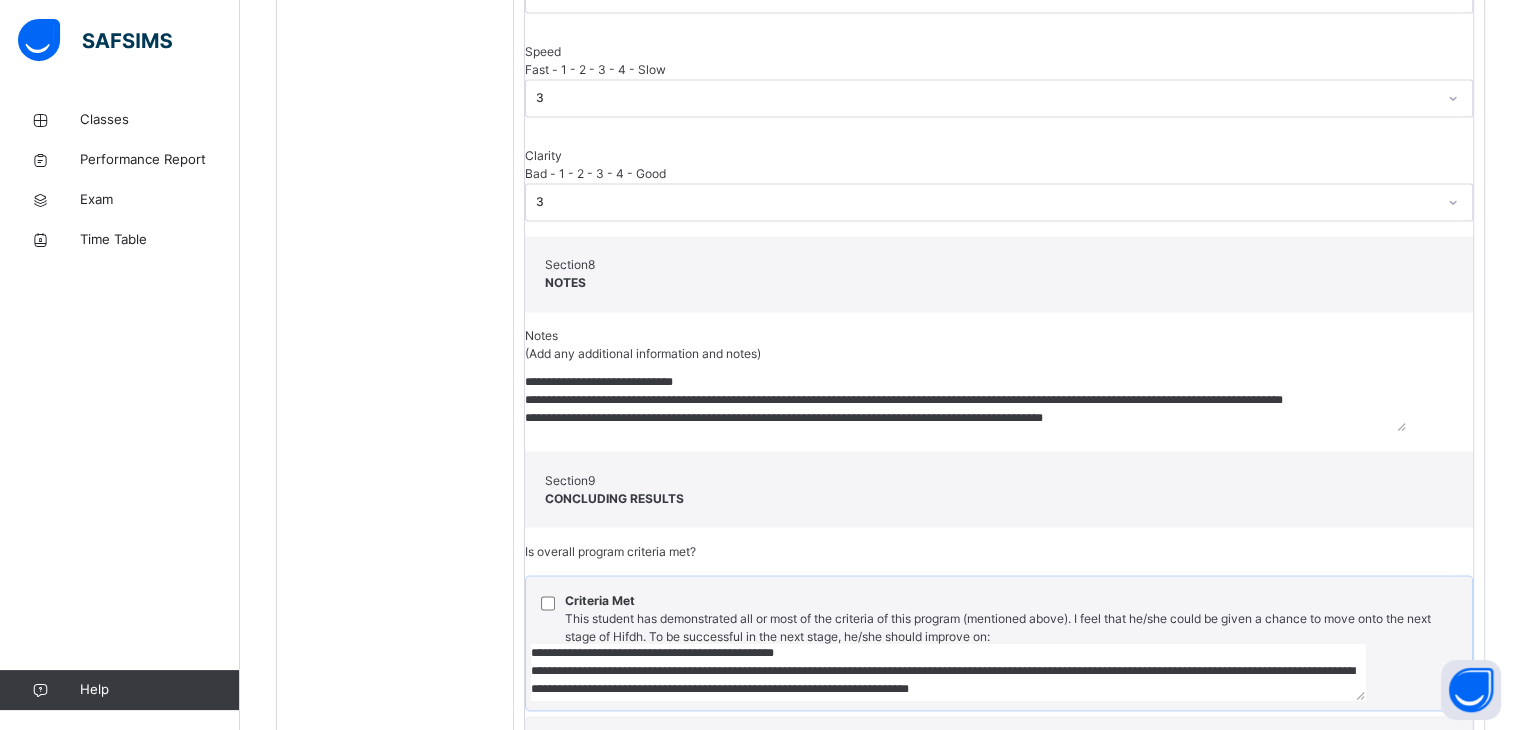 scroll, scrollTop: 3431, scrollLeft: 0, axis: vertical 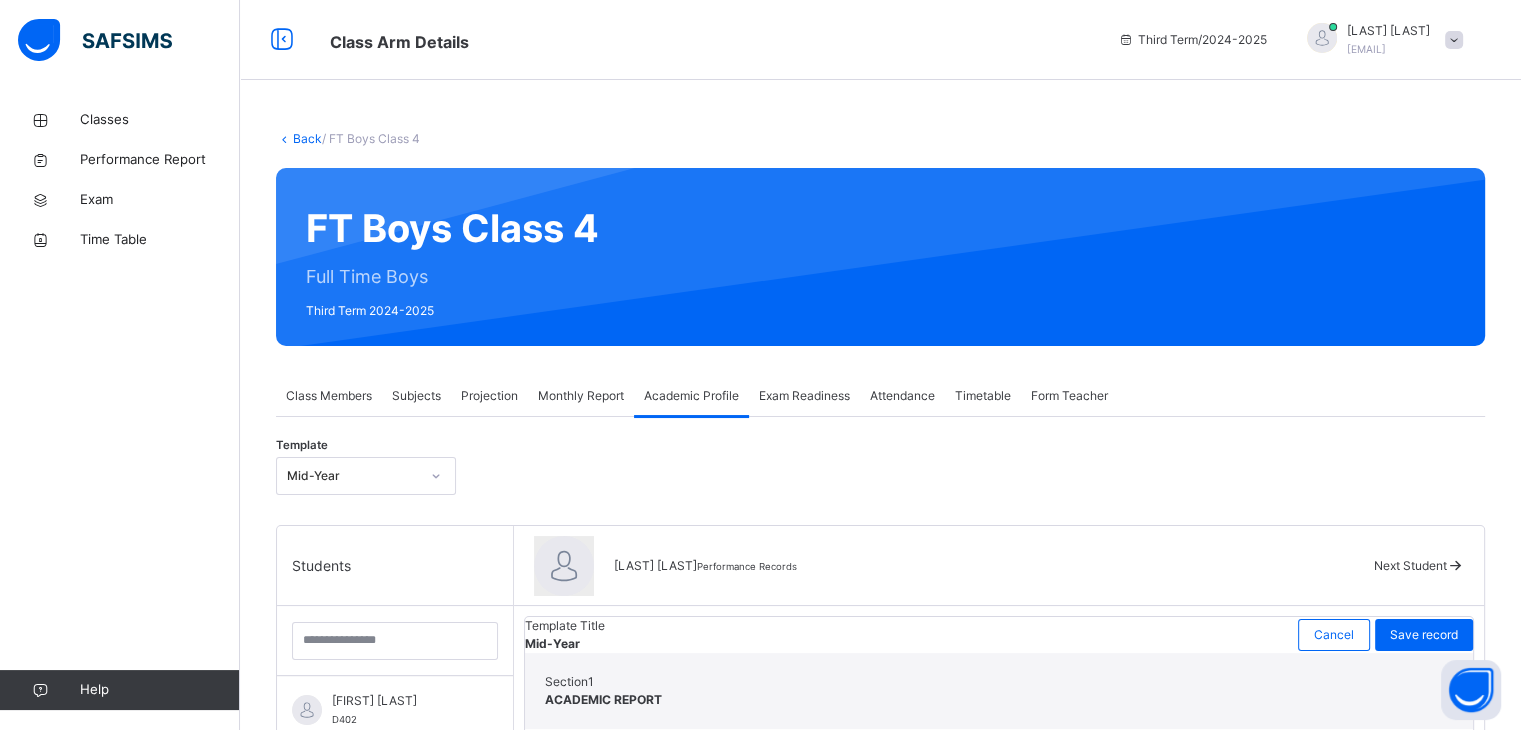 click on "Monthly Report" at bounding box center [581, 396] 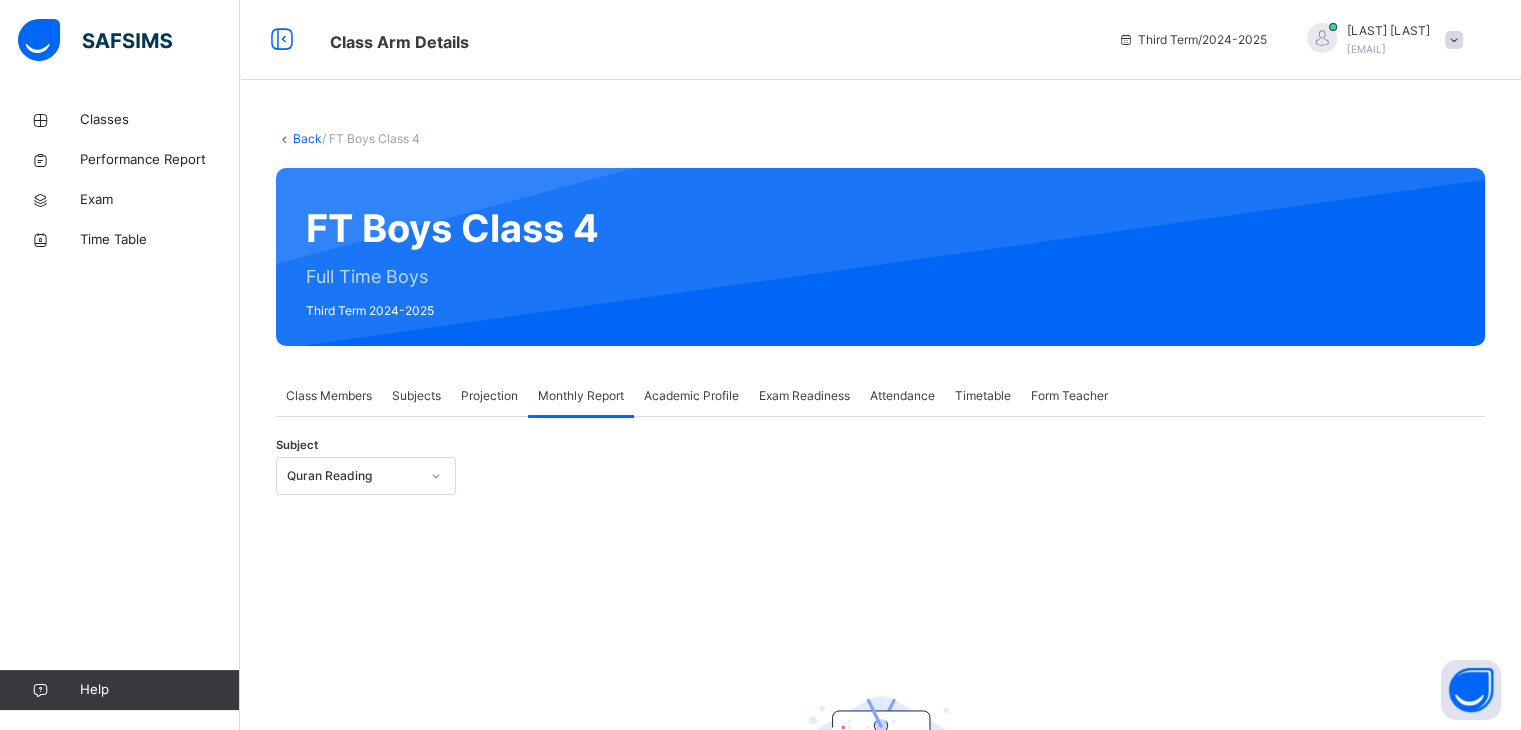 click on "Class Members" at bounding box center (329, 396) 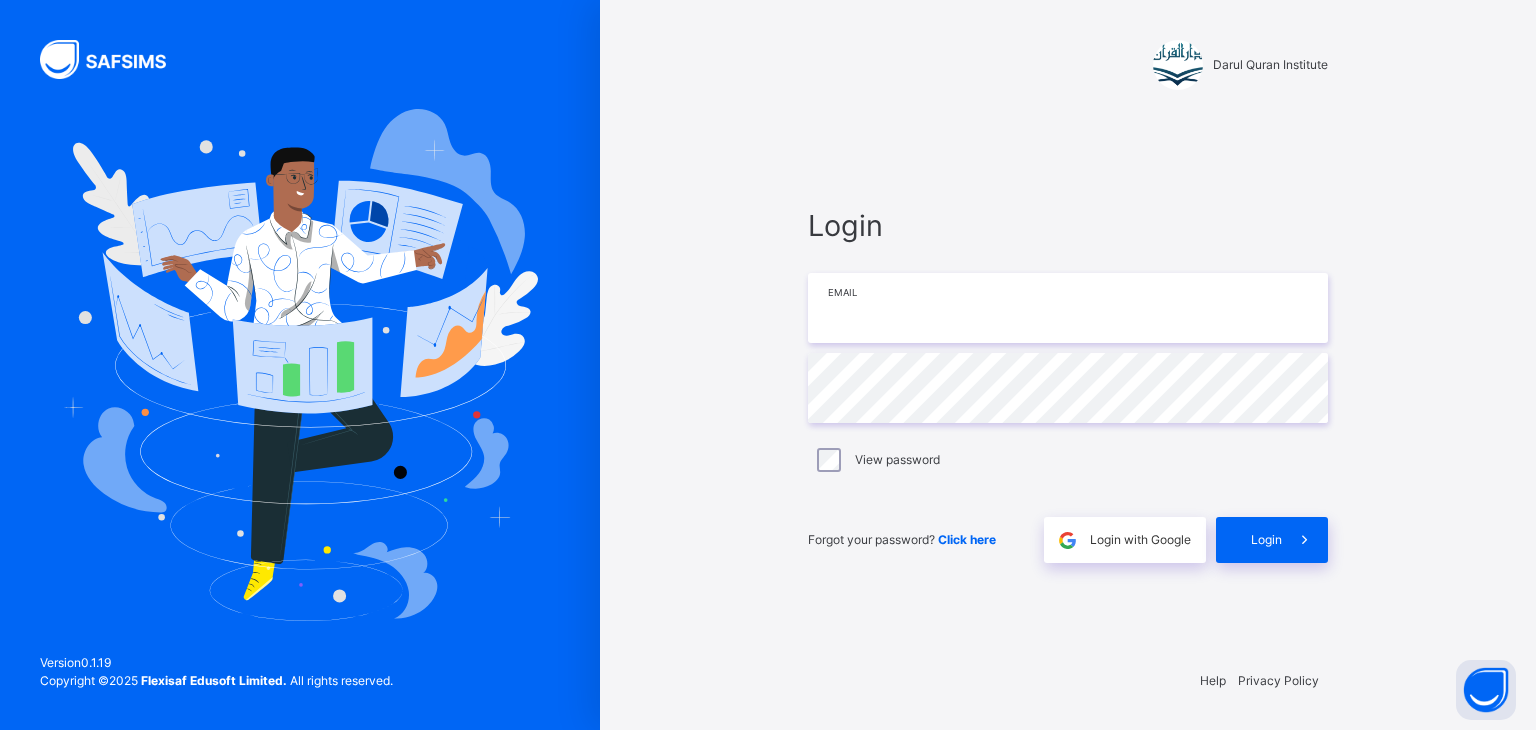 type on "**********" 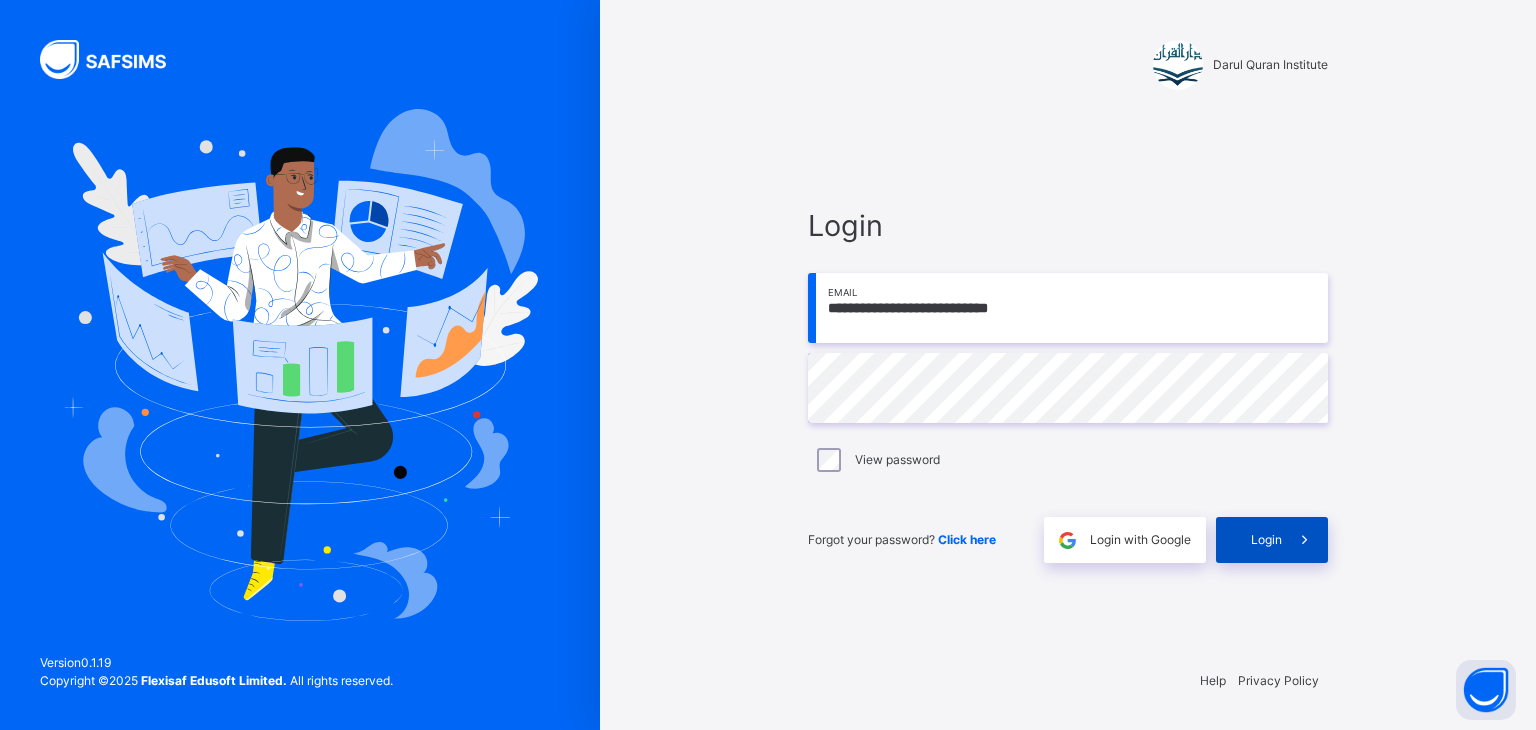 click on "Login" at bounding box center (1272, 540) 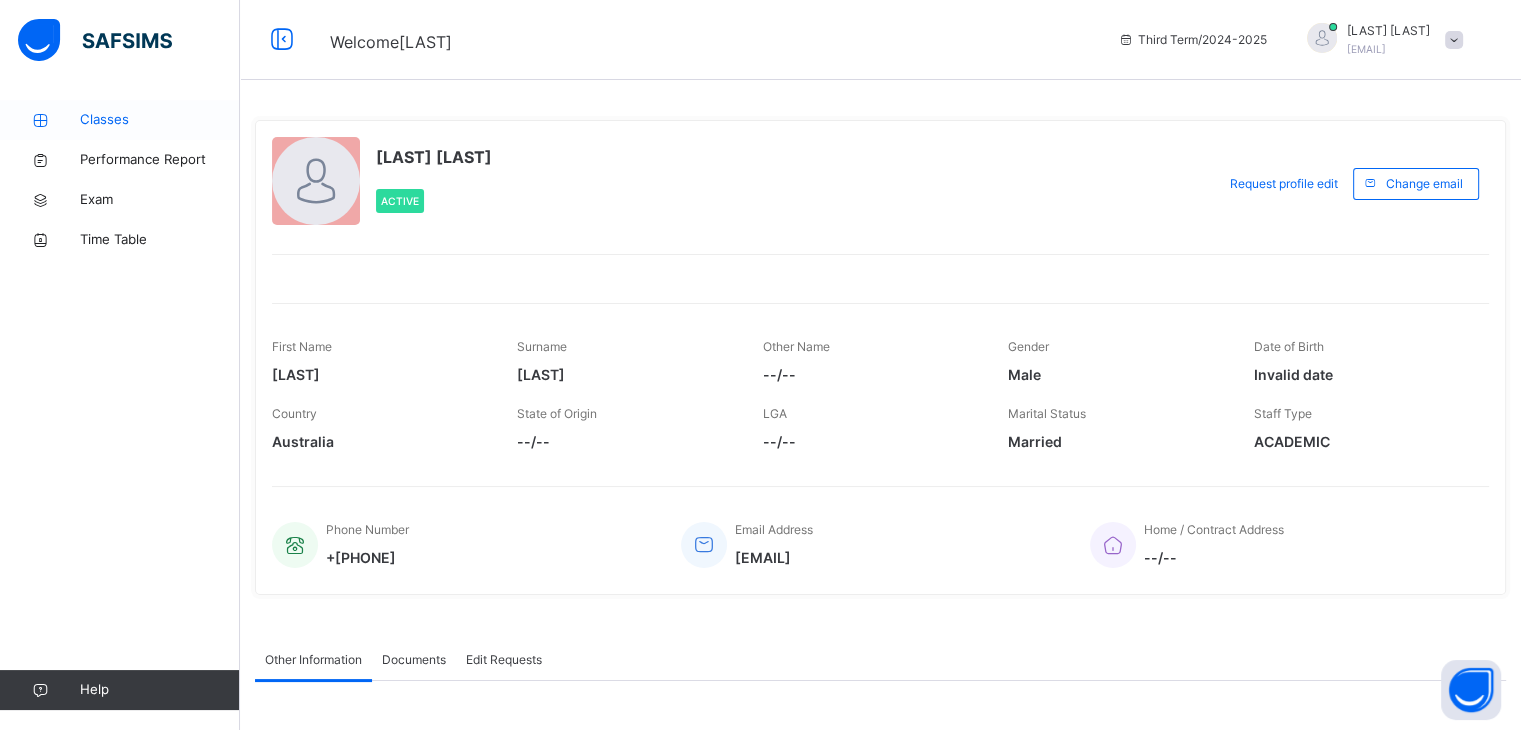 click on "Classes" at bounding box center [160, 120] 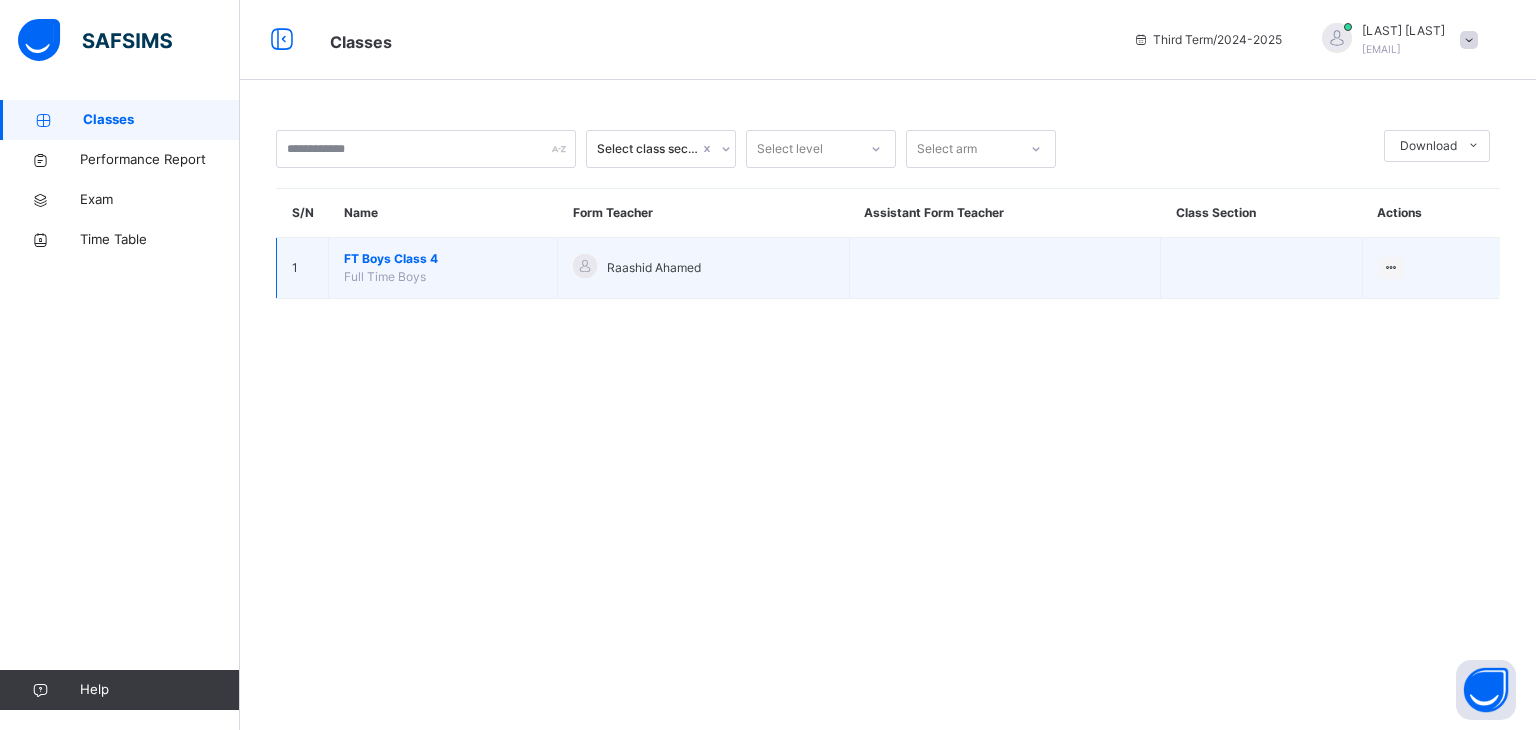 click on "FT Boys   Class 4   Full Time Boys" at bounding box center [443, 268] 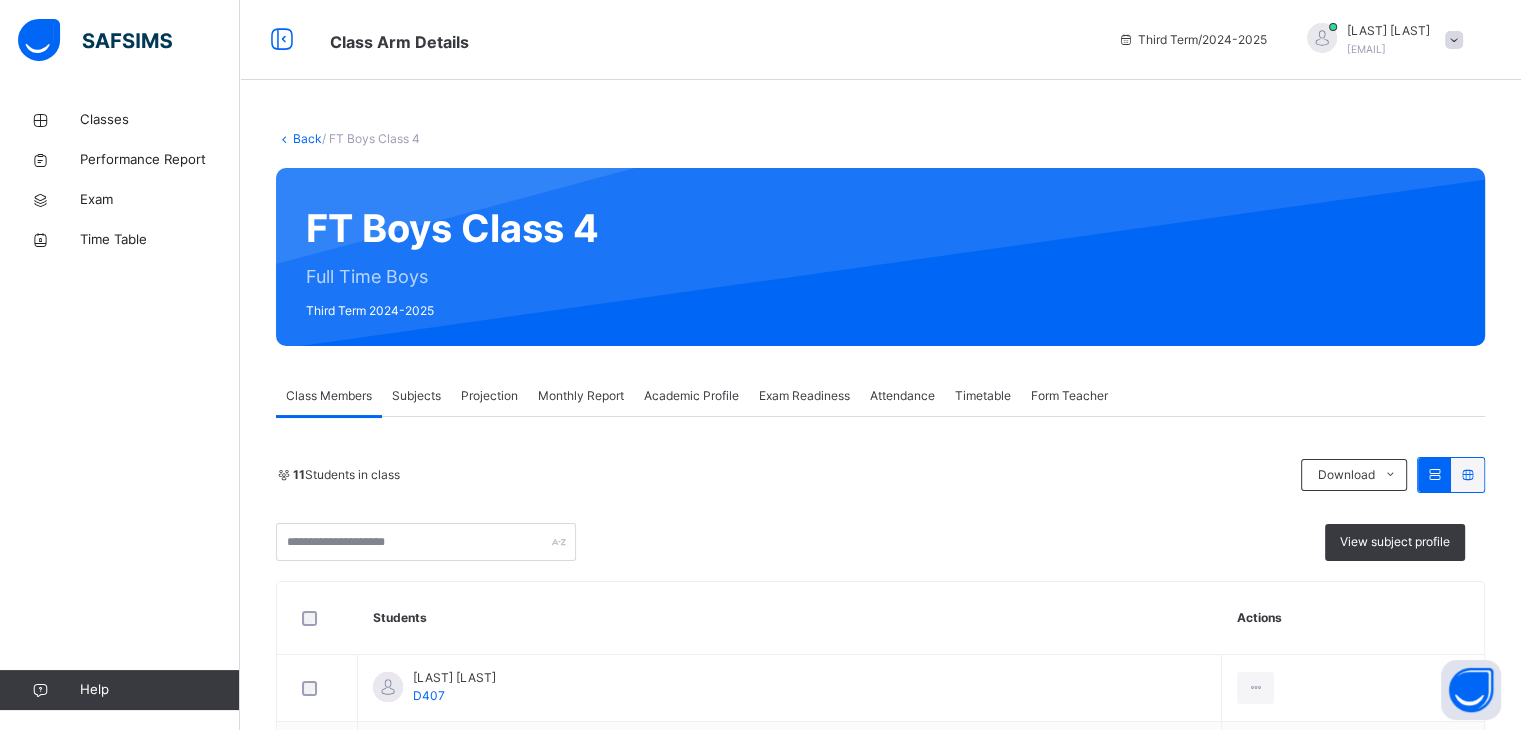 click on "Monthly Report" at bounding box center (581, 396) 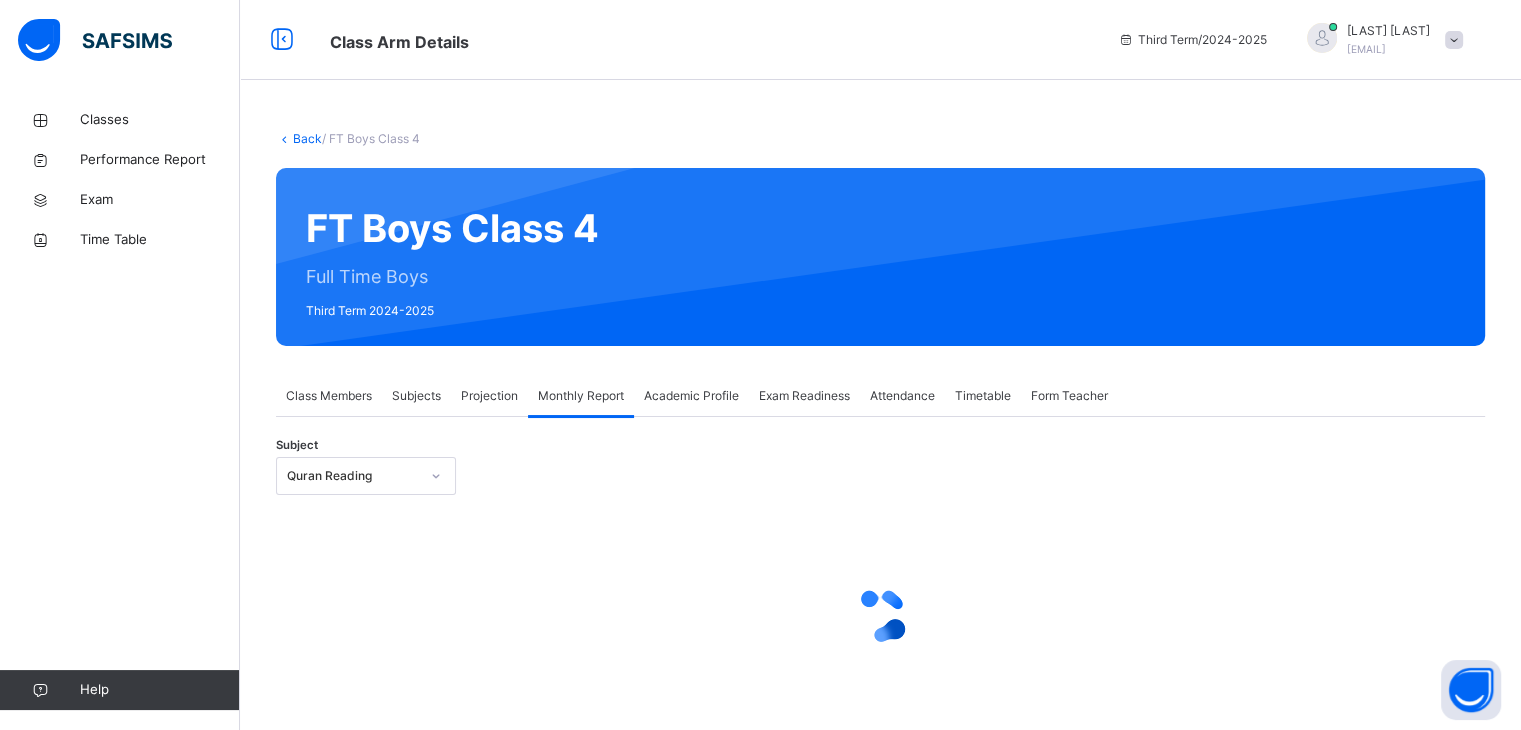 click on "Projection" at bounding box center (489, 396) 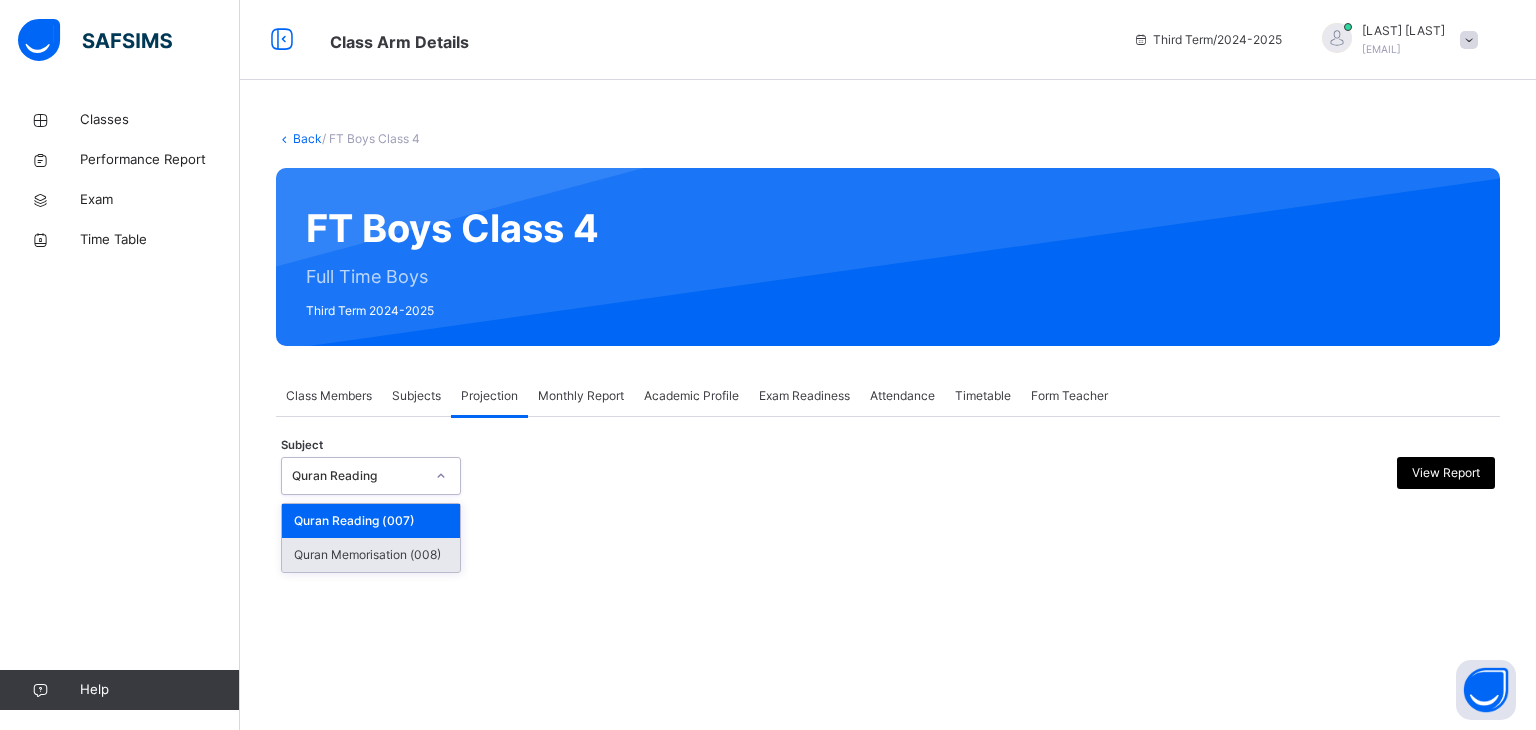 click on "Quran Memorisation (008)" at bounding box center (371, 555) 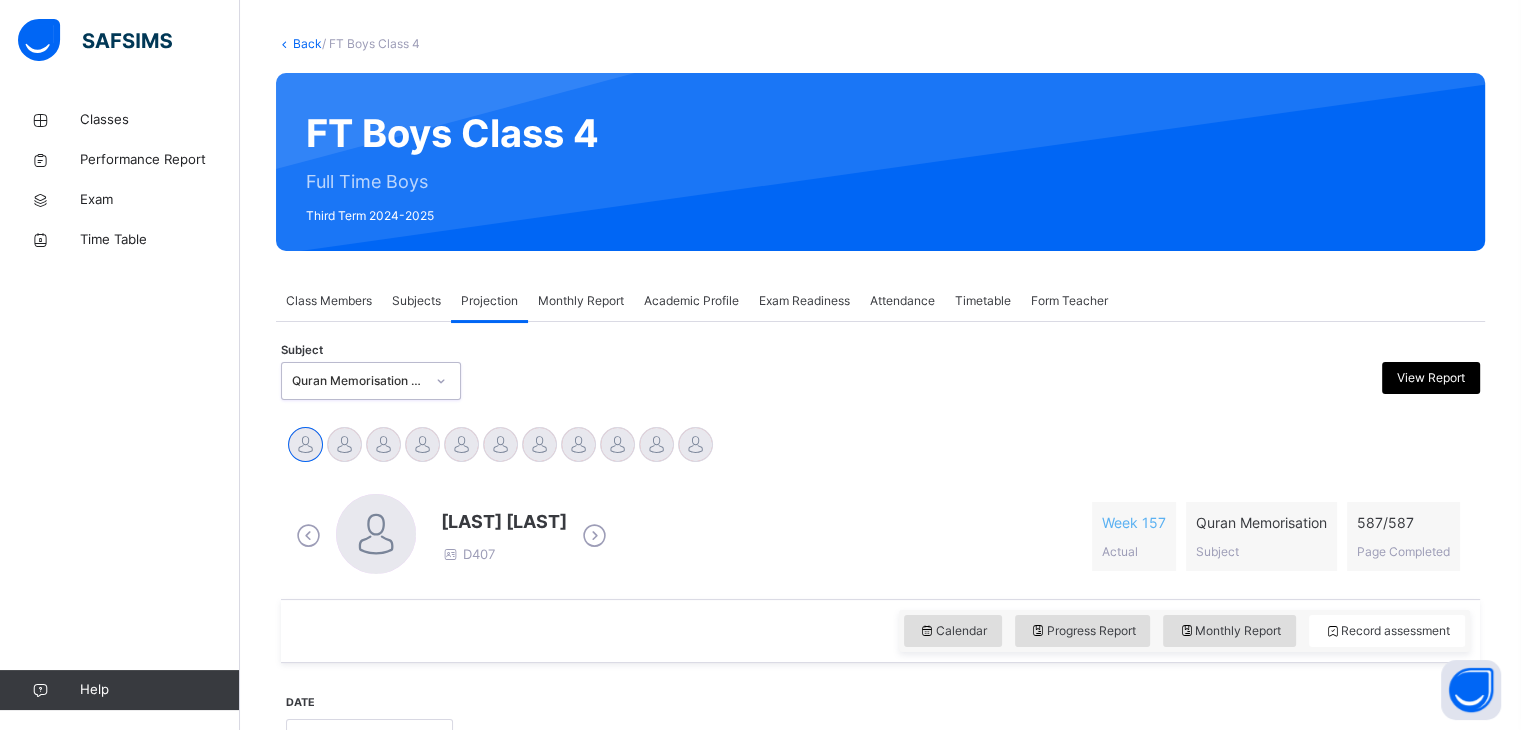 scroll, scrollTop: 224, scrollLeft: 0, axis: vertical 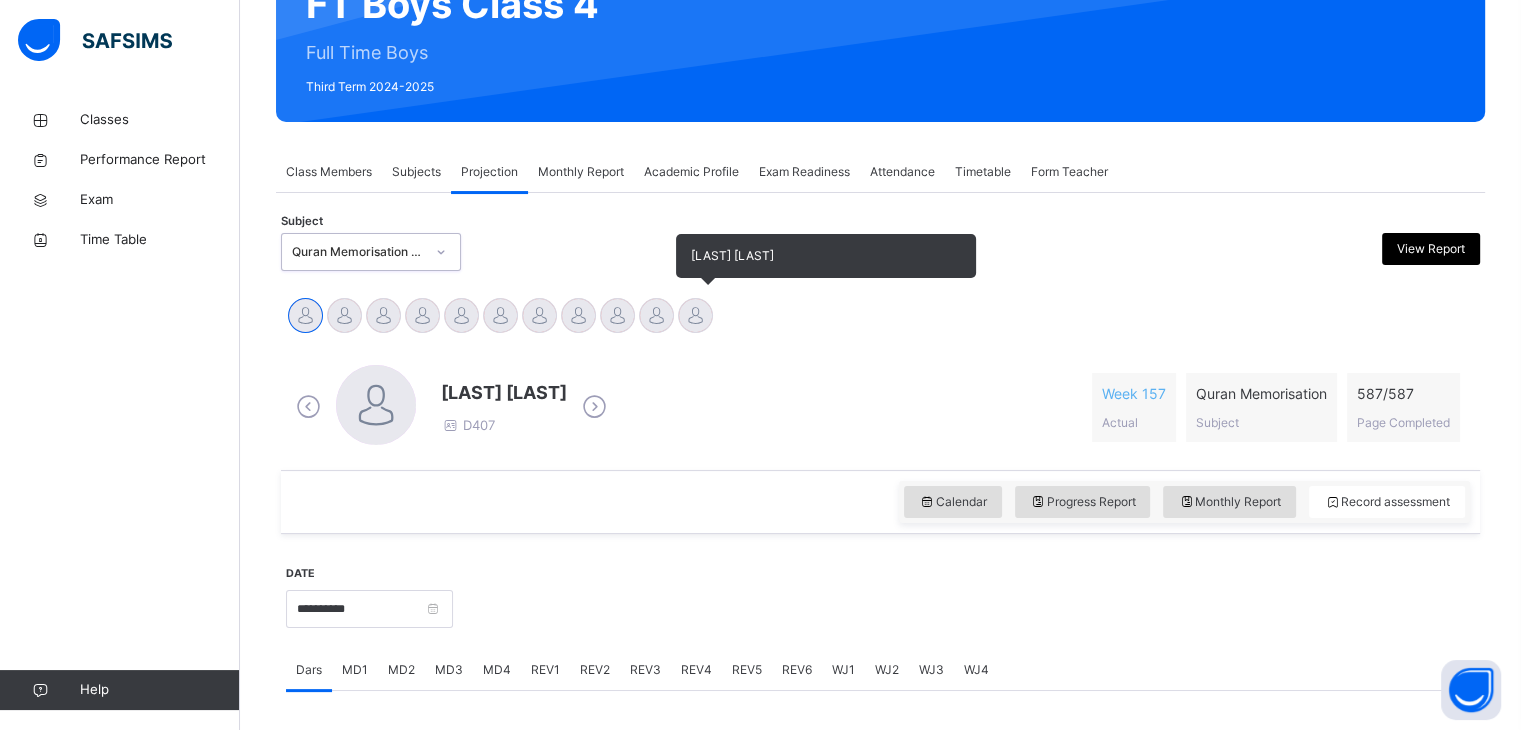 click at bounding box center [695, 315] 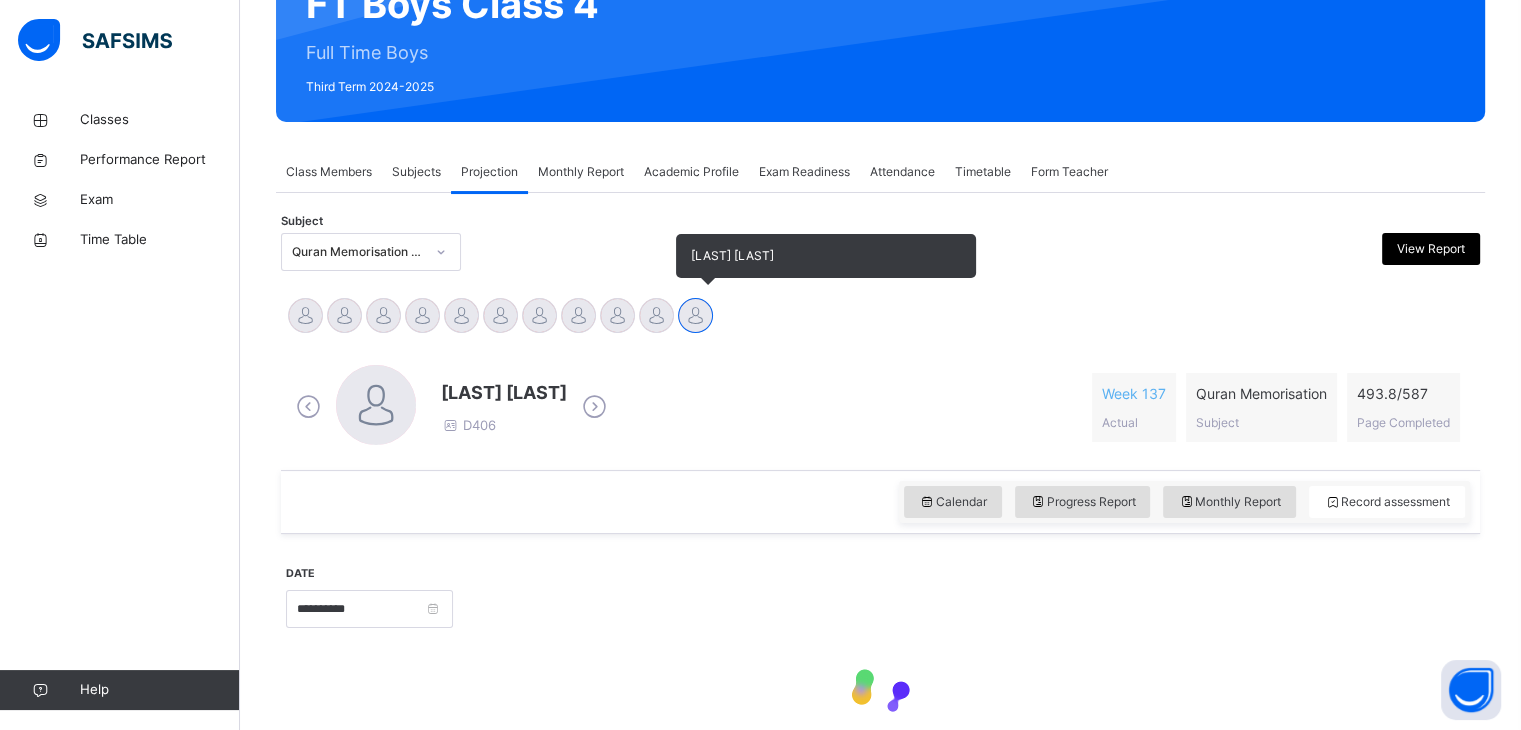 scroll, scrollTop: 266, scrollLeft: 0, axis: vertical 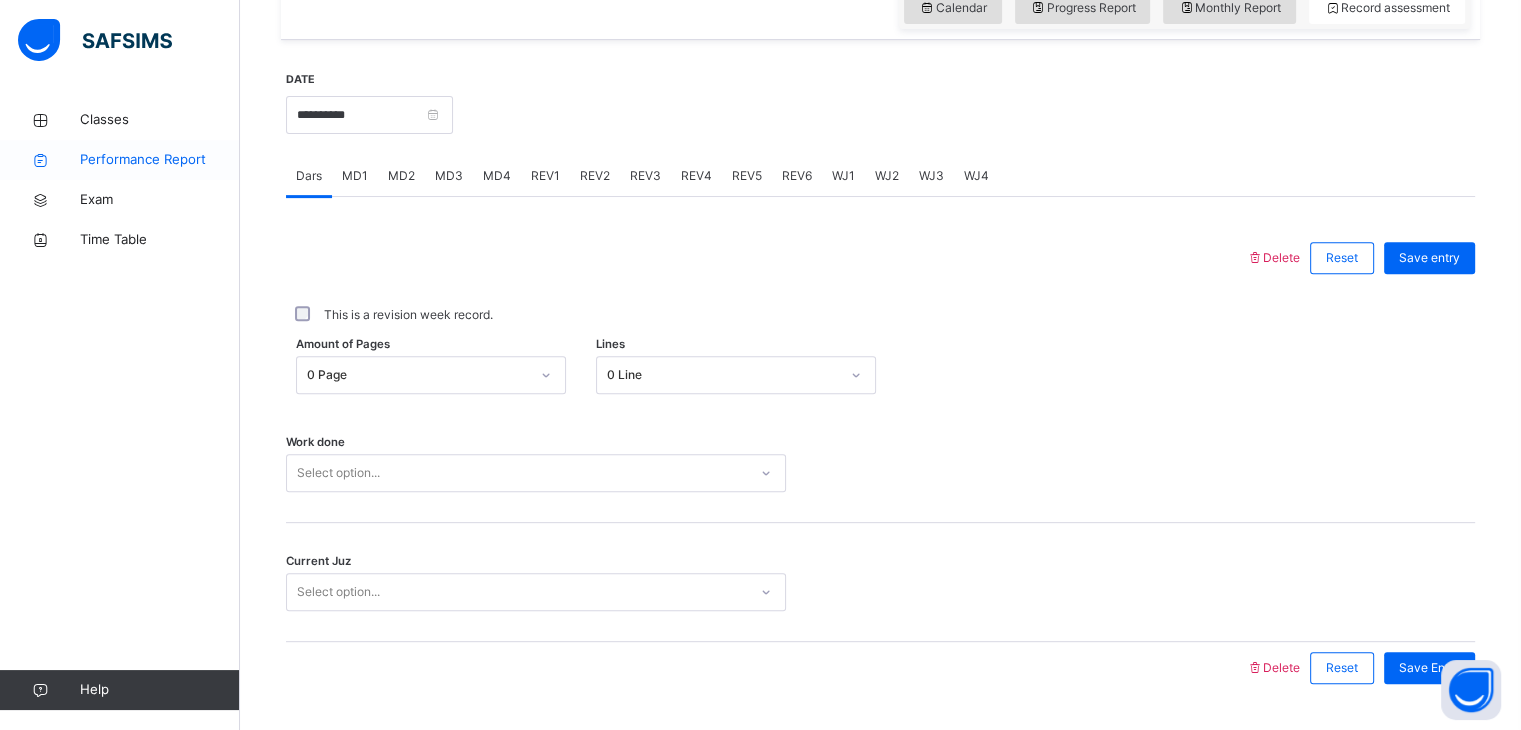 click on "Performance Report" at bounding box center (160, 160) 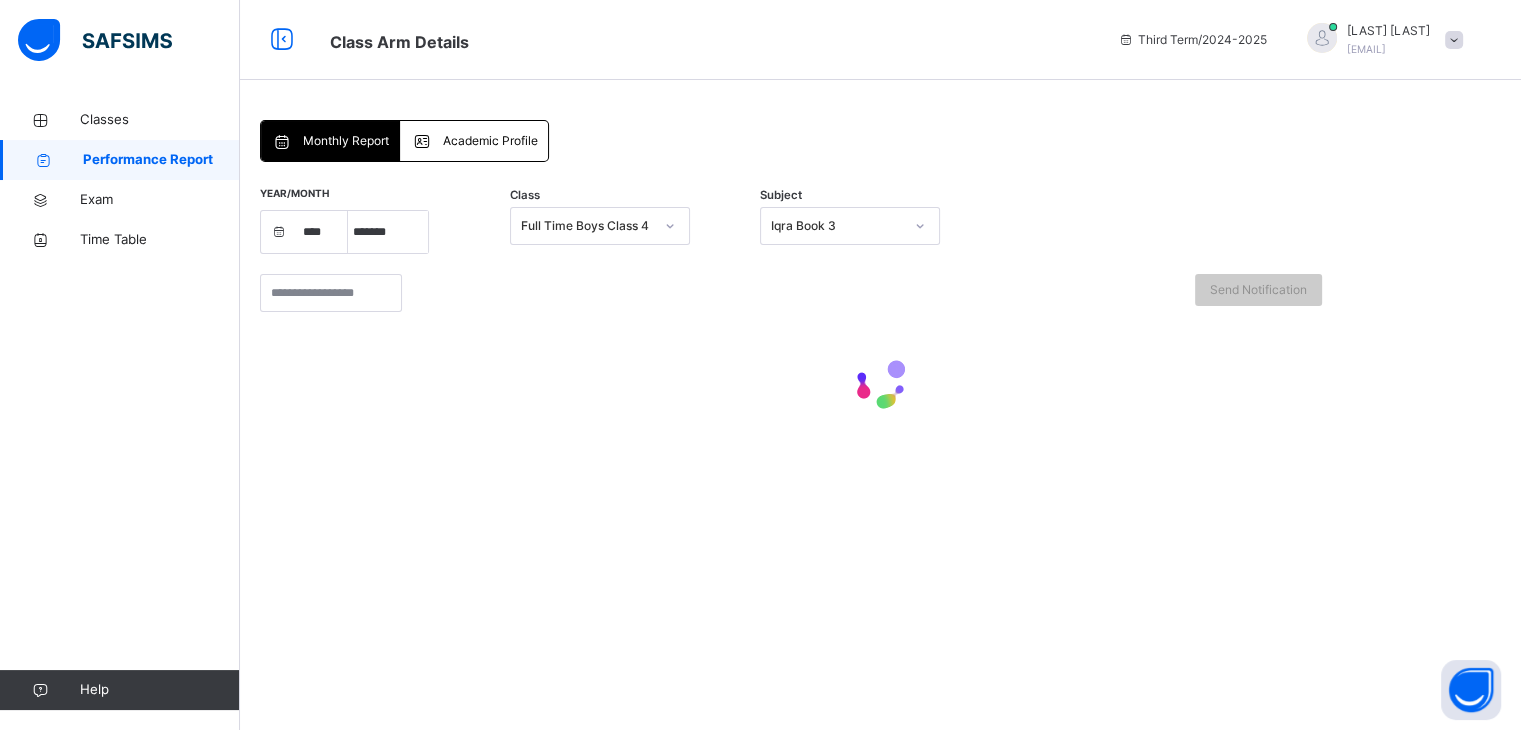 scroll, scrollTop: 0, scrollLeft: 0, axis: both 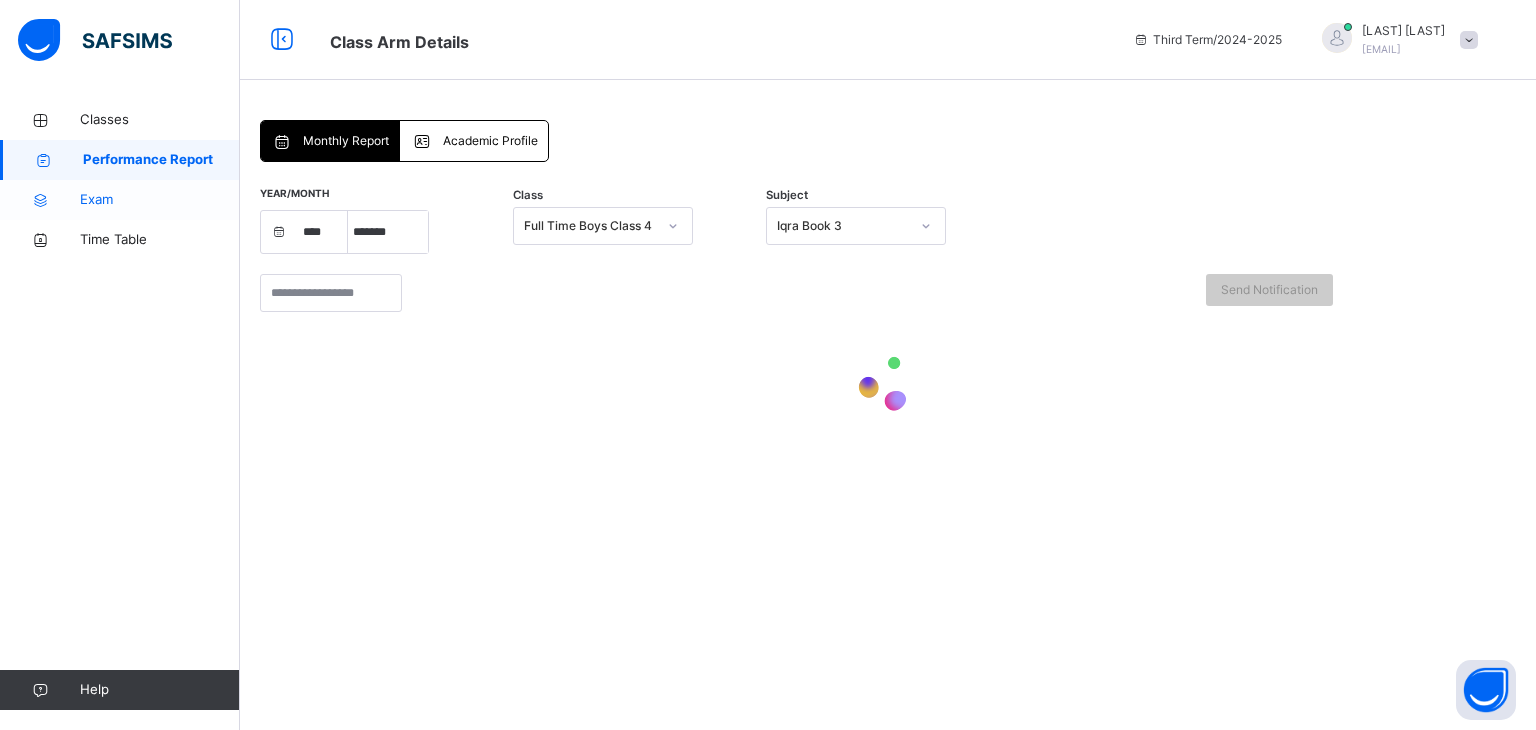 click on "Exam" at bounding box center (160, 200) 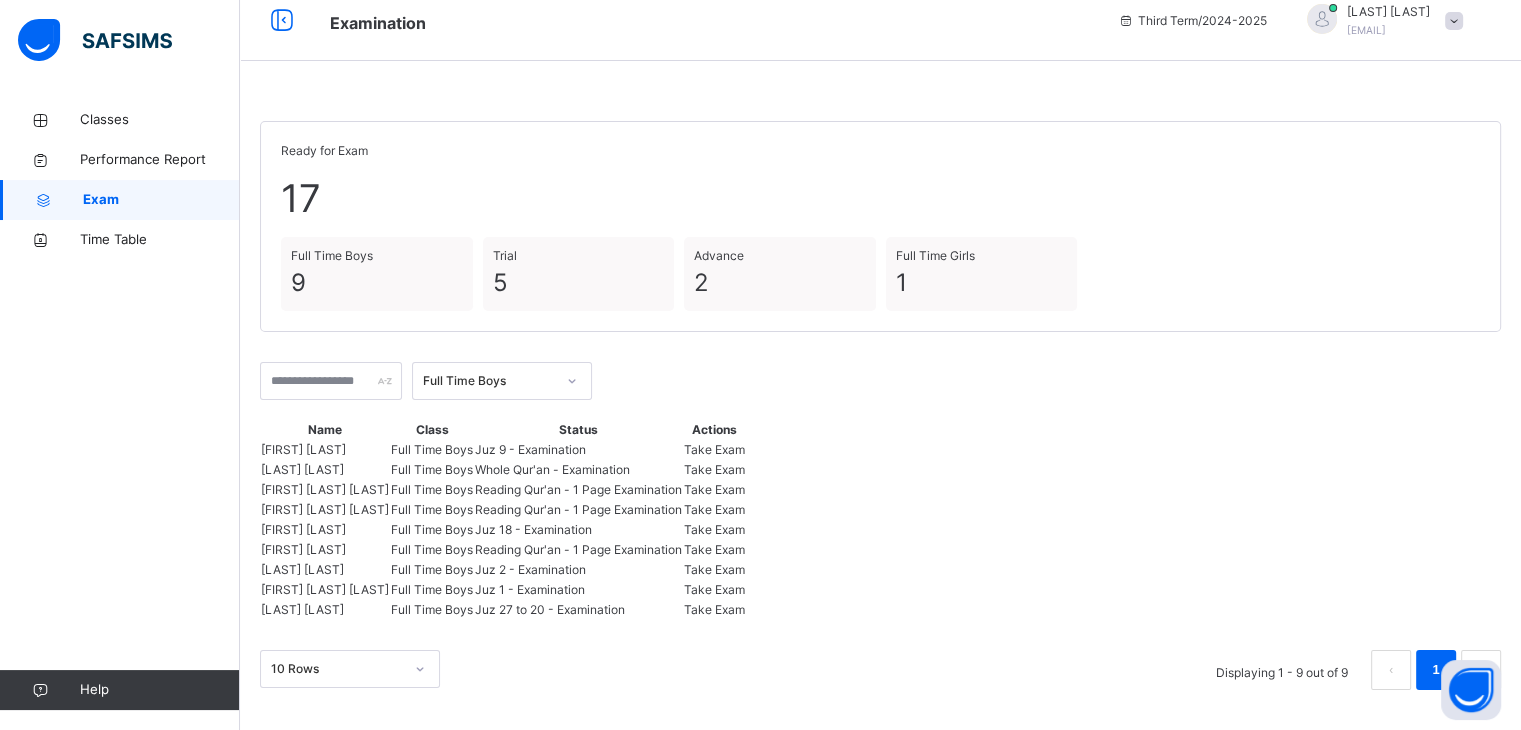 scroll, scrollTop: 72, scrollLeft: 0, axis: vertical 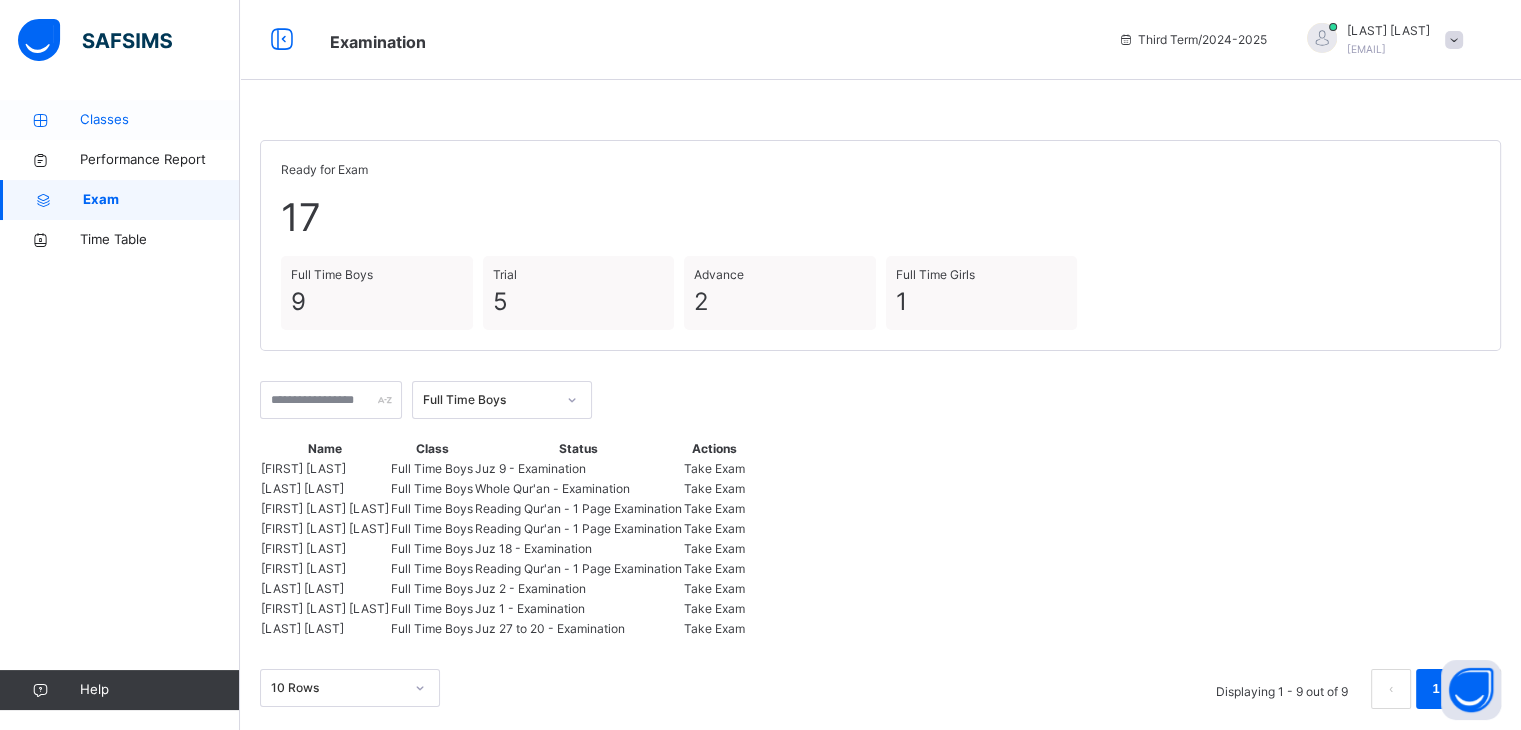 click on "Classes" at bounding box center [160, 120] 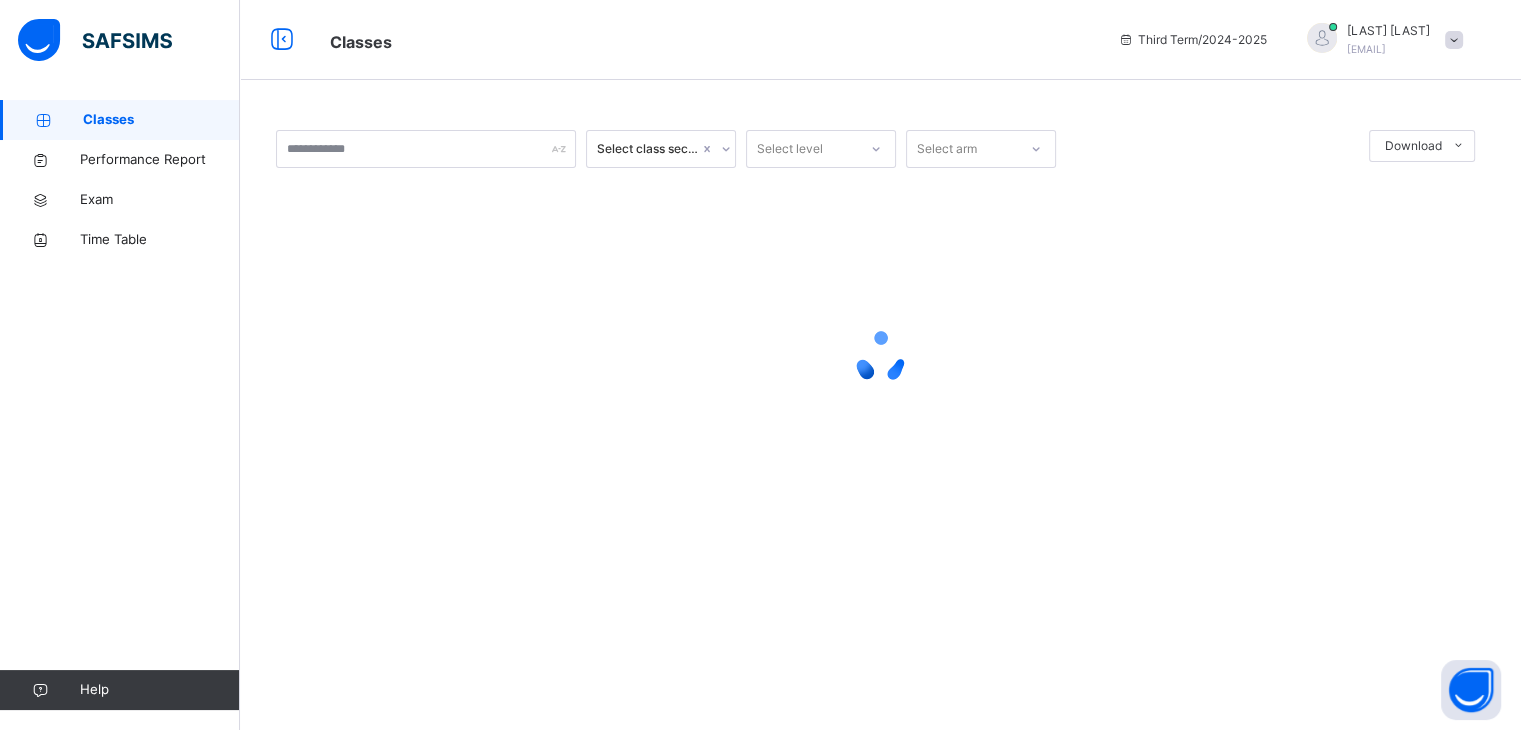 scroll, scrollTop: 0, scrollLeft: 0, axis: both 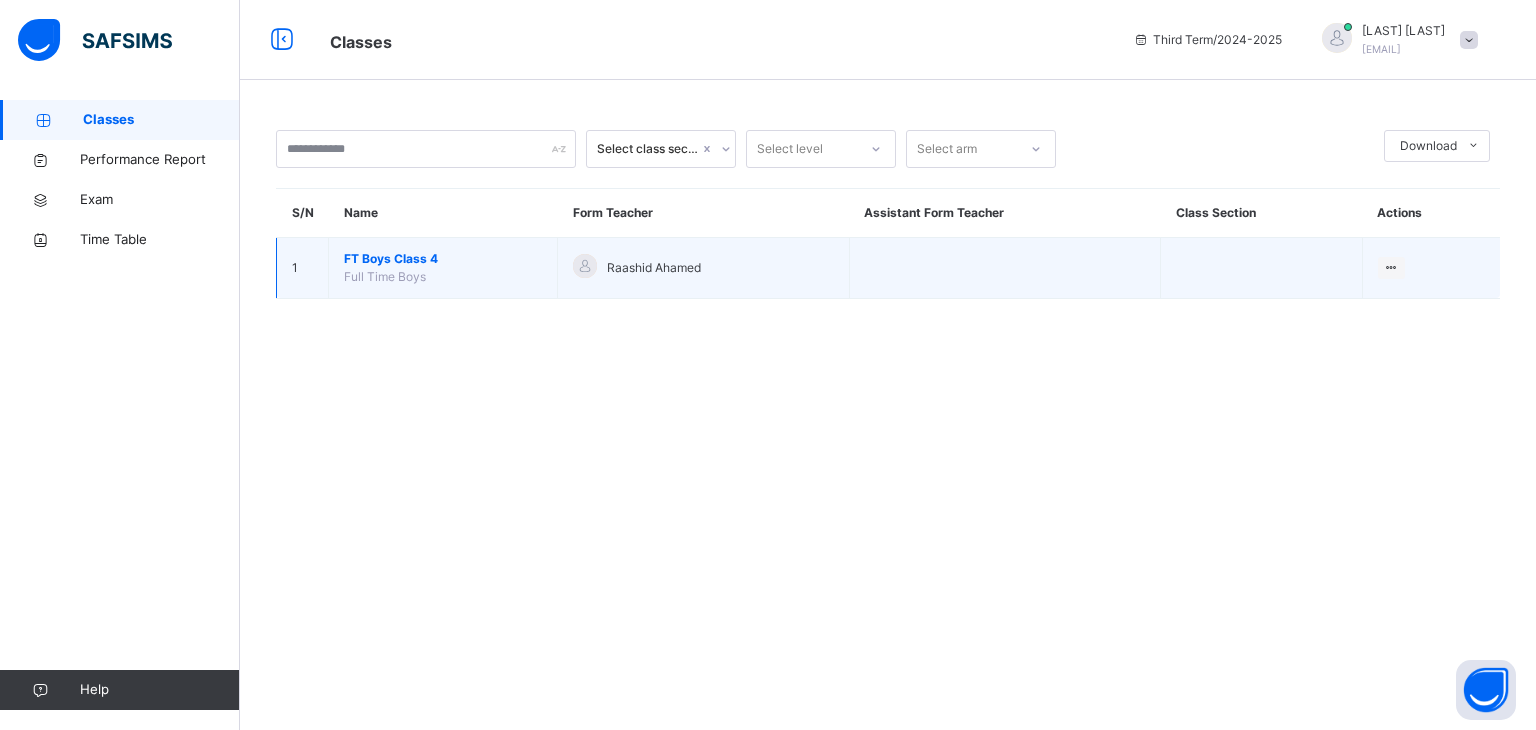 click on "FT Boys   Class 4   Full Time Boys" at bounding box center (443, 268) 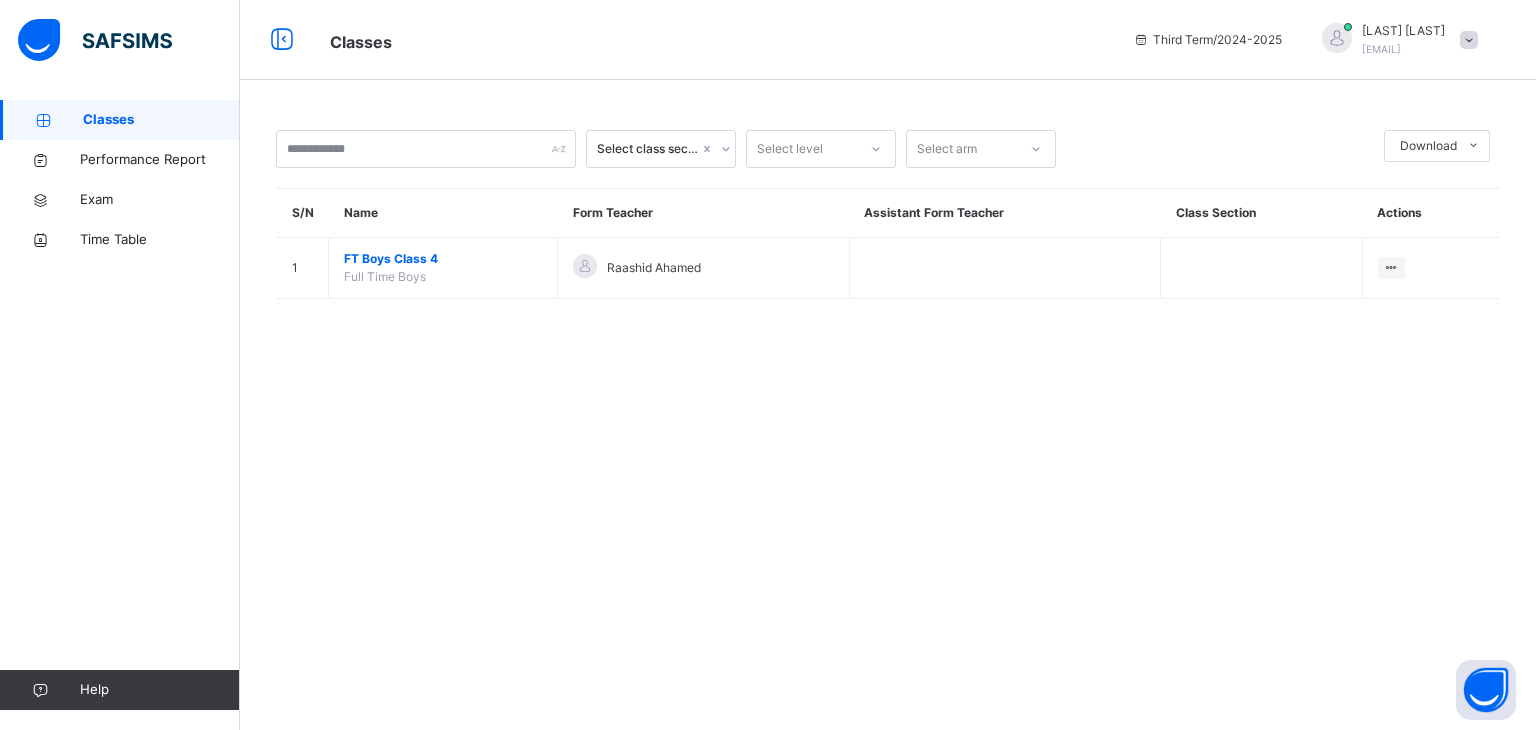 click on "Select class section Select level Select arm Download Pdf Report Excel Report S/N Name Form Teacher Assistant Form Teacher Class Section Actions 1 FT Boys   Class 4   Full Time Boys [LAST] [LAST]  View Class × Form Teacher Select Form Teacher [LAST] [LAST]  Select Assistant Form Teacher Cancel Save" at bounding box center [888, 224] 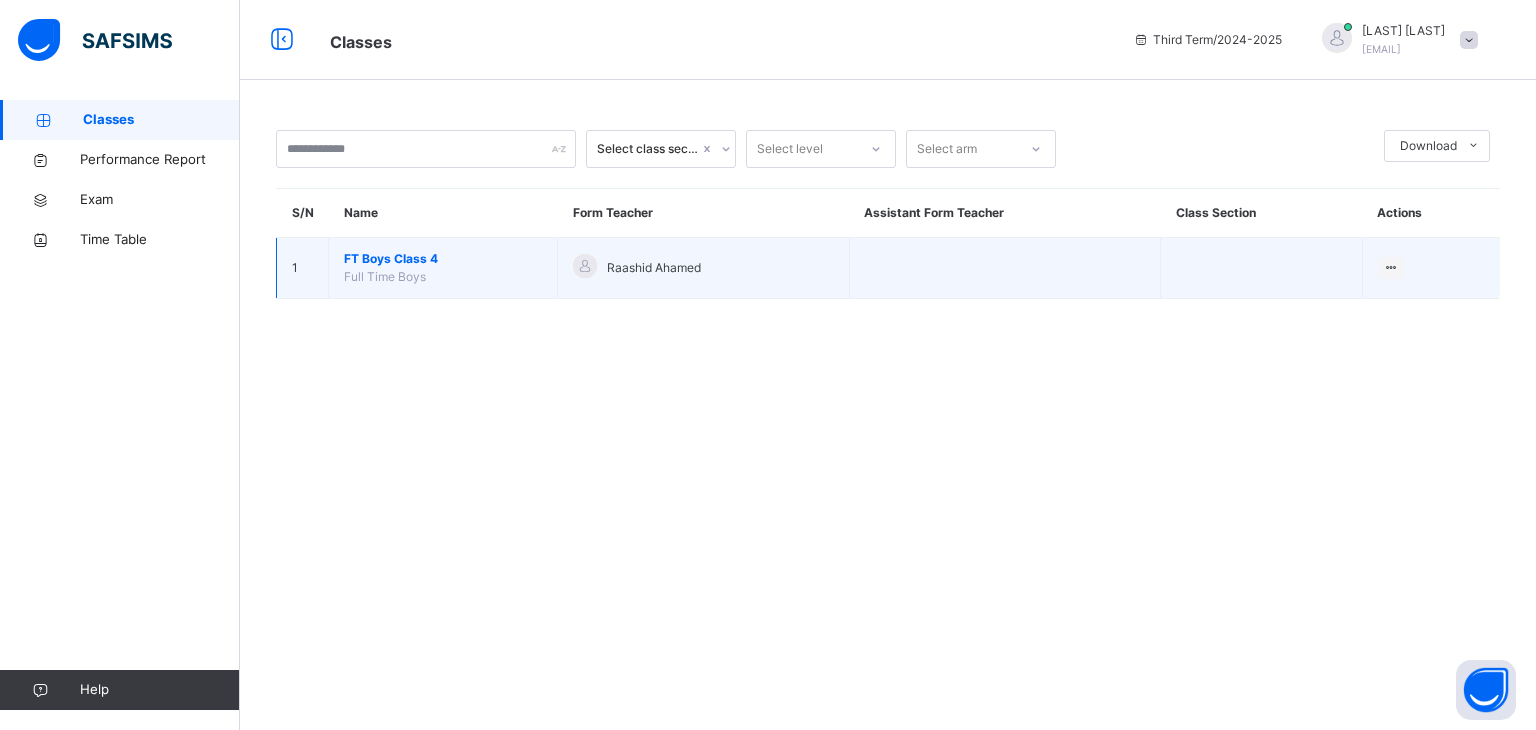 click on "FT Boys   Class 4" at bounding box center (443, 259) 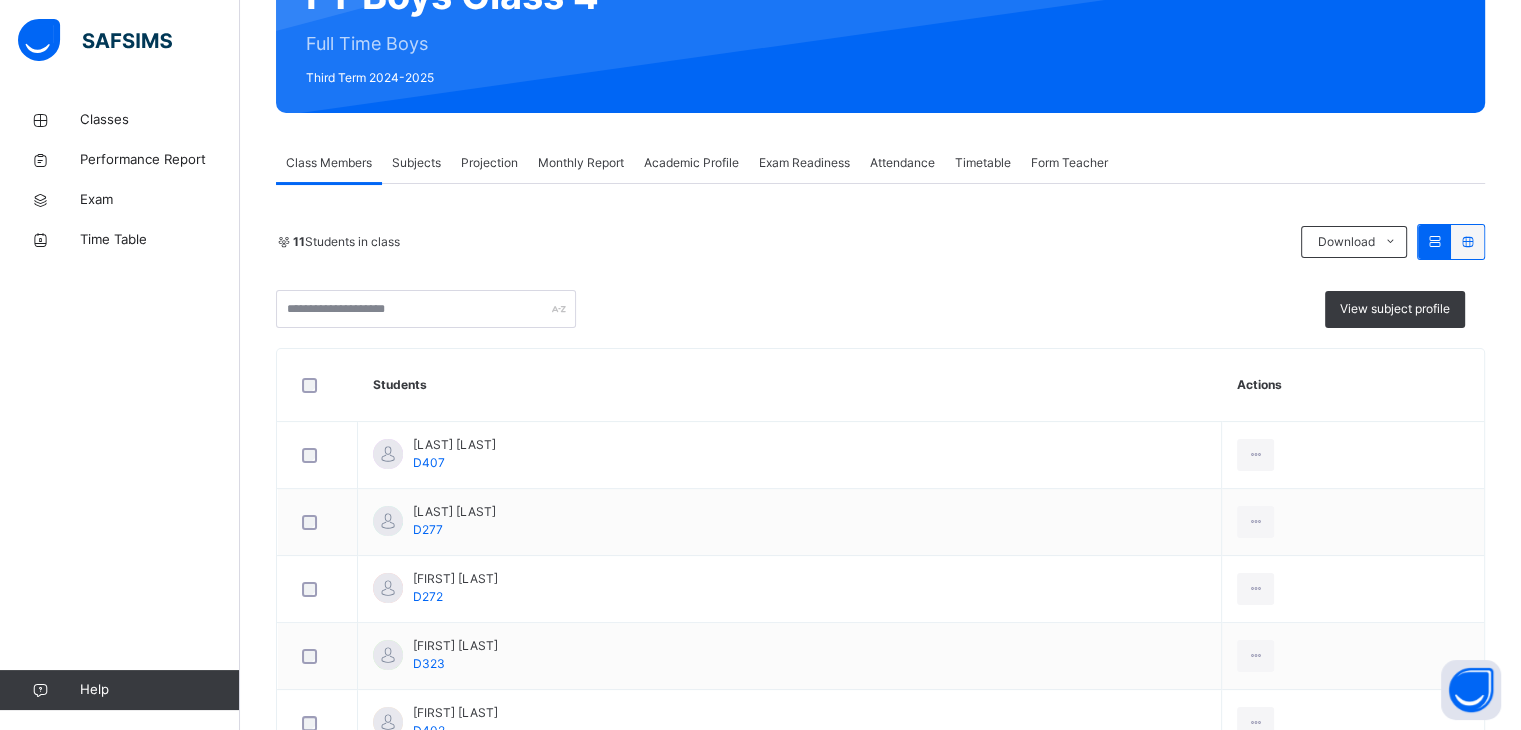scroll, scrollTop: 236, scrollLeft: 0, axis: vertical 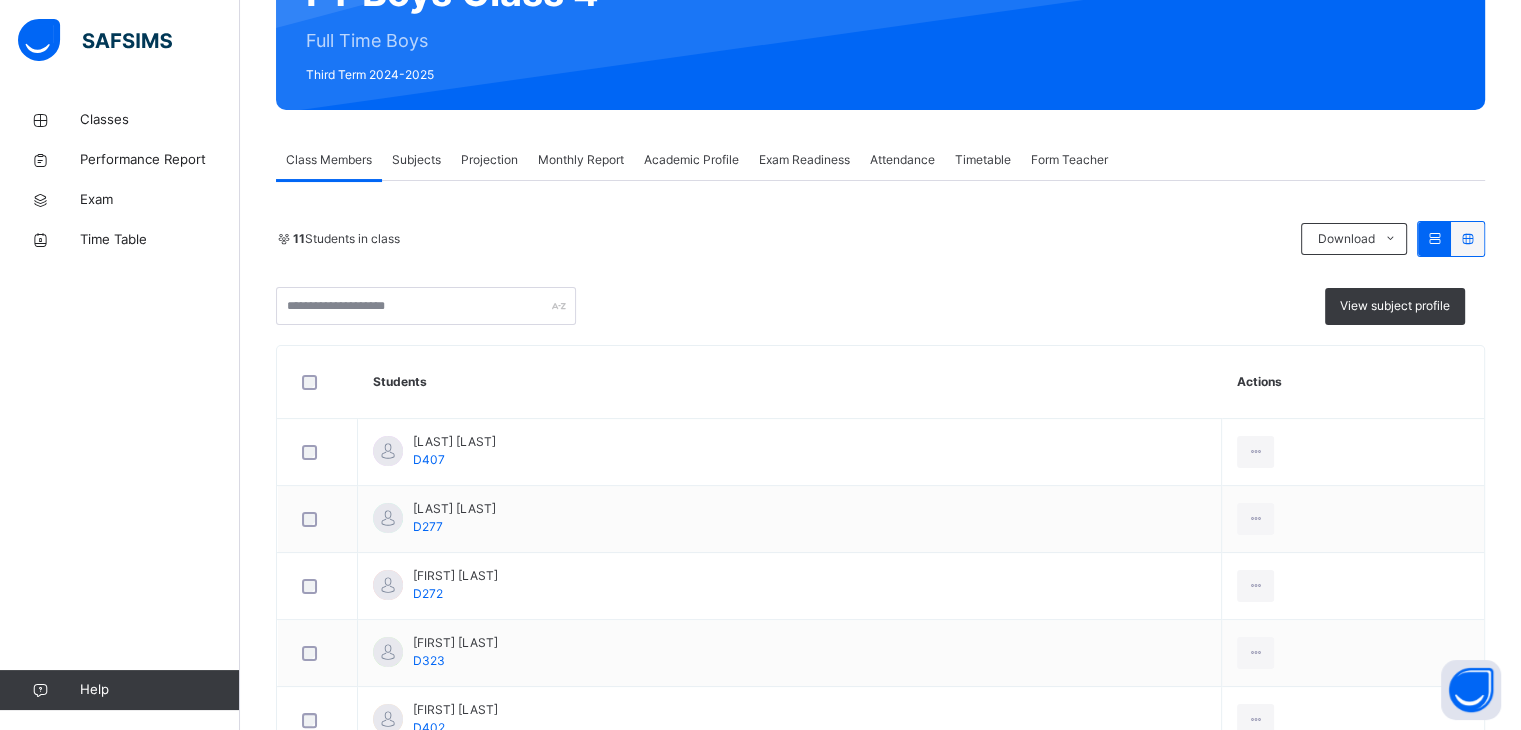 click on "Academic Profile" at bounding box center [691, 160] 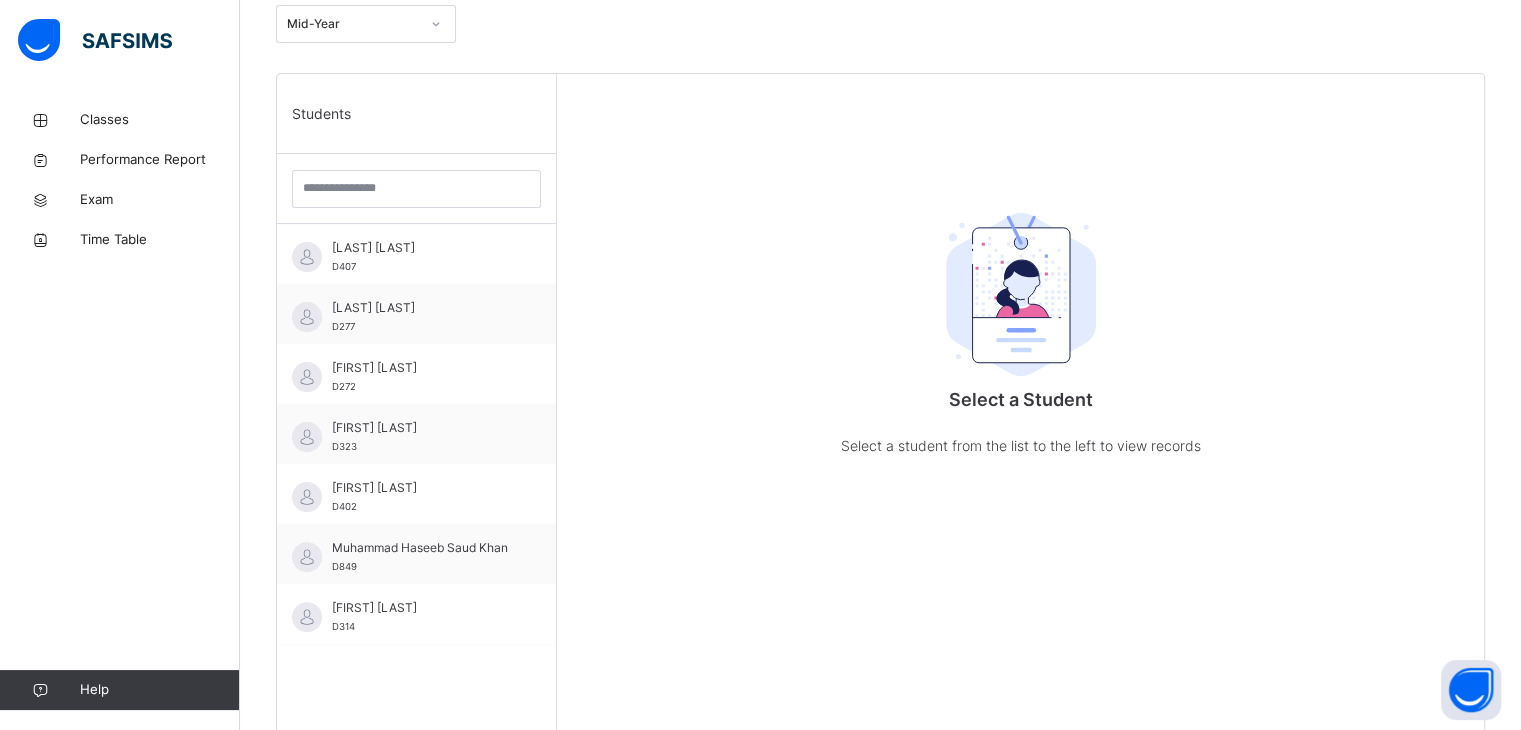 scroll, scrollTop: 453, scrollLeft: 0, axis: vertical 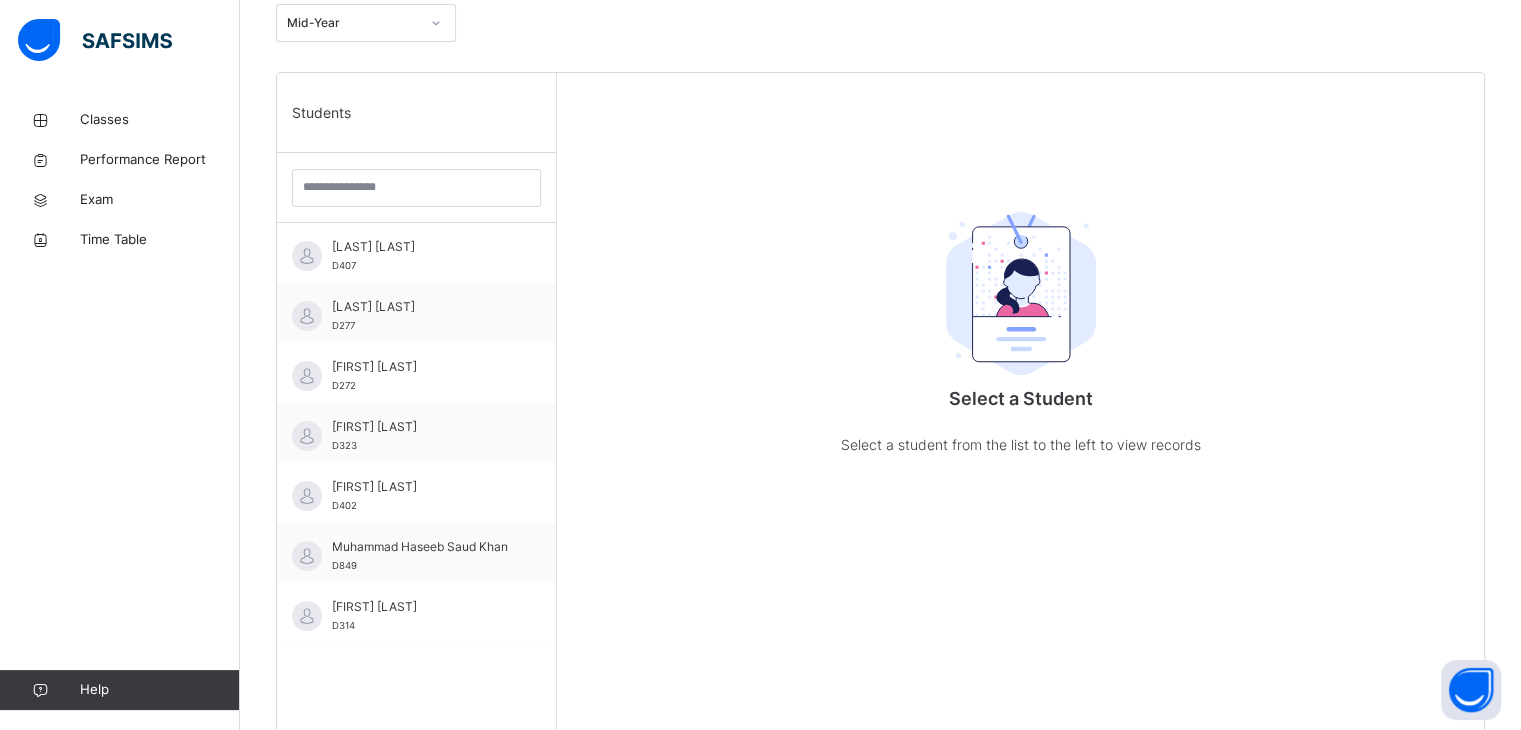click on "Select a Student Select a student from the list to the left to view records" at bounding box center (1020, 438) 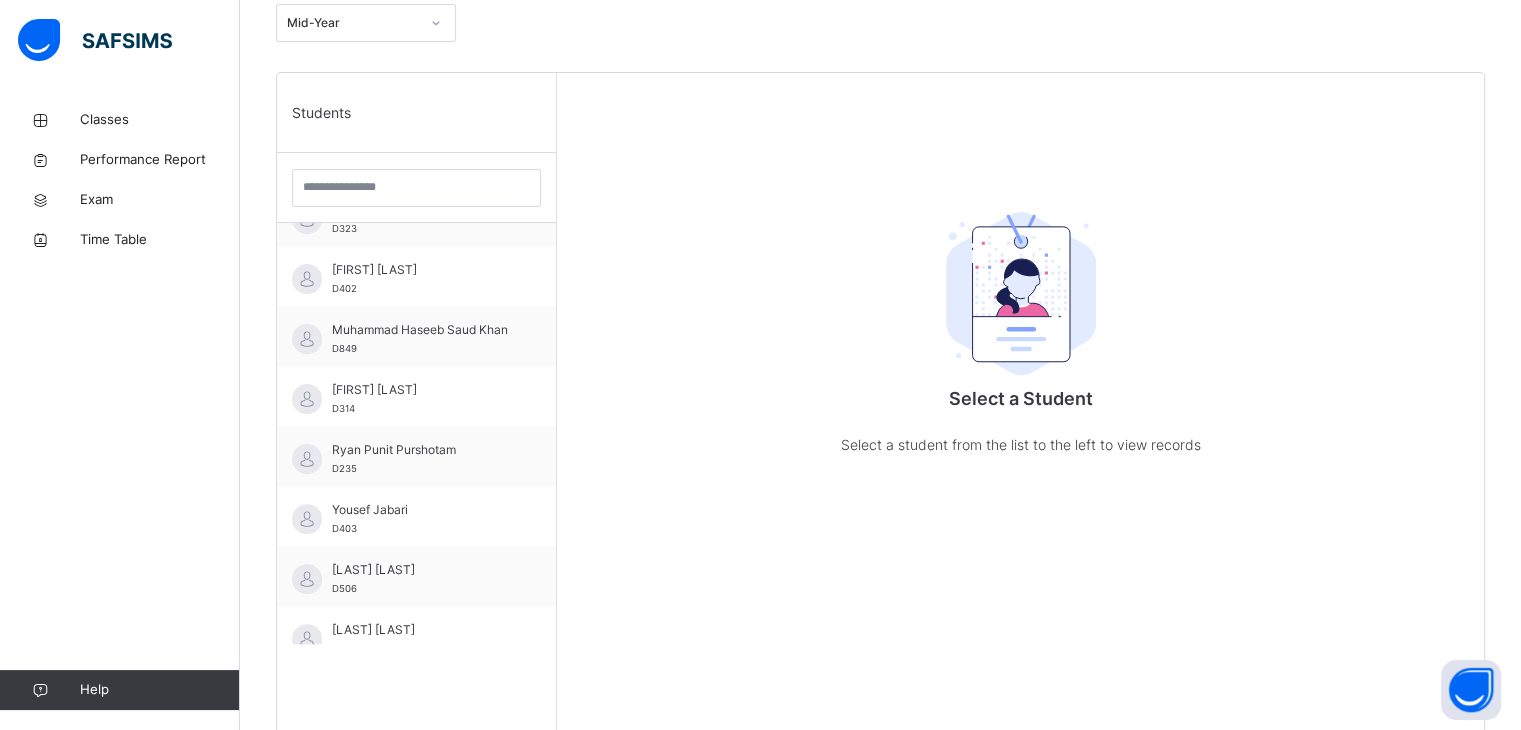 scroll, scrollTop: 239, scrollLeft: 0, axis: vertical 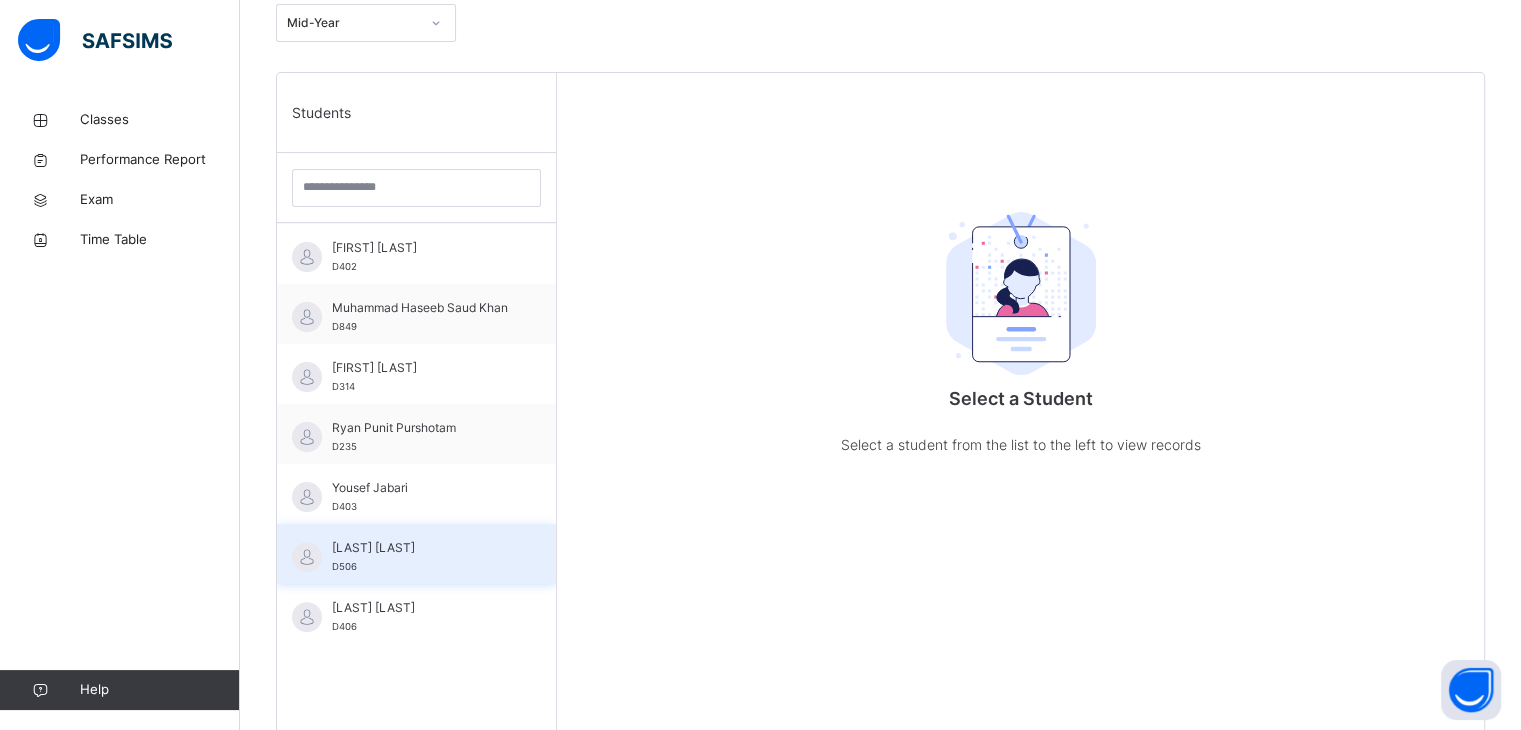 click on "Select a Student Select a student from the list to the left to view records" at bounding box center [1020, 438] 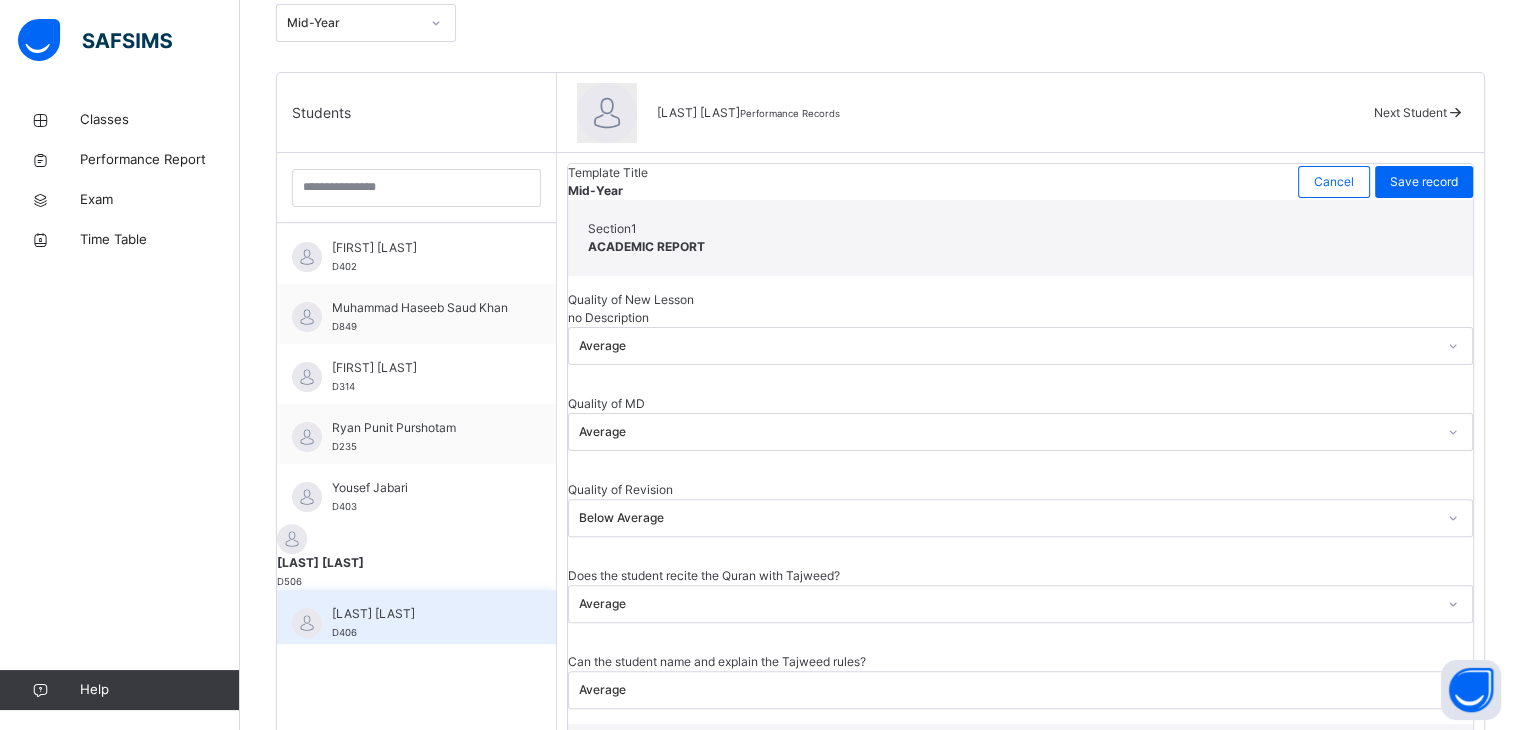 click on "[LAST]  [LAST] D406" at bounding box center [421, 623] 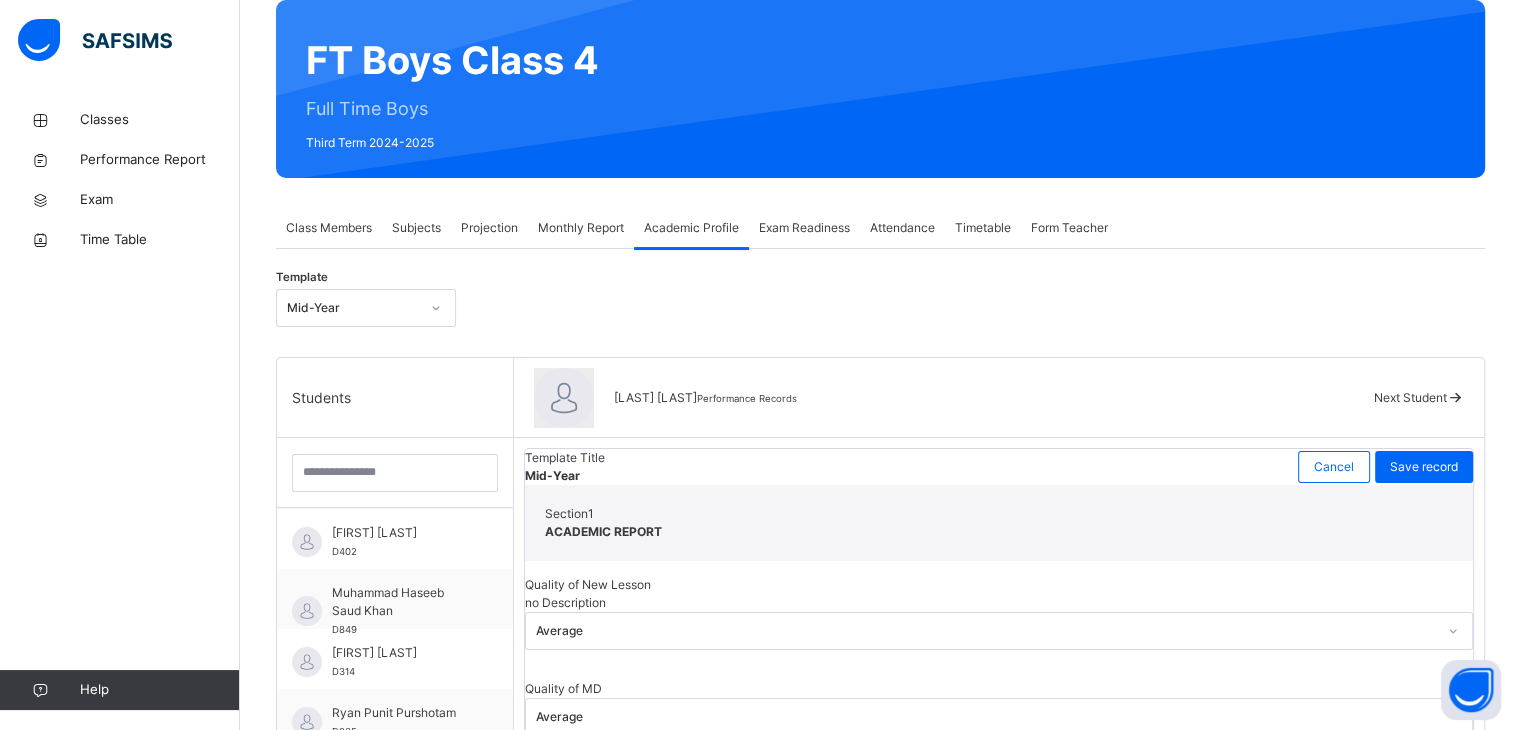 scroll, scrollTop: 161, scrollLeft: 0, axis: vertical 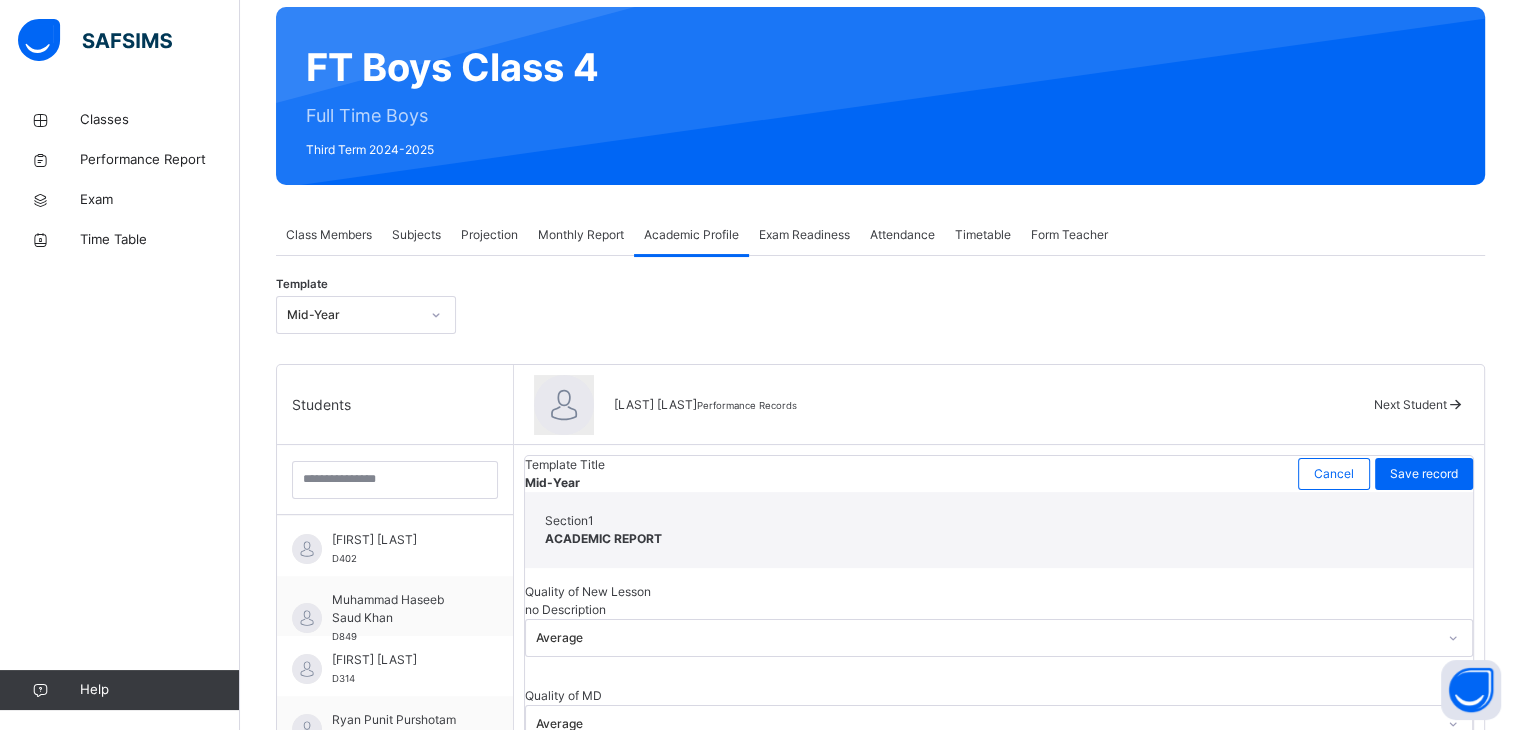 click on "Monthly Report" at bounding box center (581, 235) 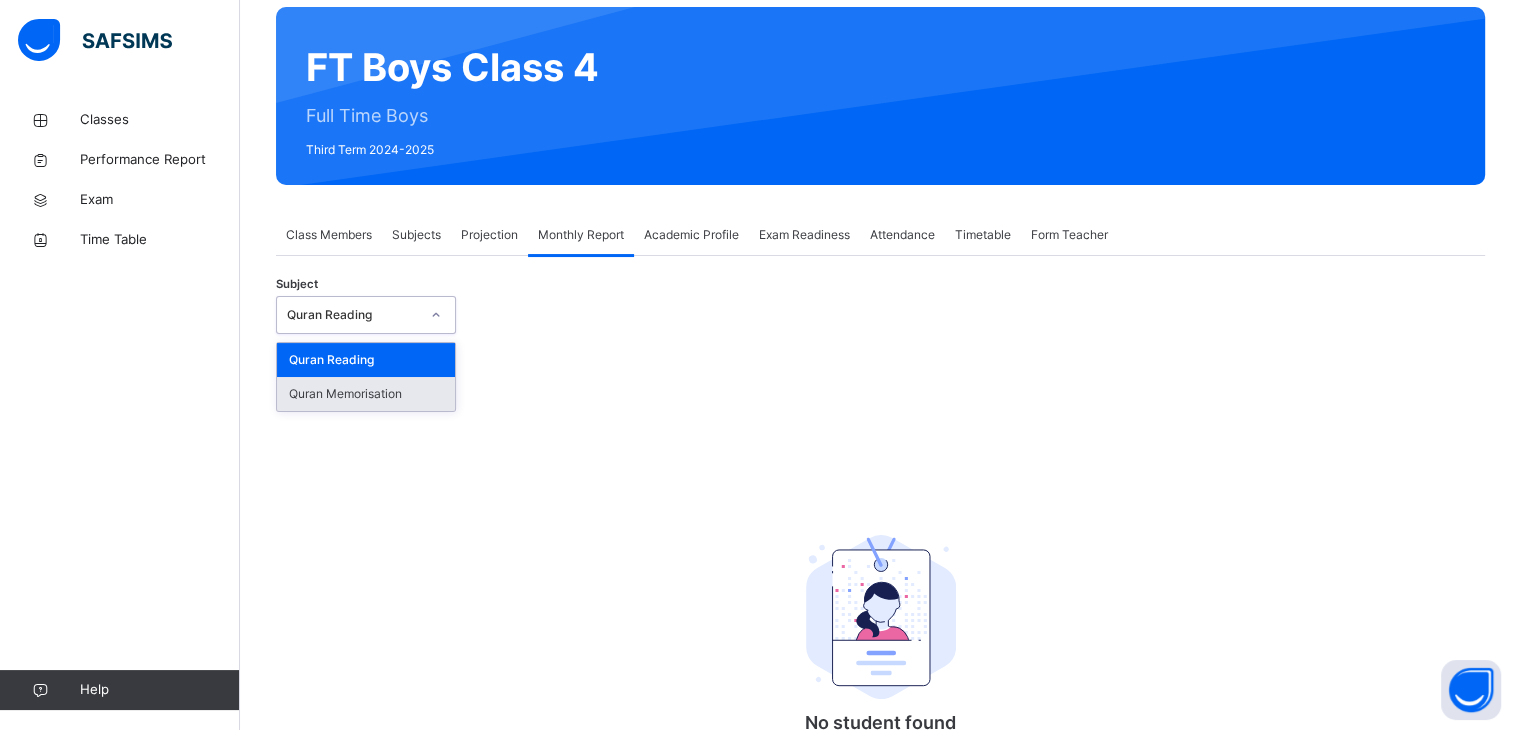 click on "Quran Memorisation" at bounding box center [366, 394] 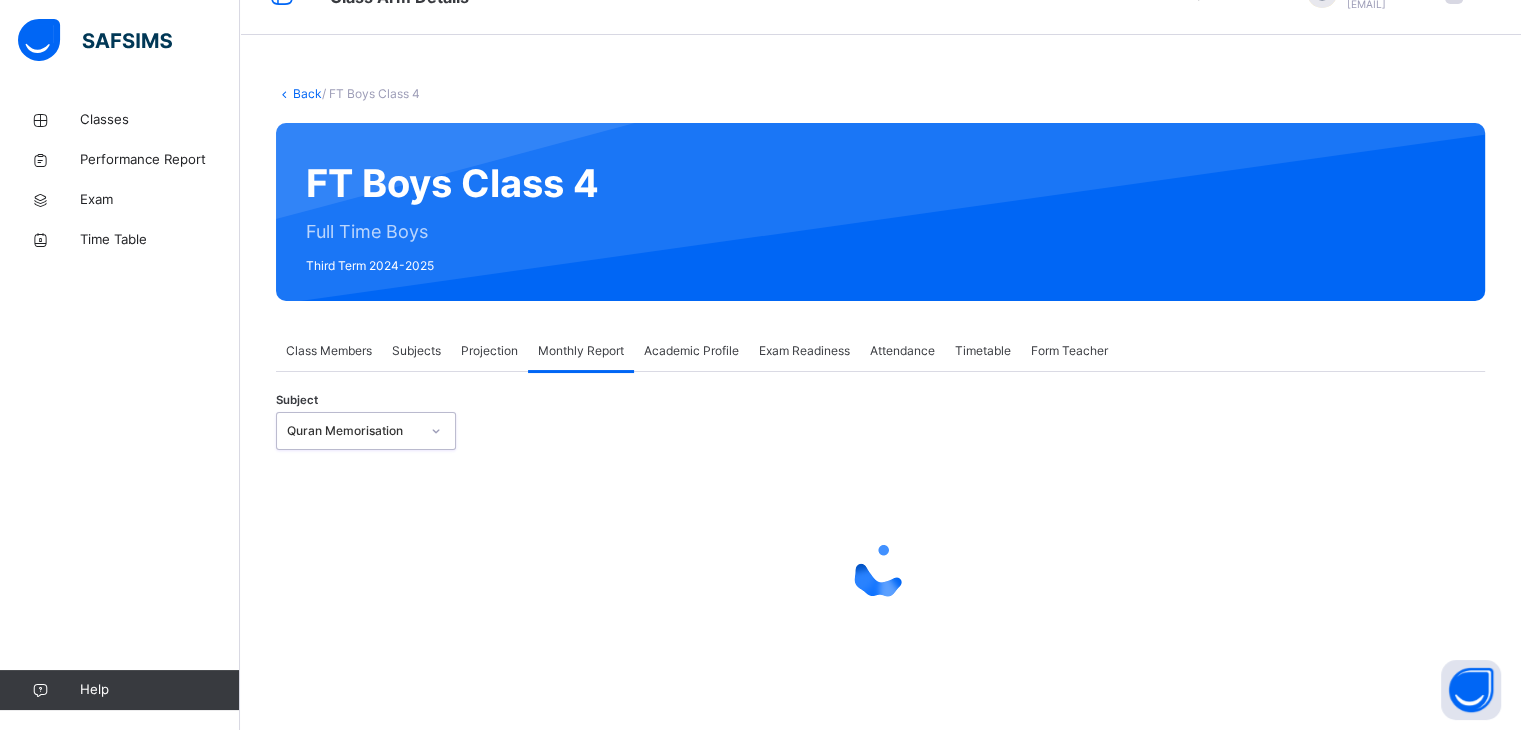 select on "****" 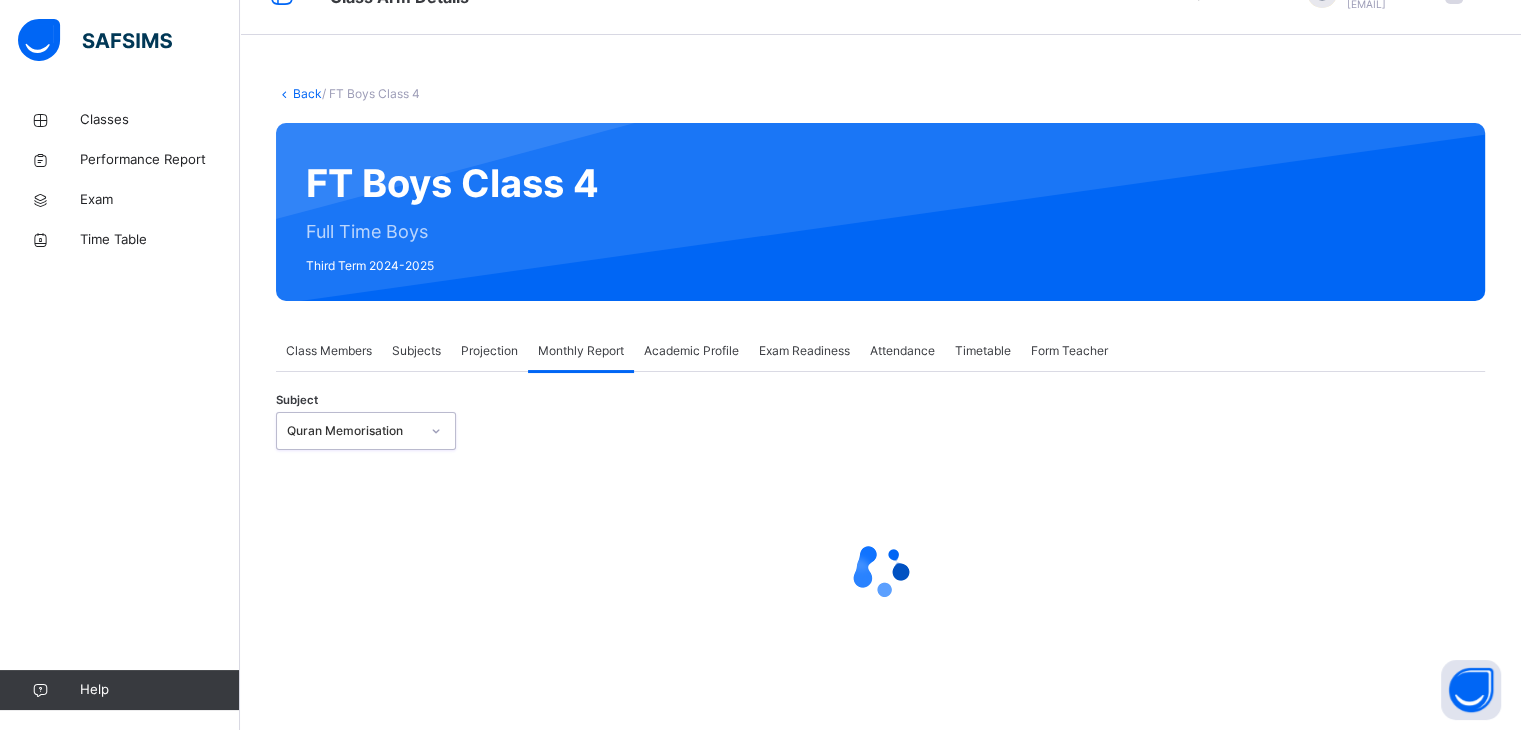 select on "*" 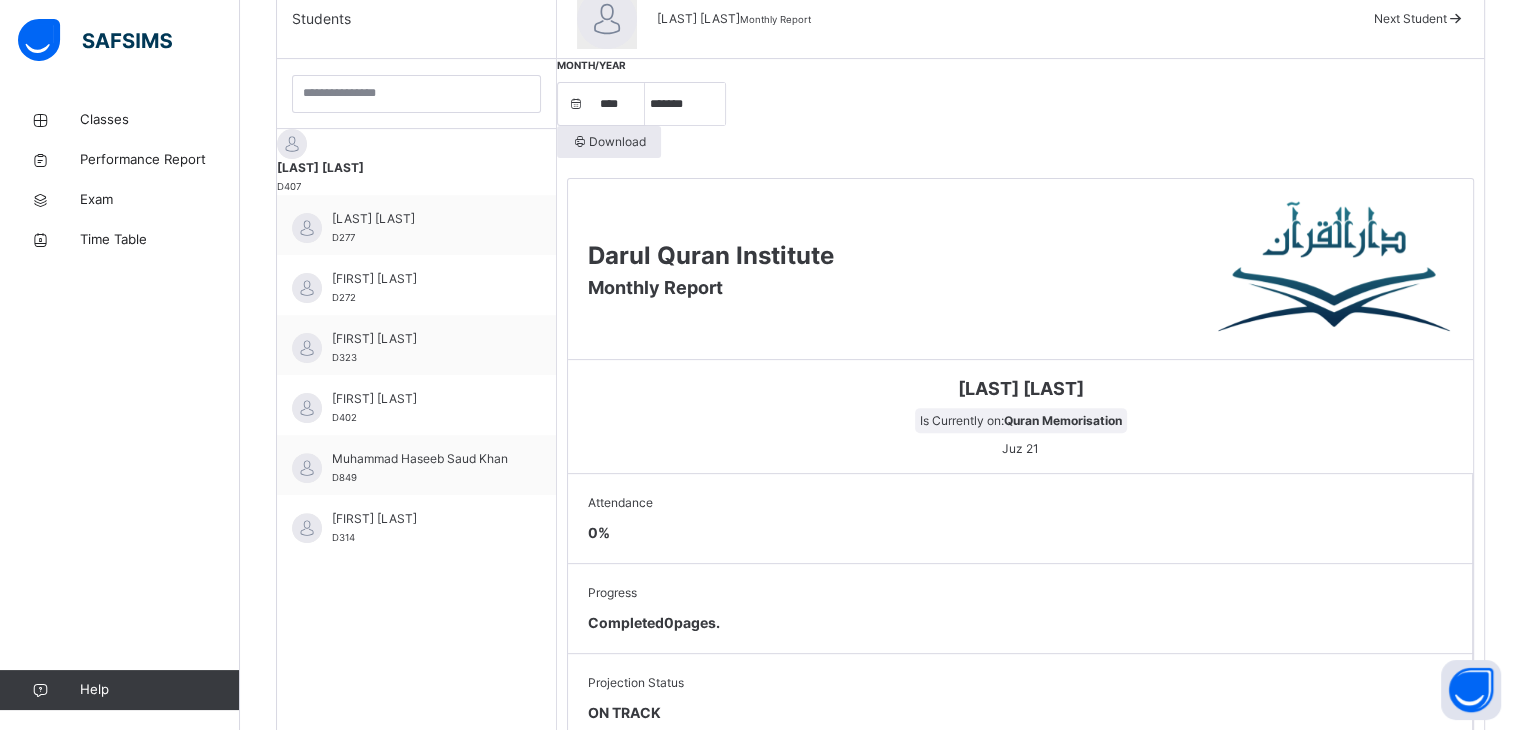 scroll, scrollTop: 537, scrollLeft: 0, axis: vertical 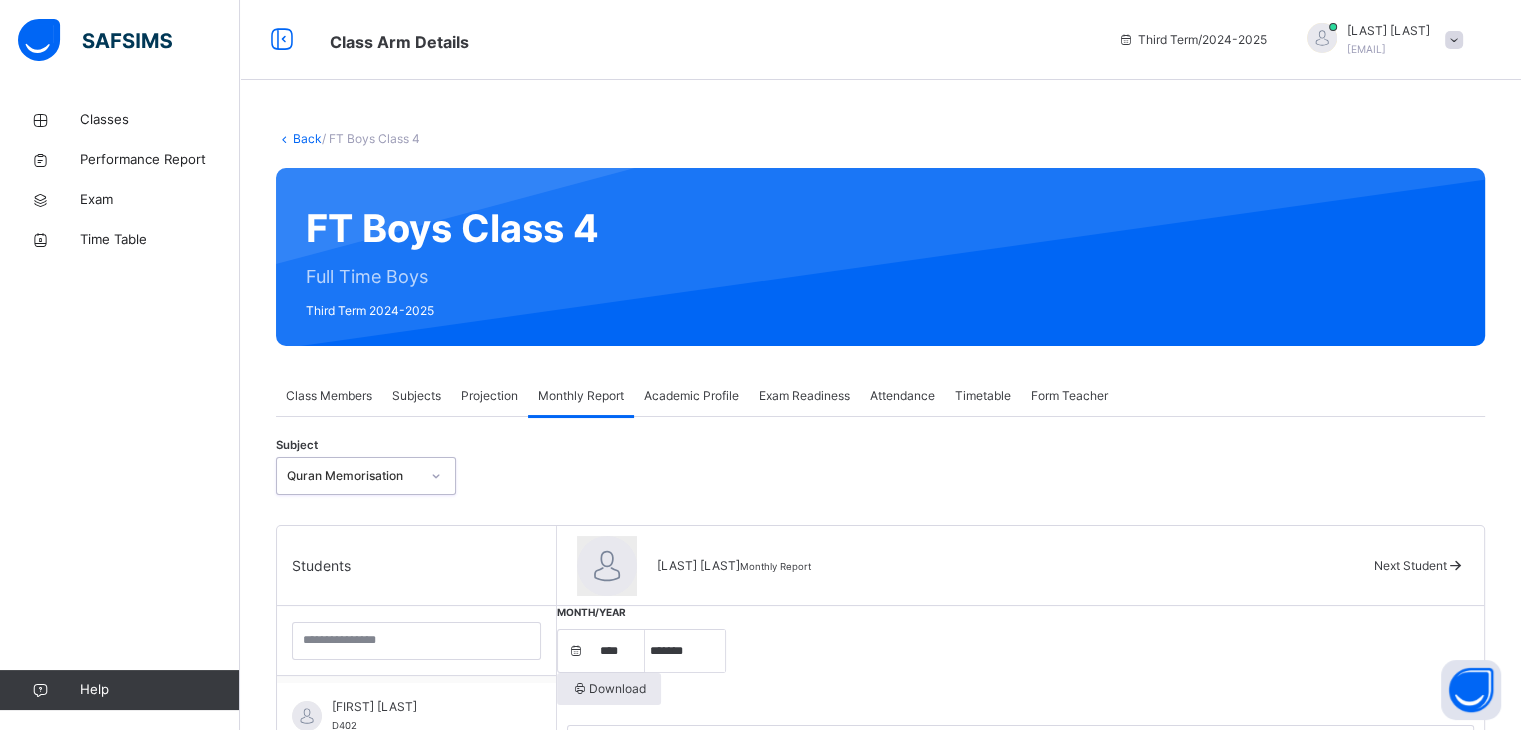 click on "Exam Readiness" at bounding box center (804, 396) 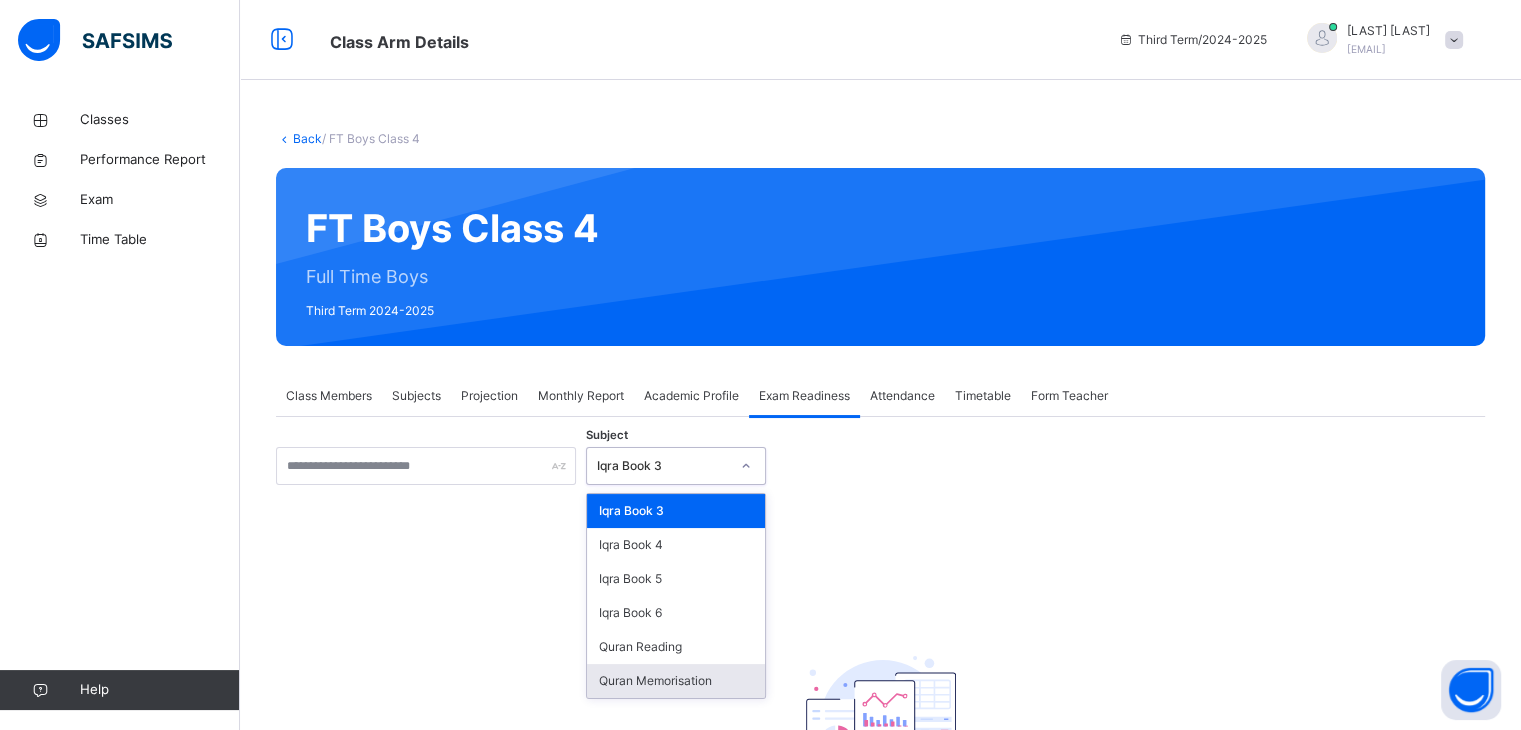 click on "Quran Memorisation" at bounding box center [676, 681] 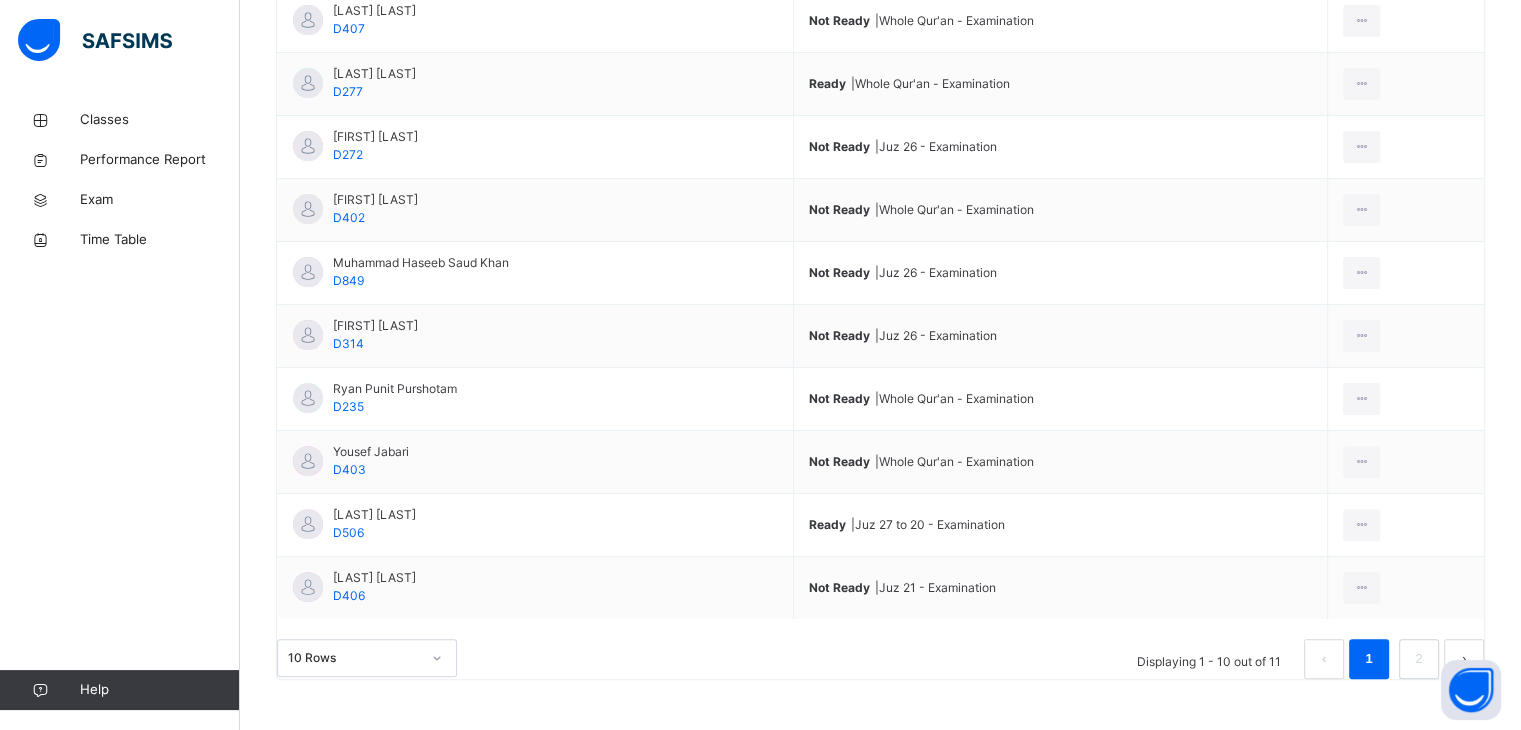 scroll, scrollTop: 595, scrollLeft: 0, axis: vertical 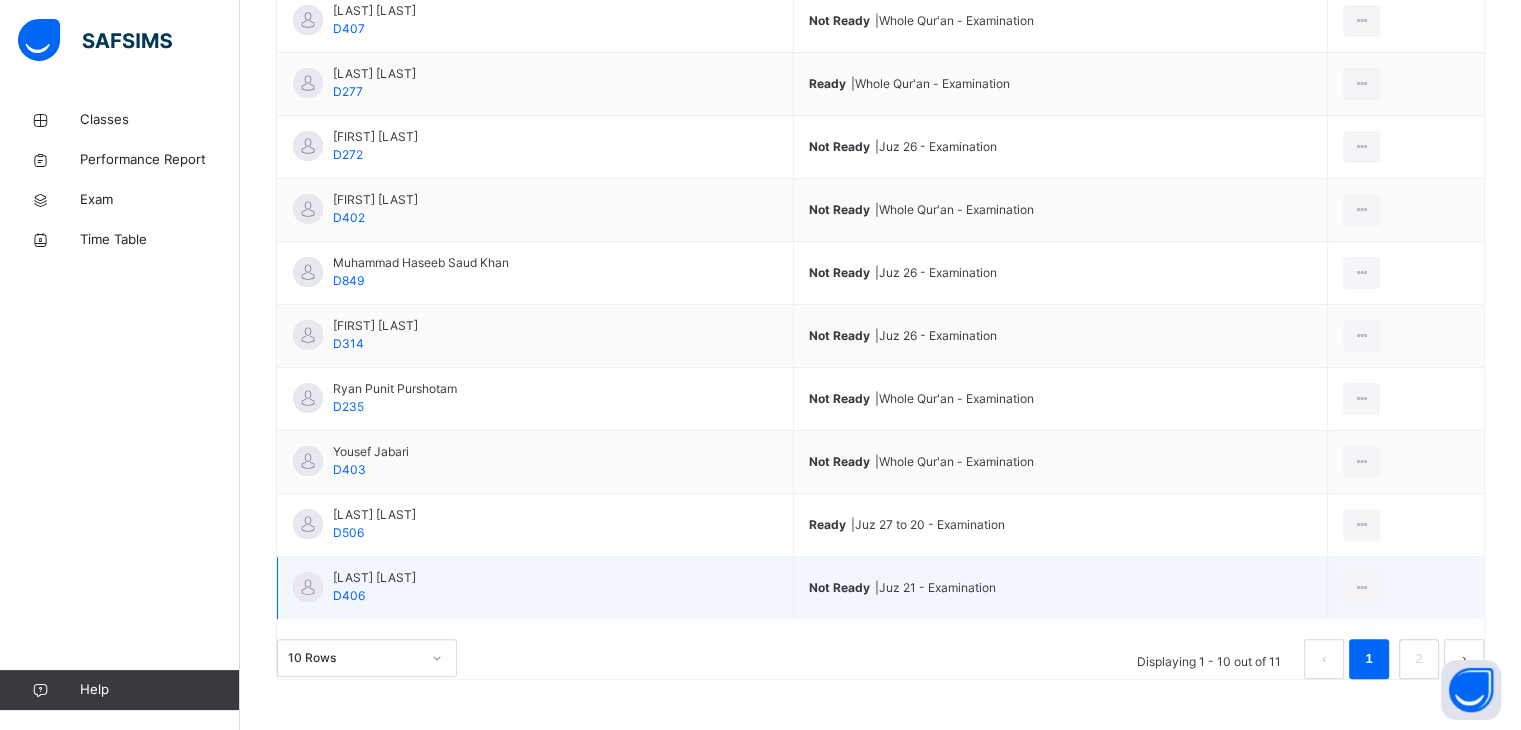 click on "[LAST]  [LAST] D406" at bounding box center (354, 587) 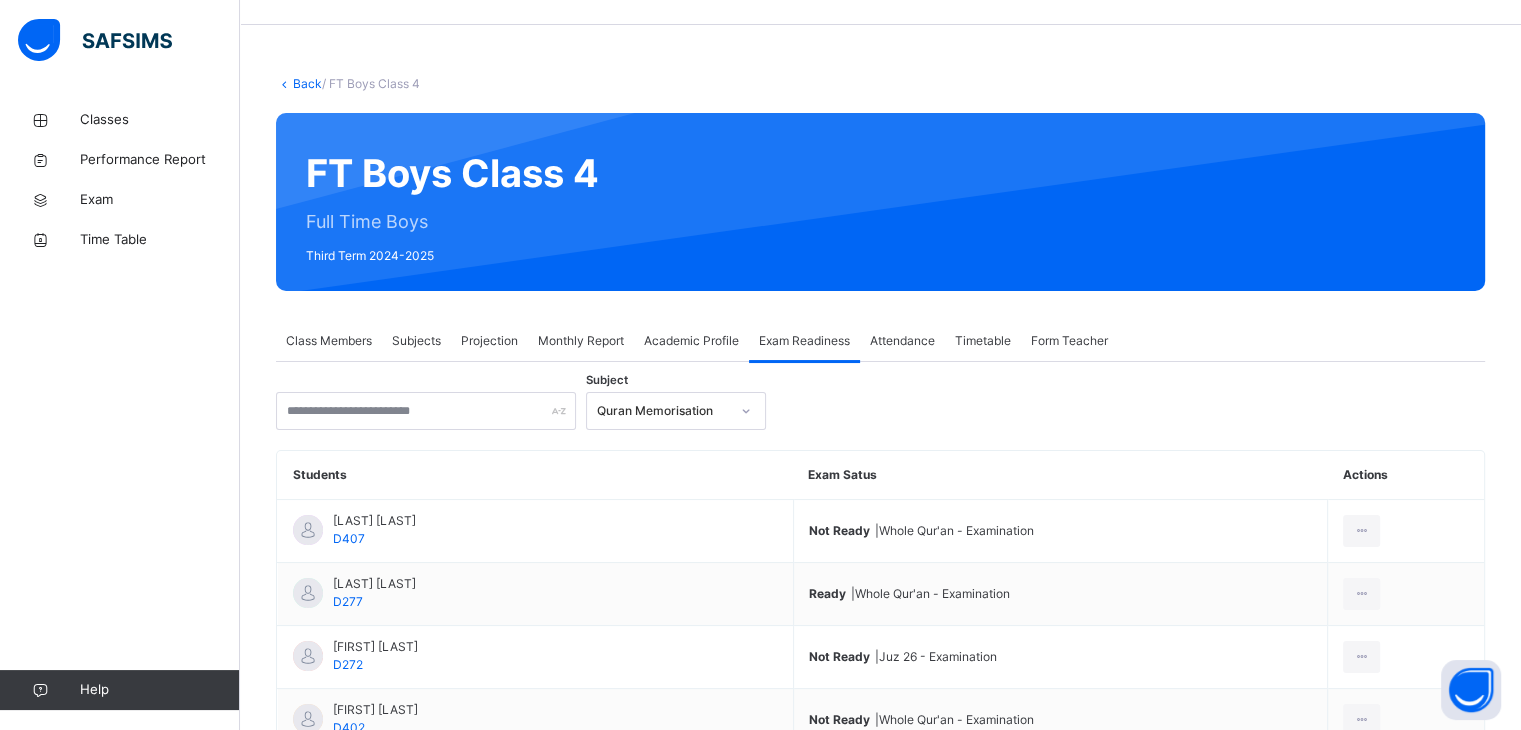 scroll, scrollTop: 59, scrollLeft: 0, axis: vertical 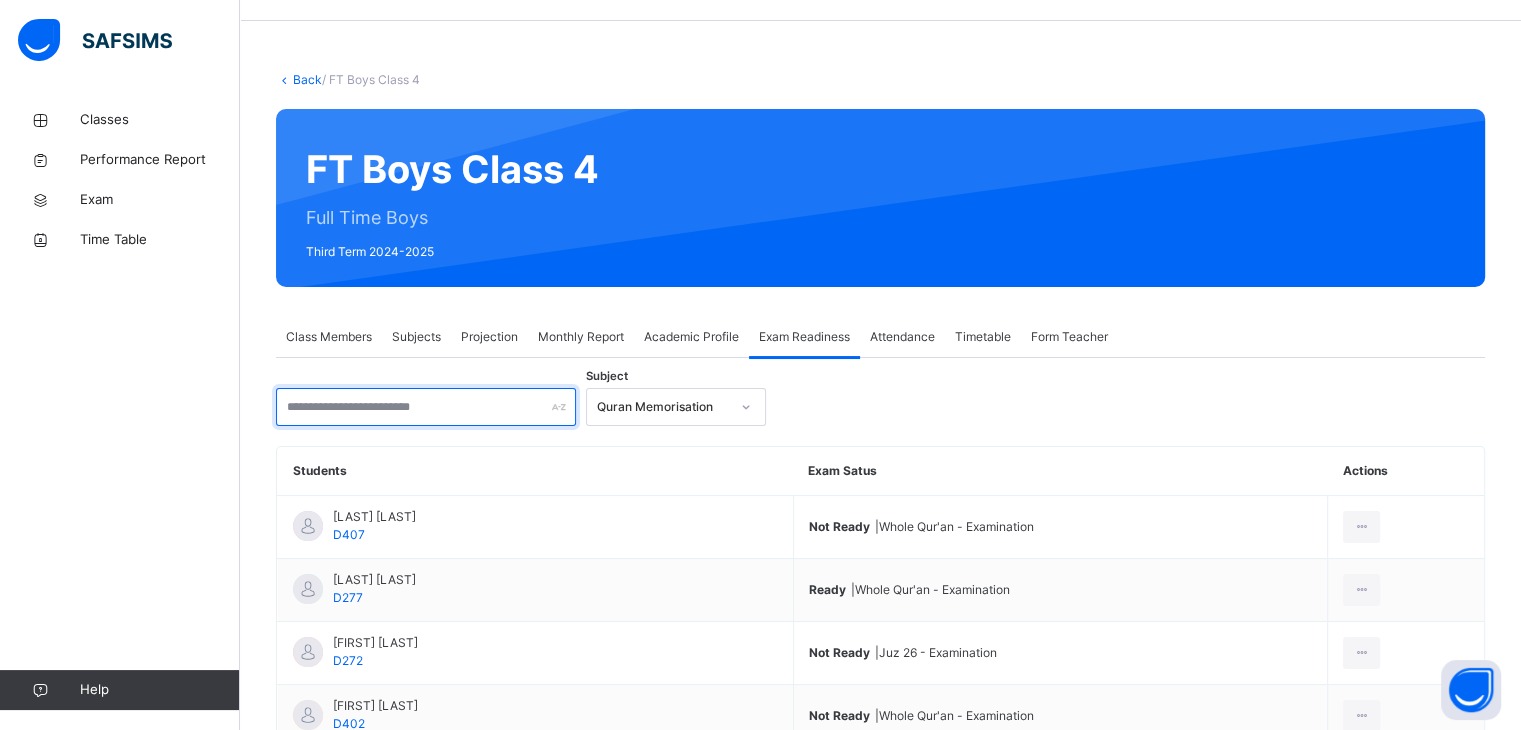 click at bounding box center [426, 407] 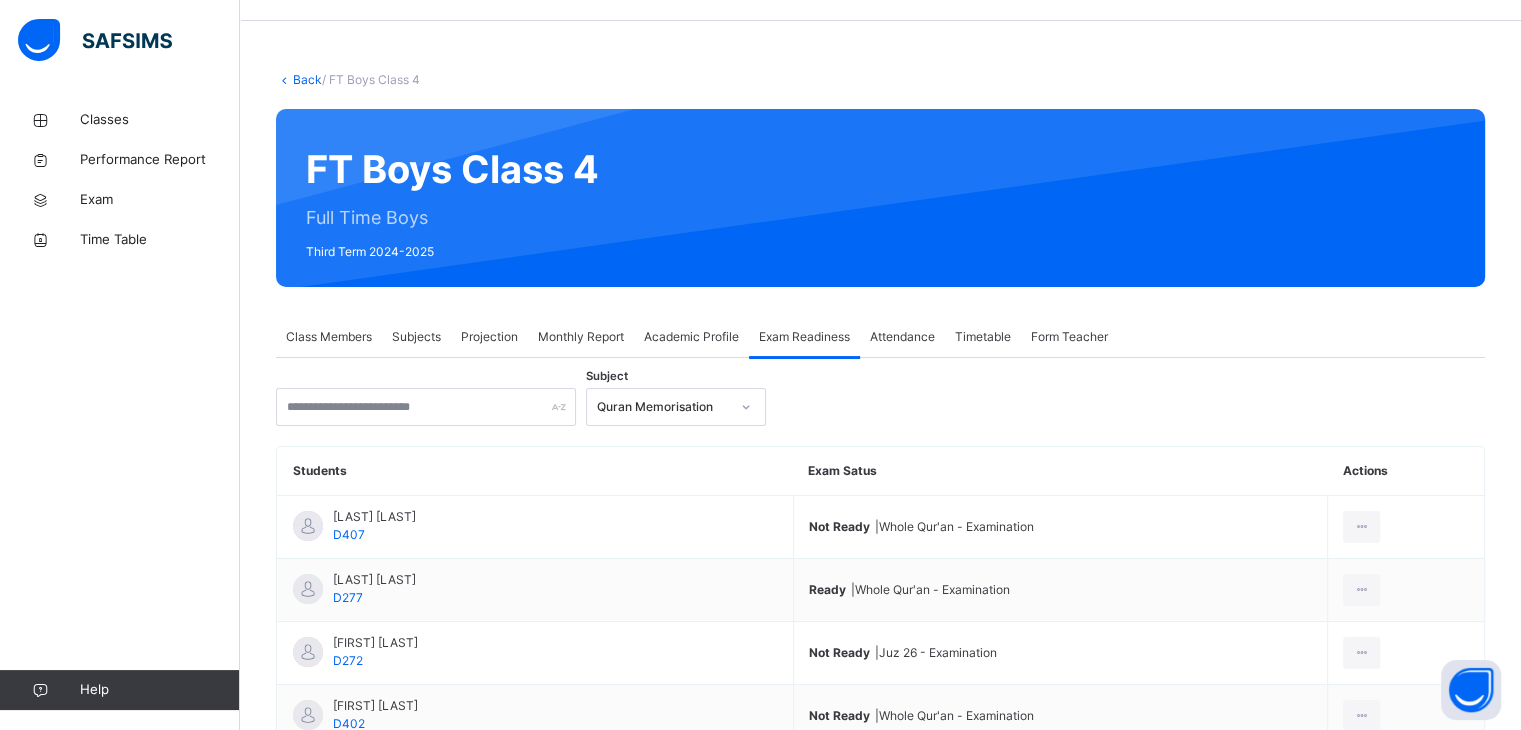 click on "Projection" at bounding box center (489, 337) 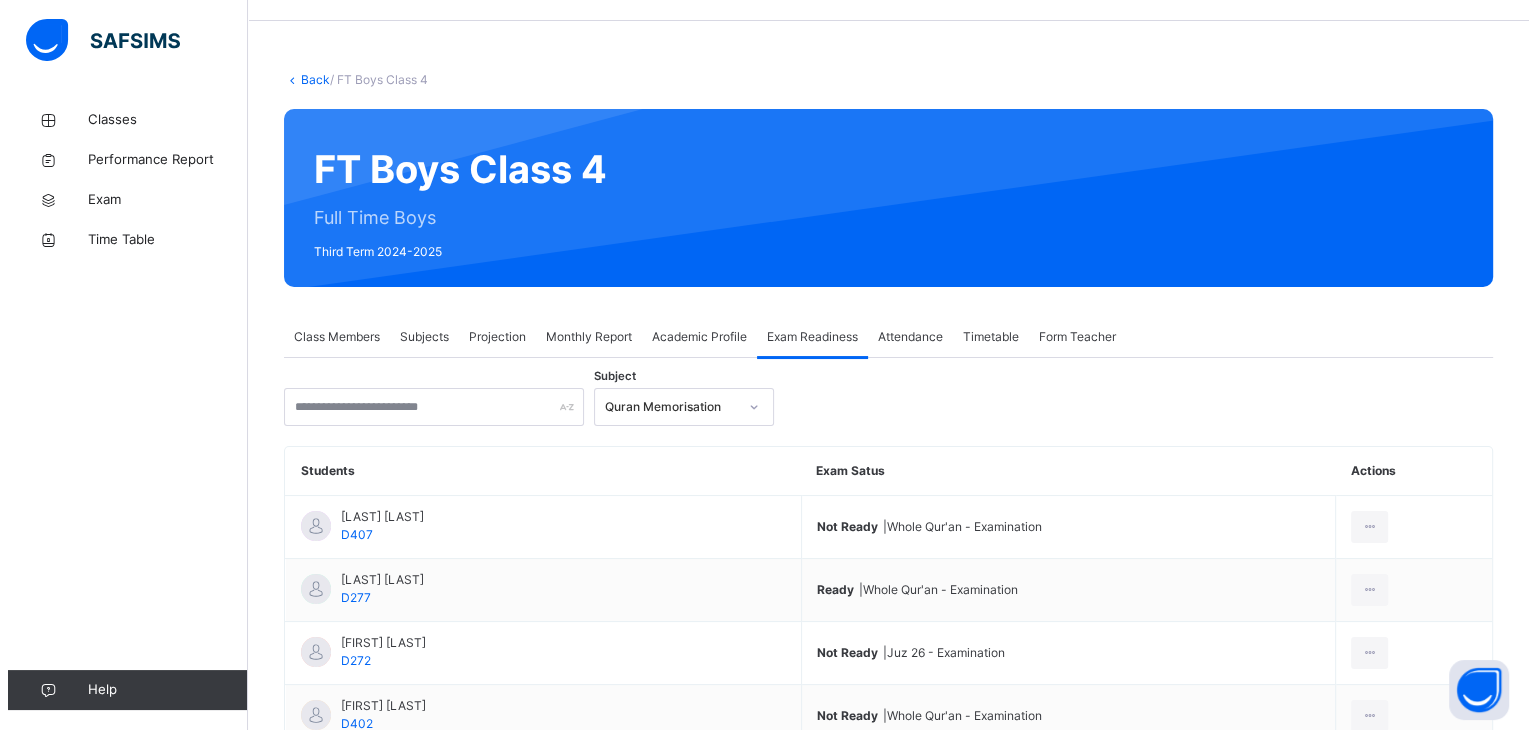 scroll, scrollTop: 0, scrollLeft: 0, axis: both 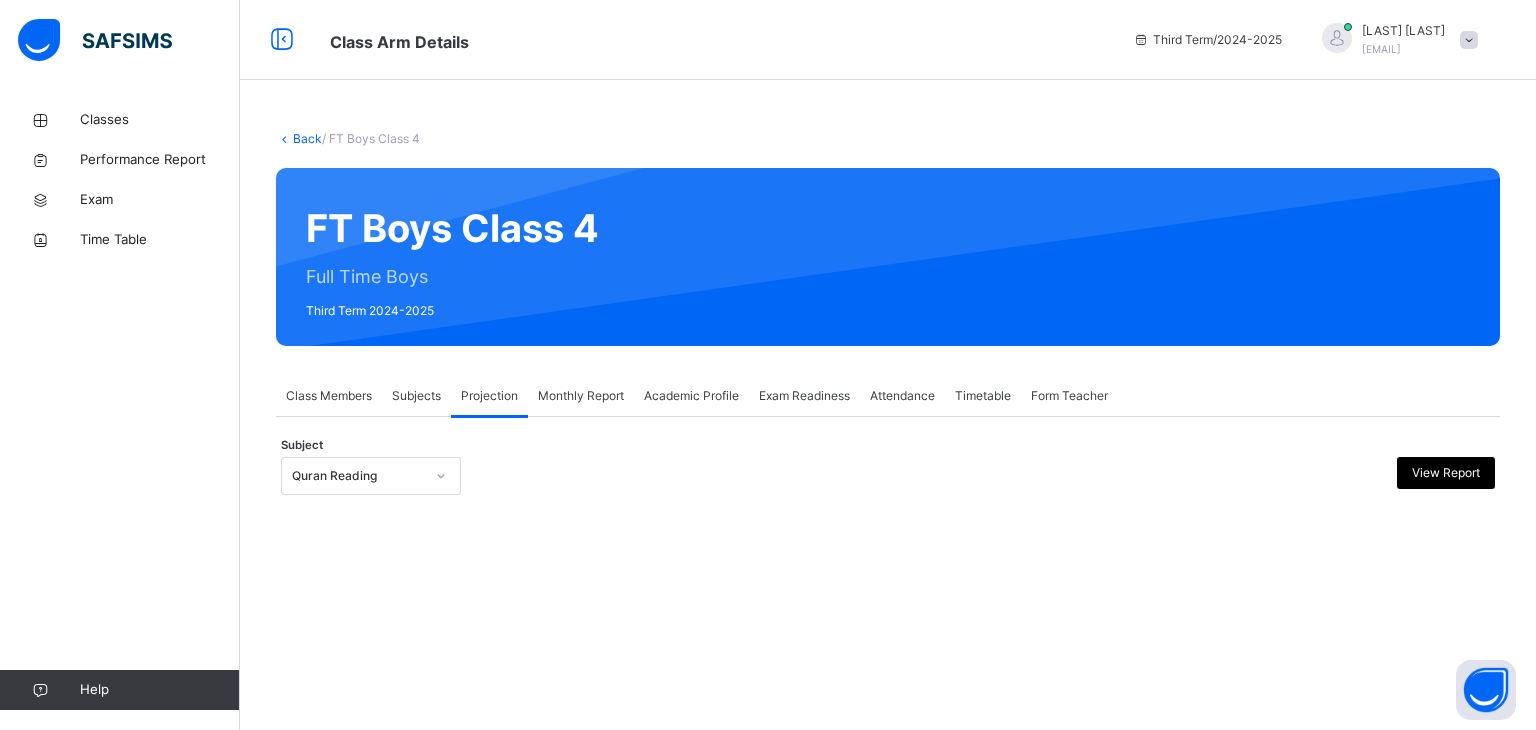 click on "Class Members" at bounding box center [329, 396] 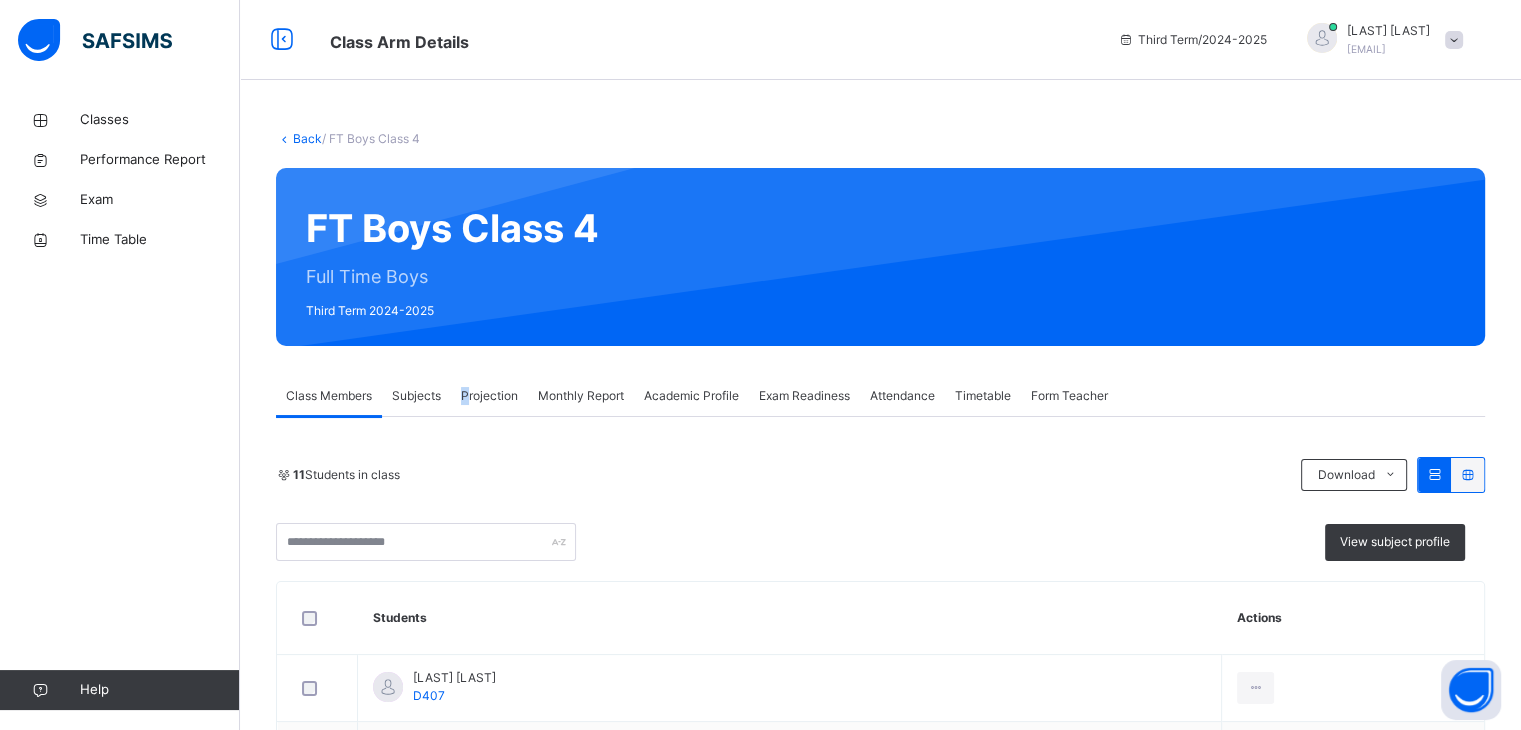 drag, startPoint x: 464, startPoint y: 393, endPoint x: 472, endPoint y: 401, distance: 11.313708 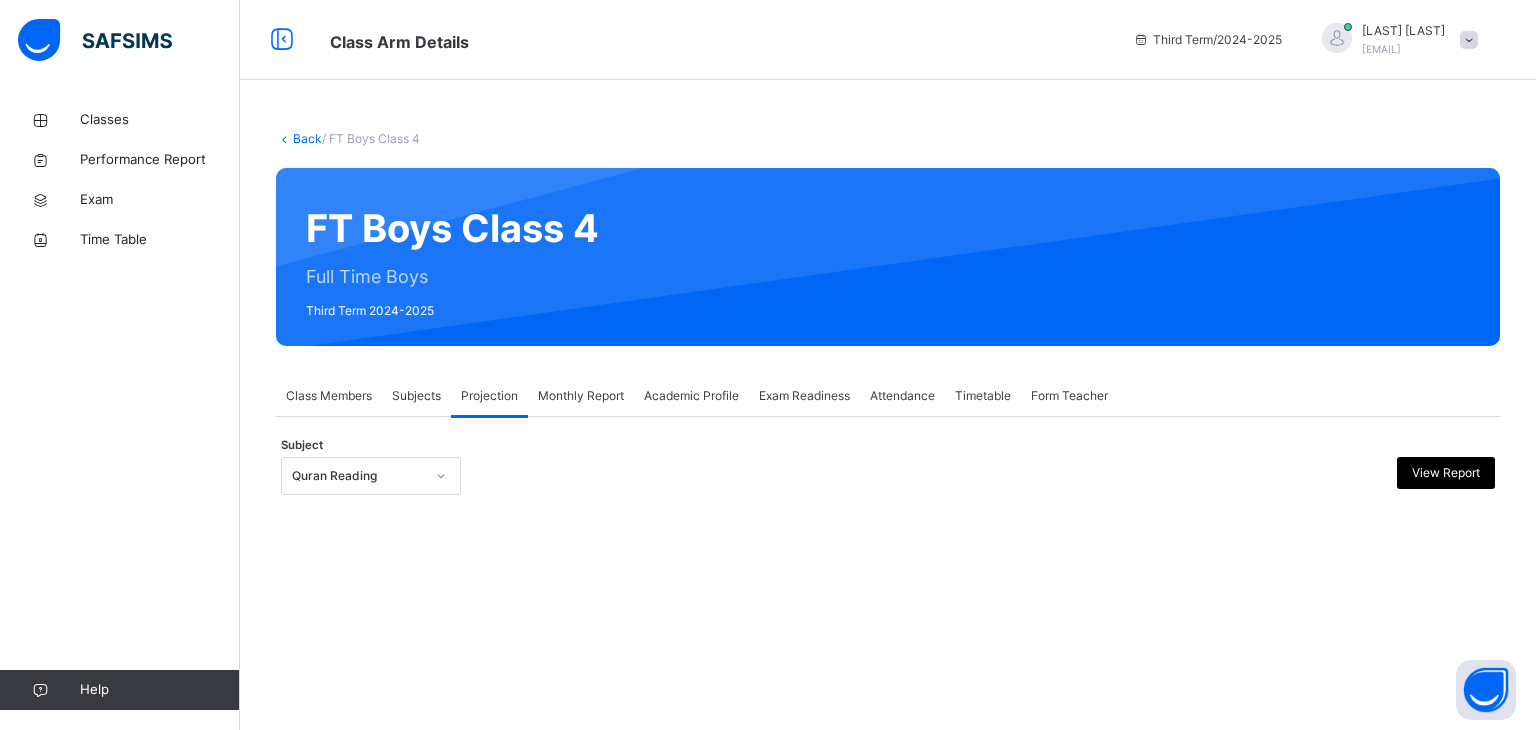 click on "**********" at bounding box center [888, 481] 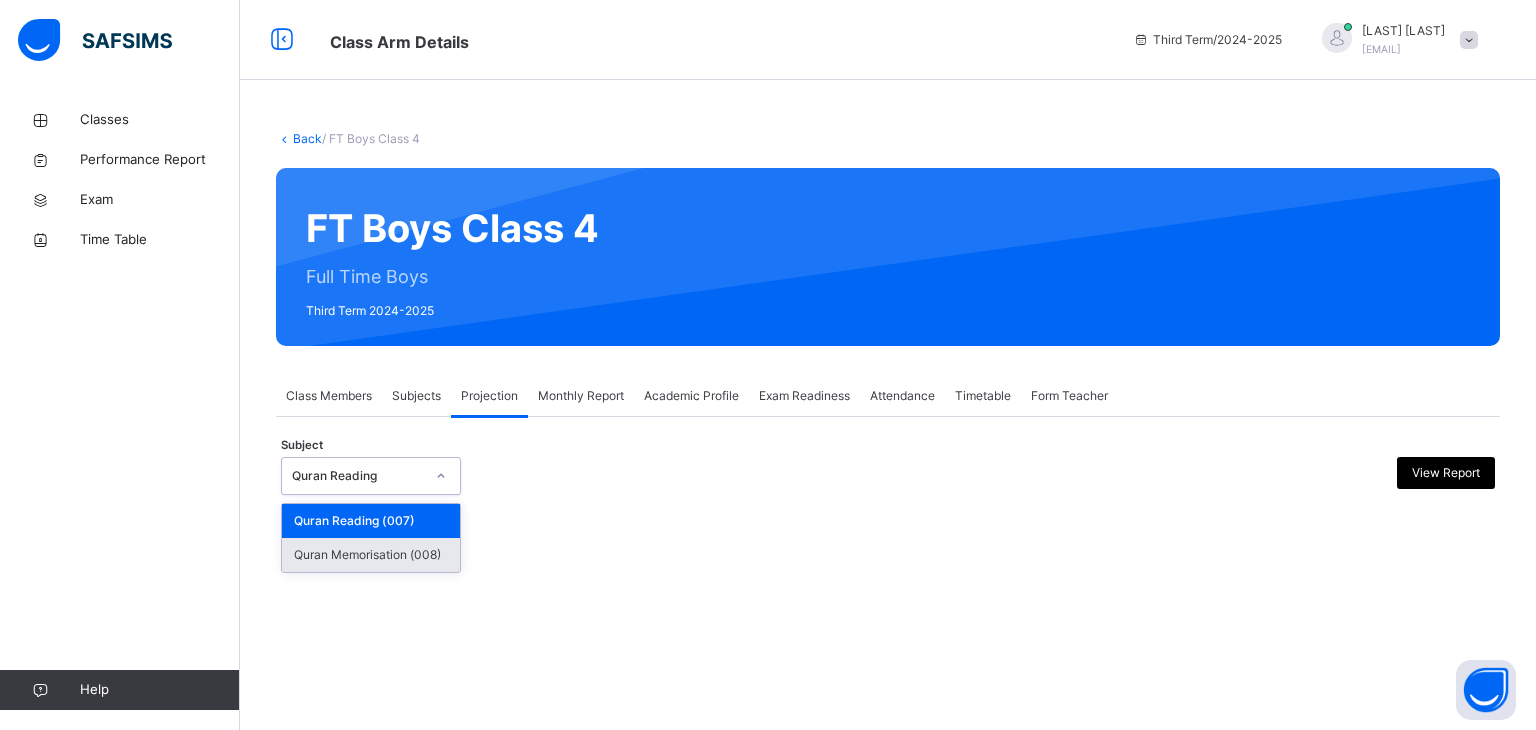 click on "Quran Memorisation (008)" at bounding box center [371, 555] 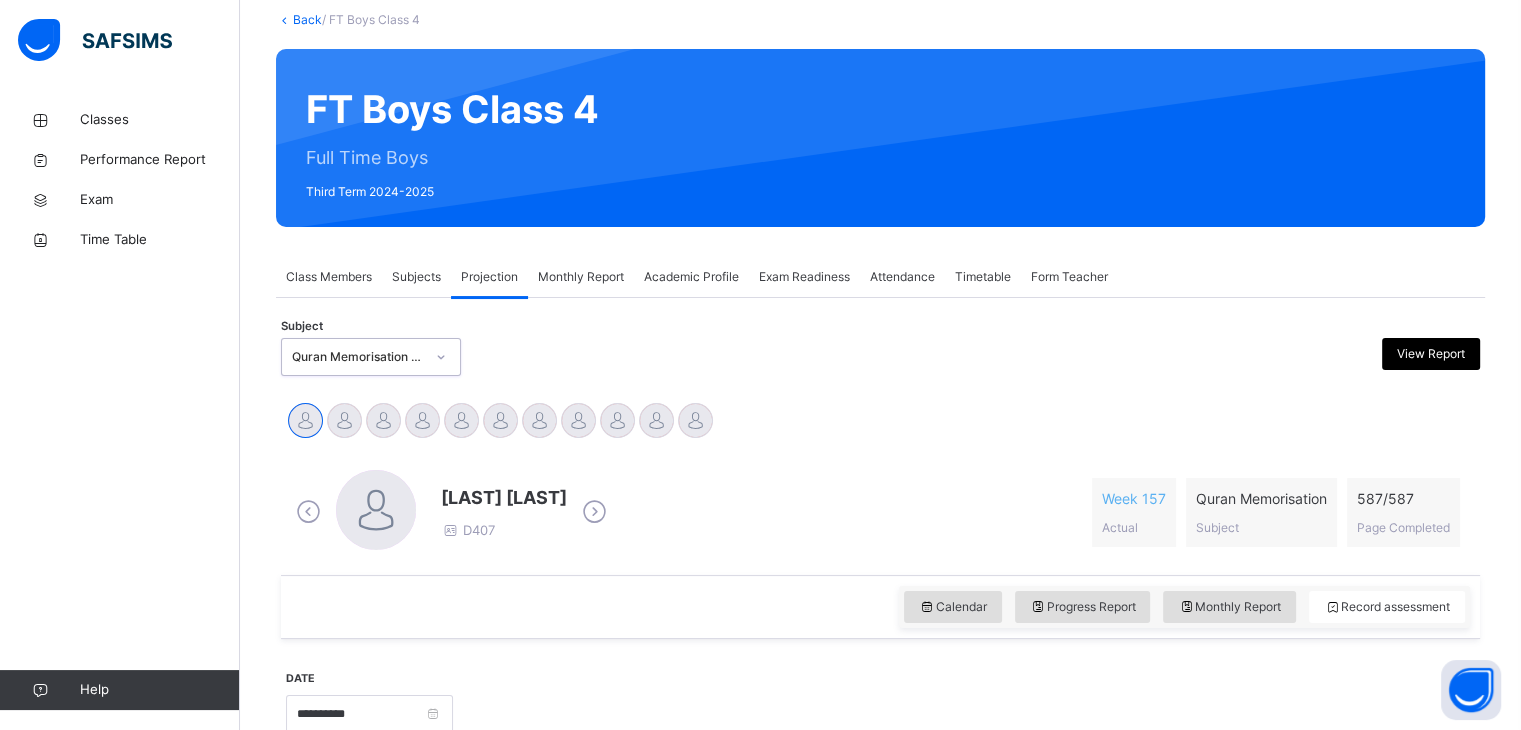 scroll, scrollTop: 319, scrollLeft: 0, axis: vertical 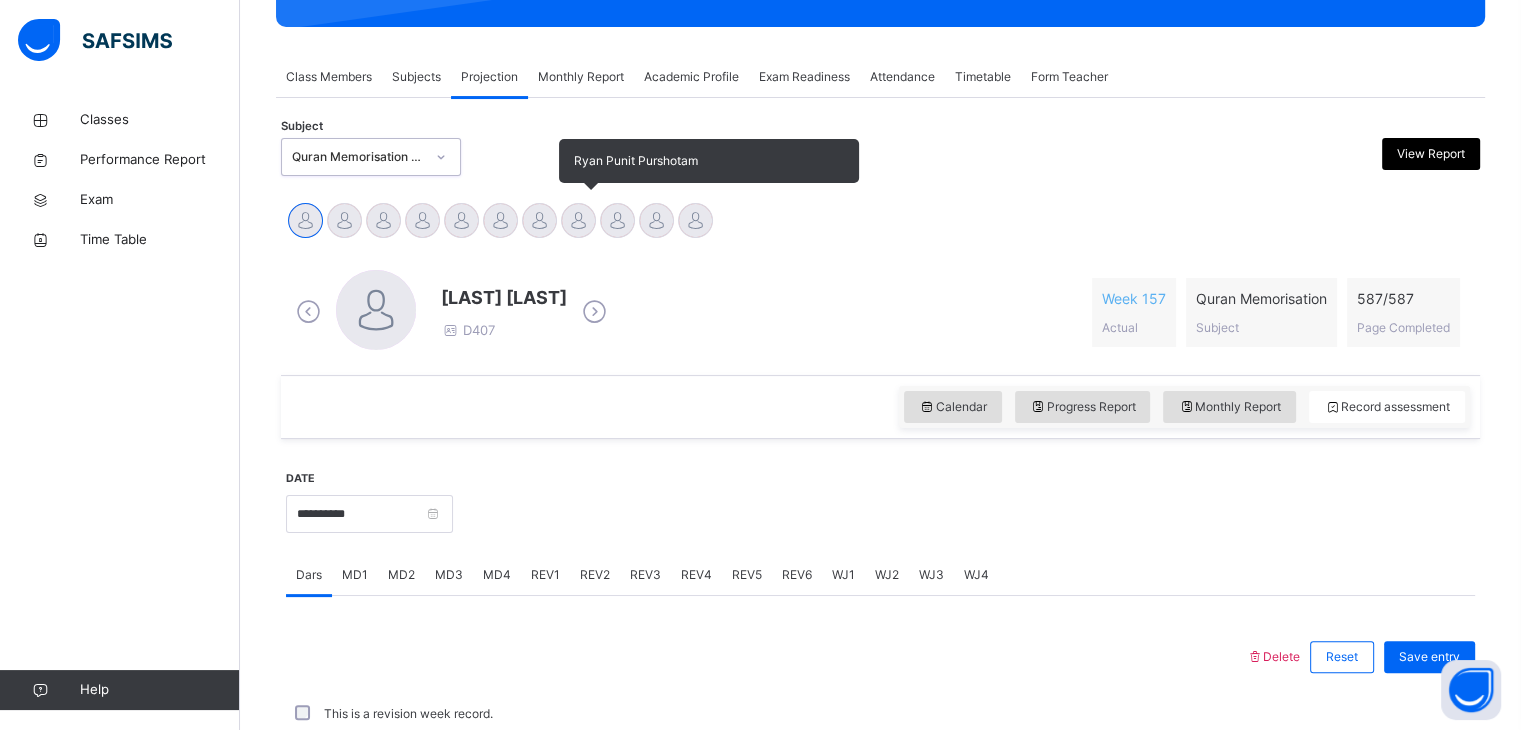 click at bounding box center [578, 220] 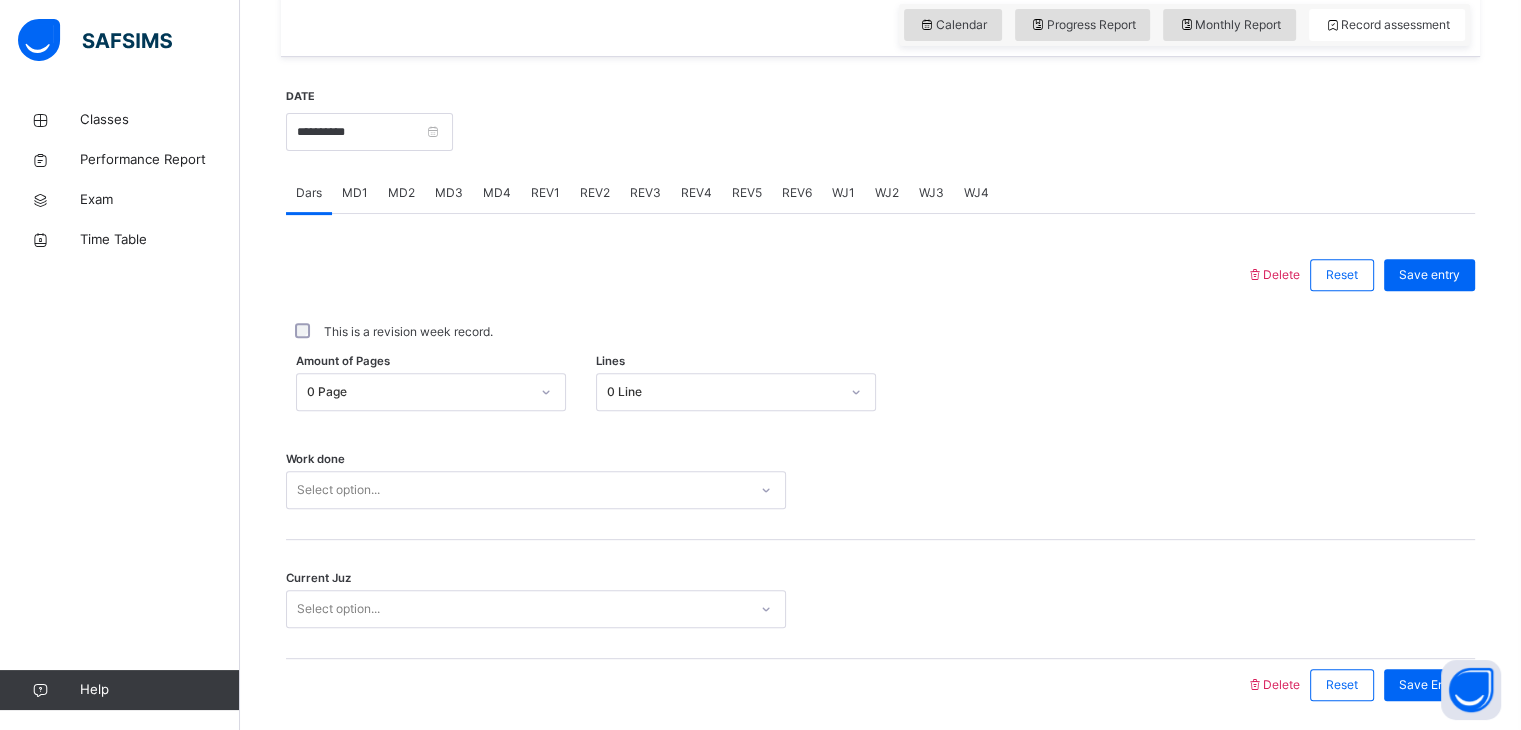 scroll, scrollTop: 772, scrollLeft: 0, axis: vertical 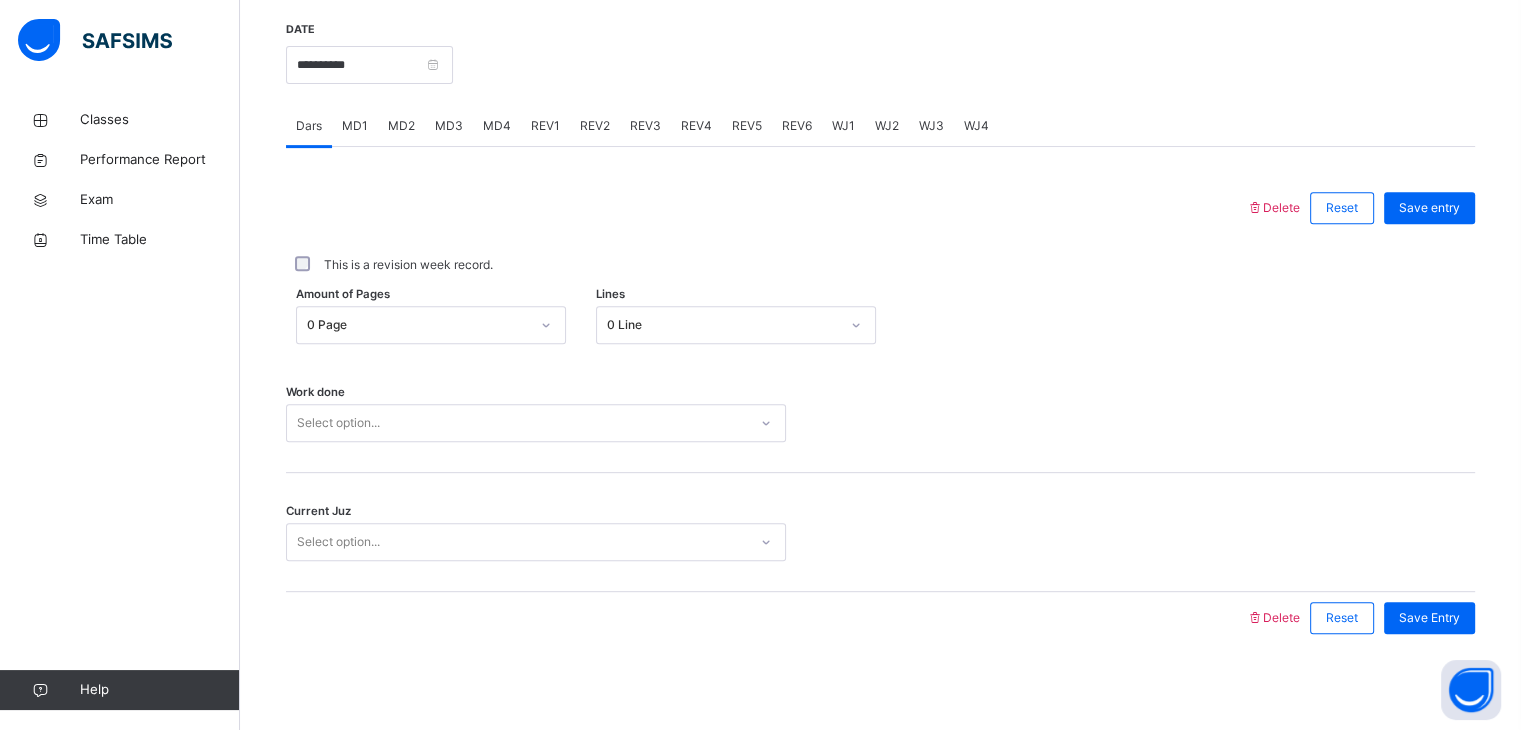 click on "Select option..." at bounding box center [536, 423] 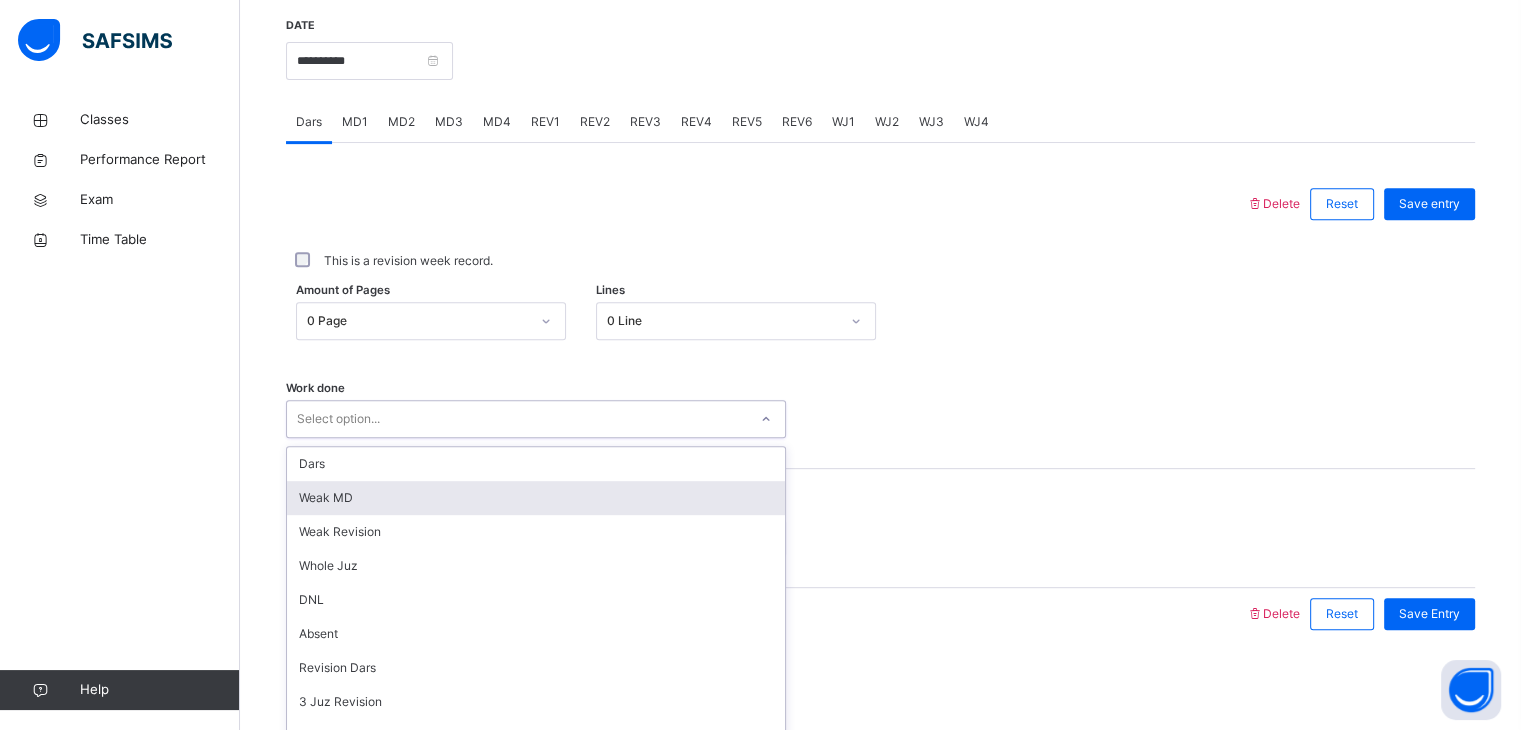 type on "*" 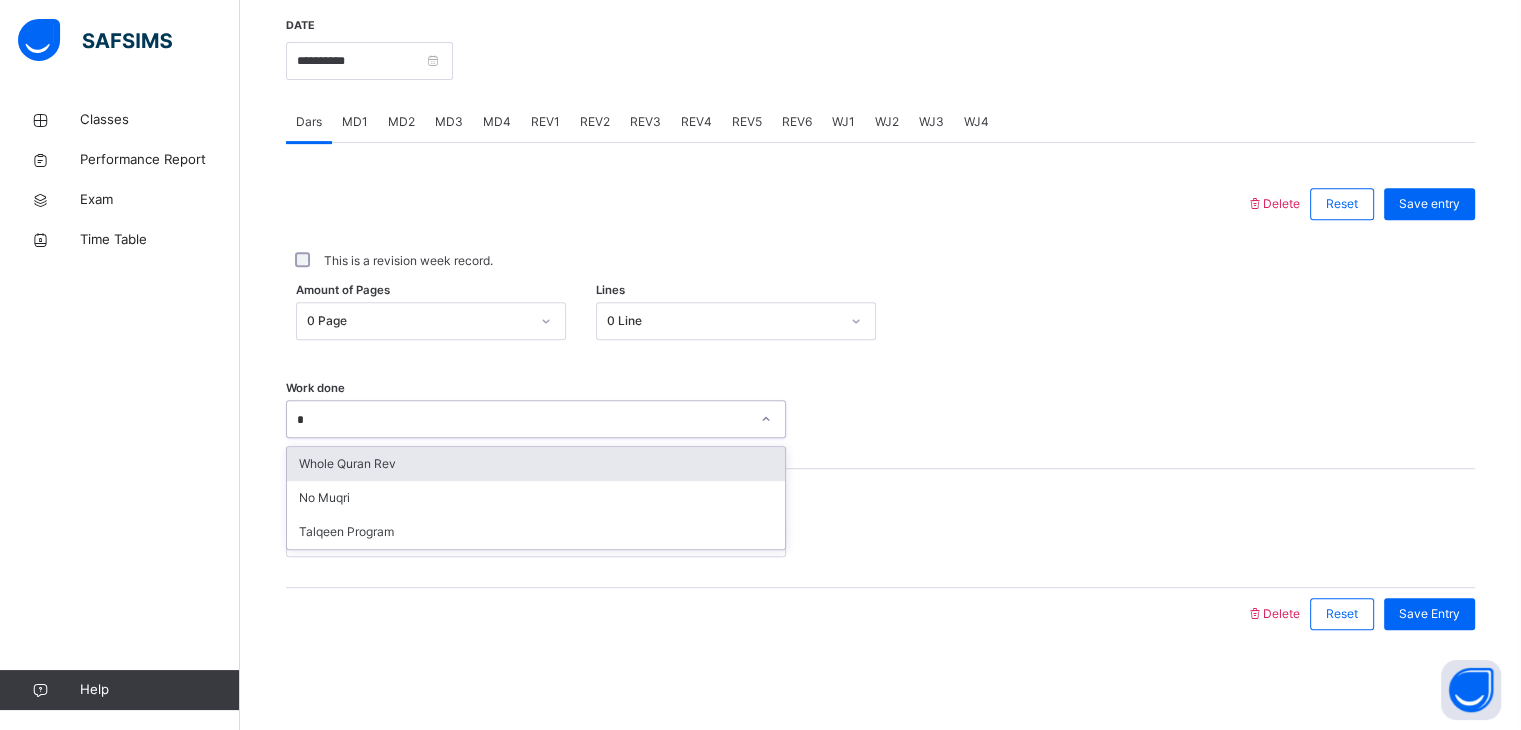 type 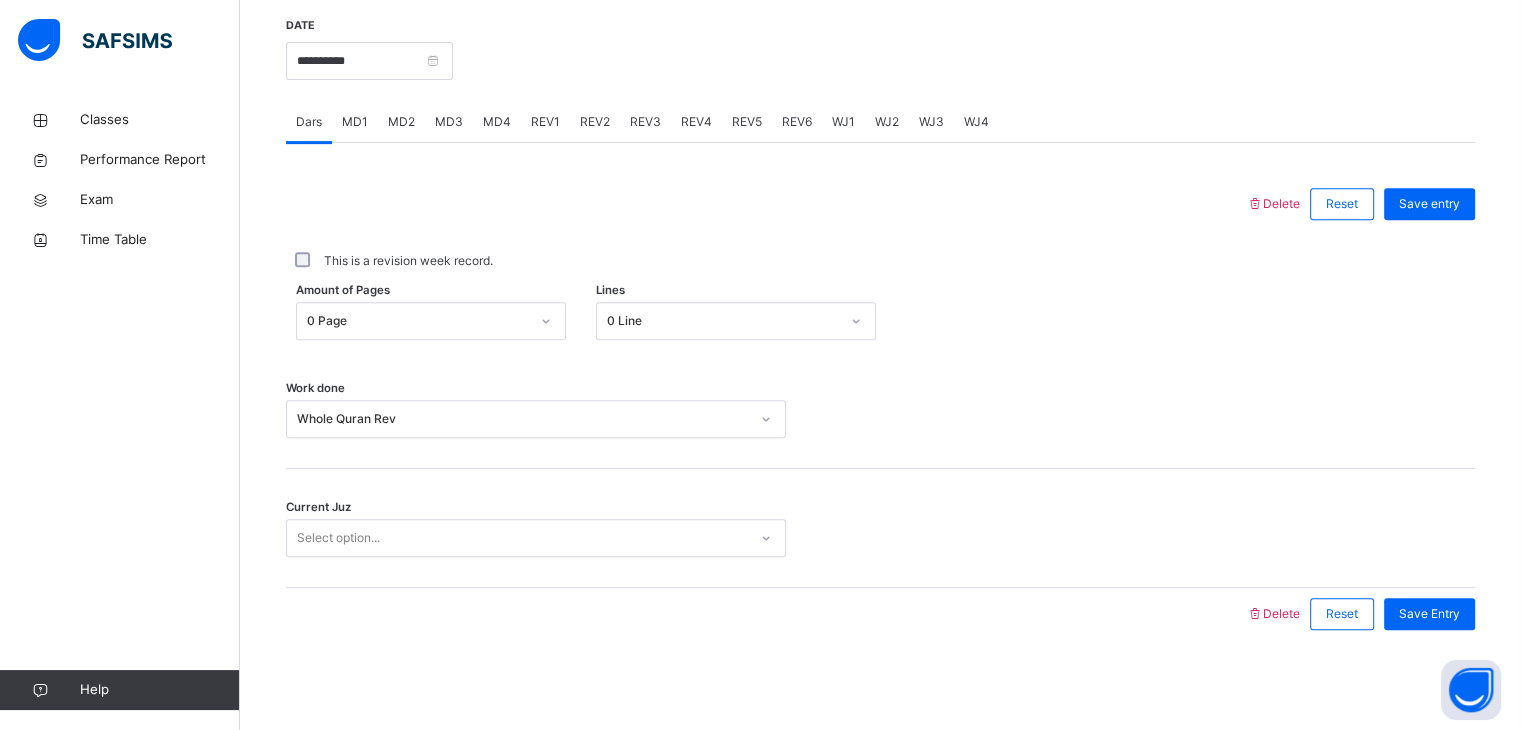 drag, startPoint x: 365, startPoint y: 557, endPoint x: 356, endPoint y: 527, distance: 31.320919 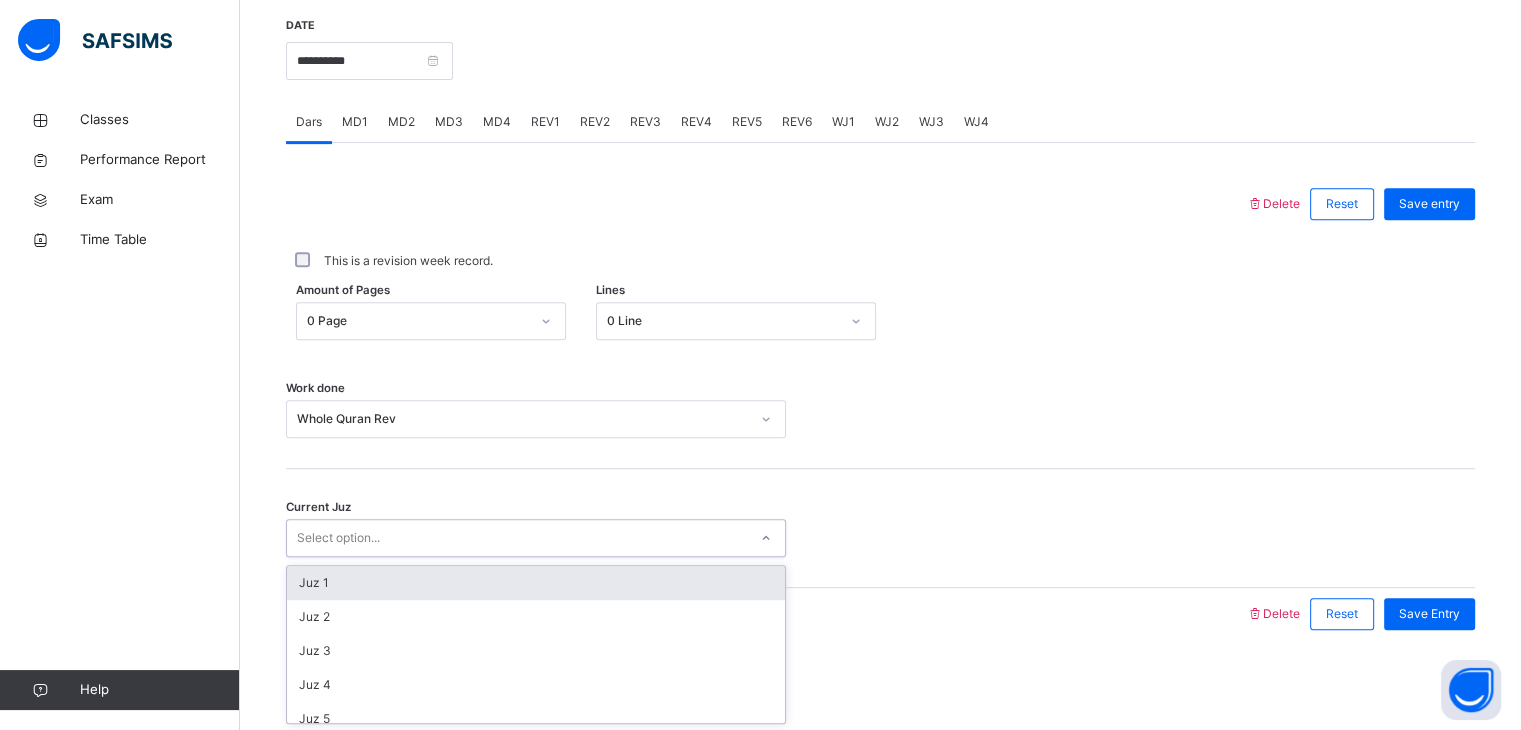 drag, startPoint x: 356, startPoint y: 527, endPoint x: 357, endPoint y: 537, distance: 10.049875 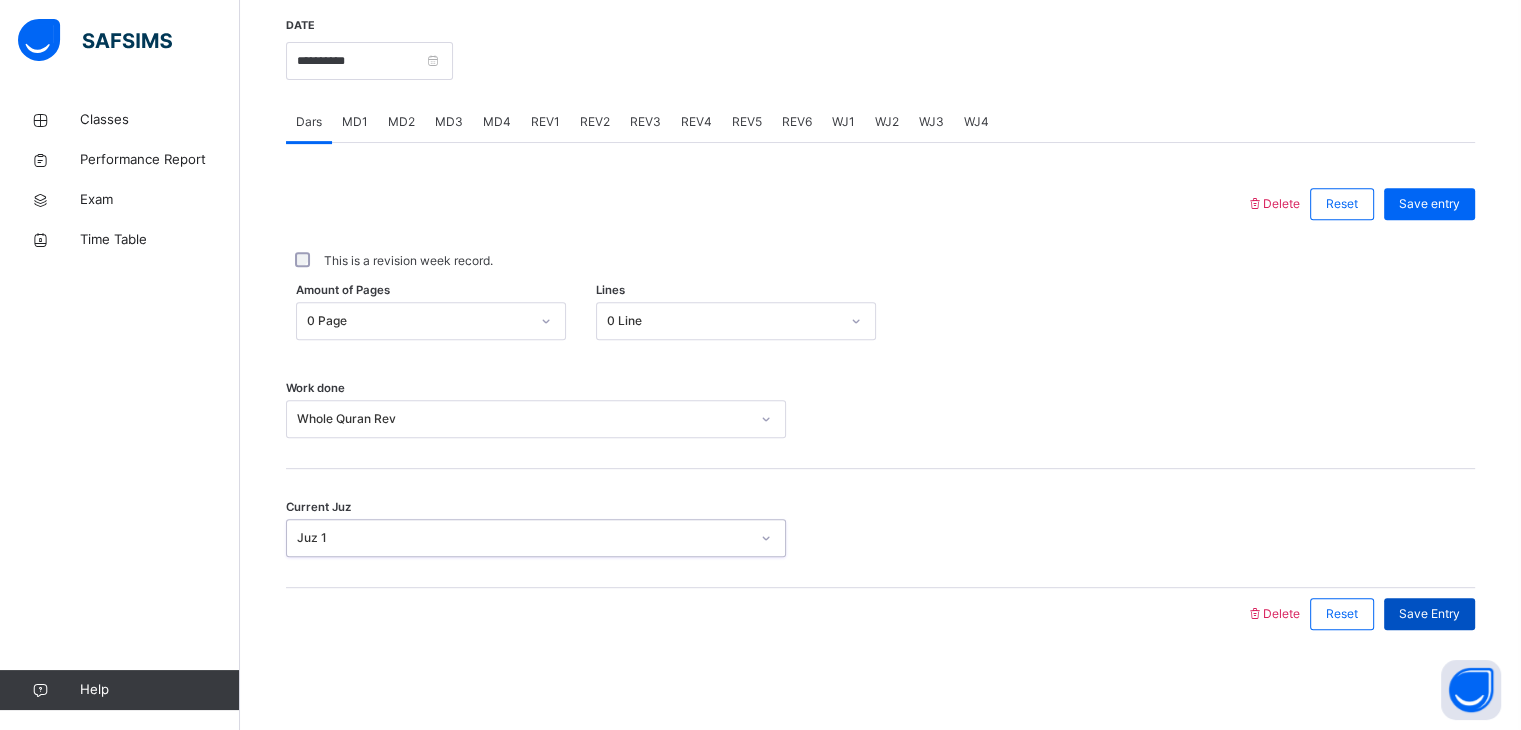 click on "Save Entry" at bounding box center [1429, 614] 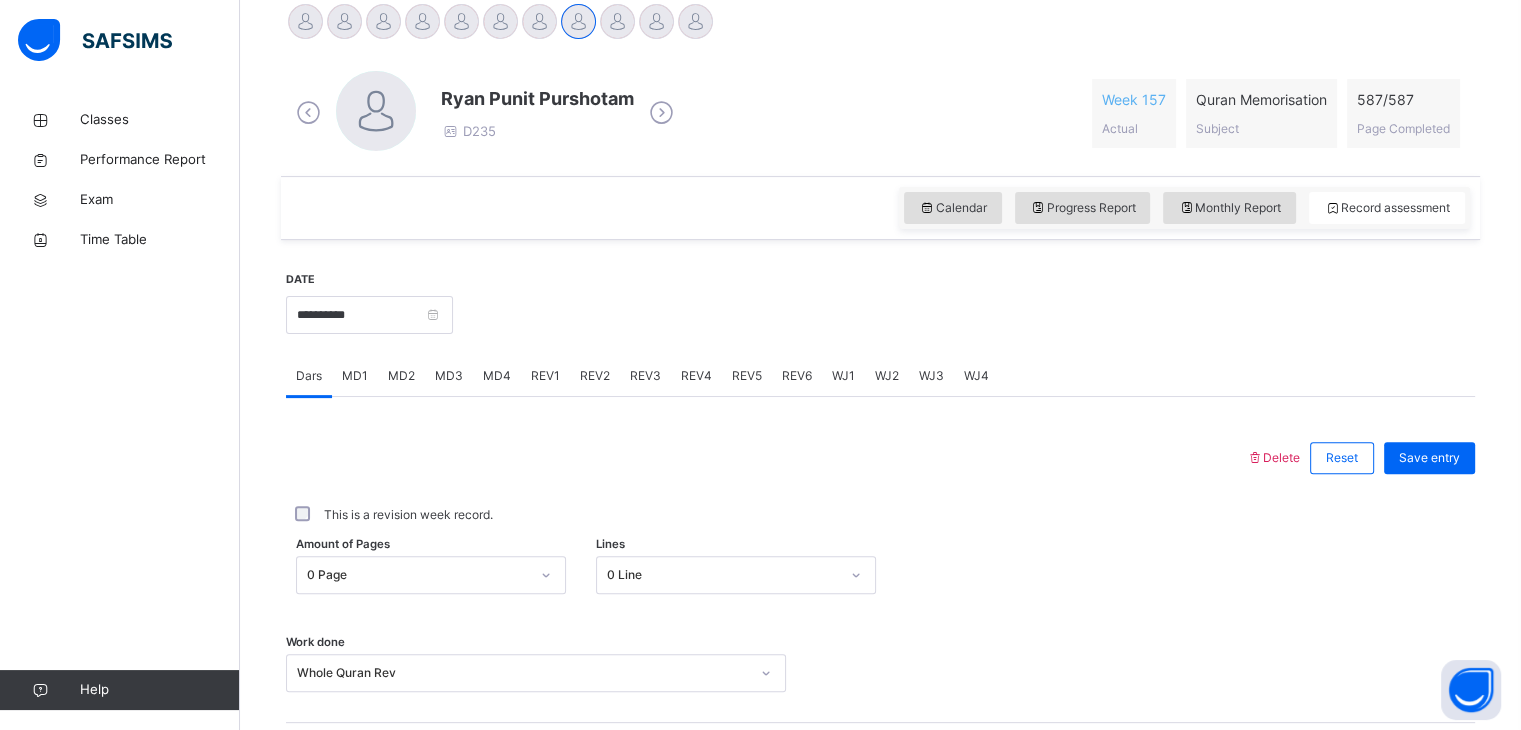 scroll, scrollTop: 490, scrollLeft: 0, axis: vertical 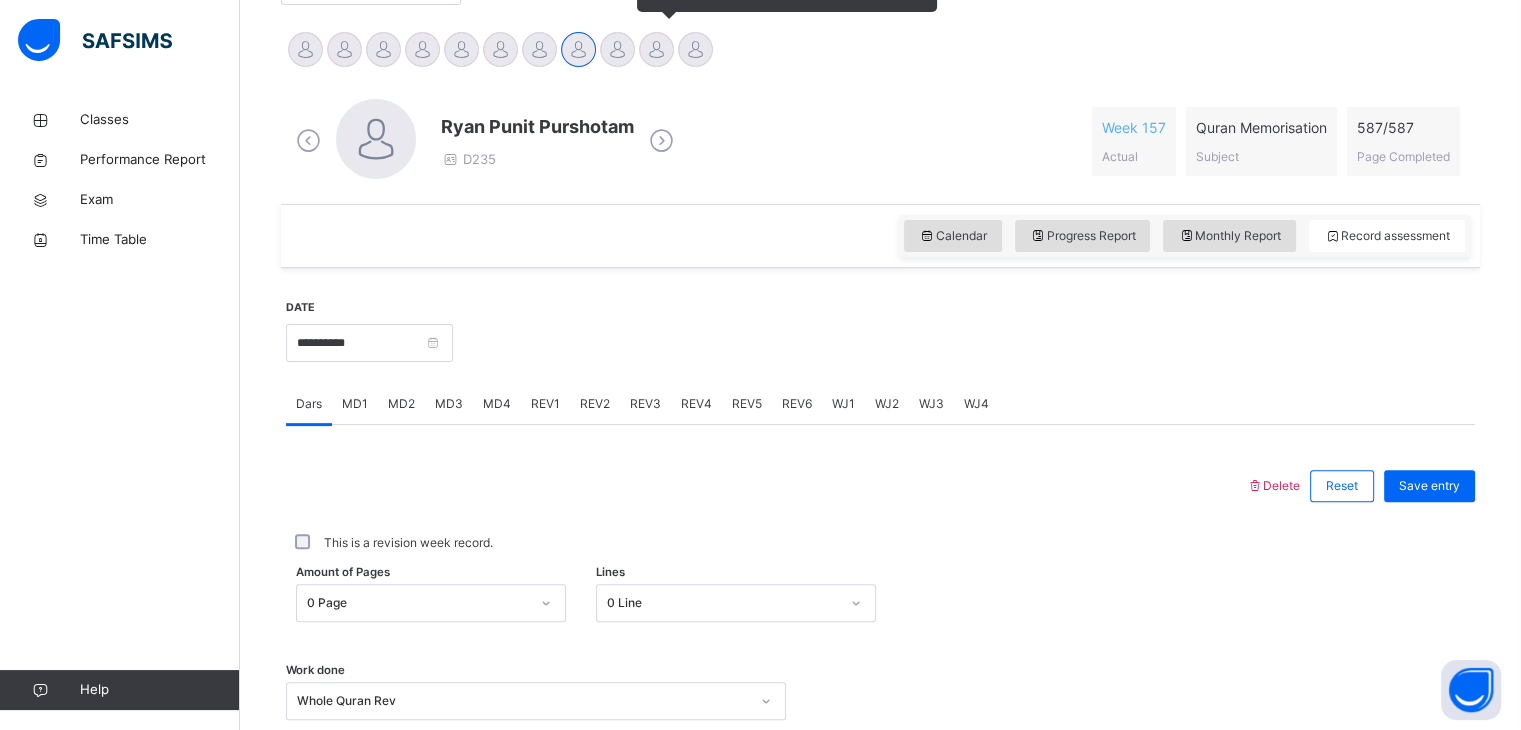 click on "[LAST]  [LAST]" at bounding box center [656, 52] 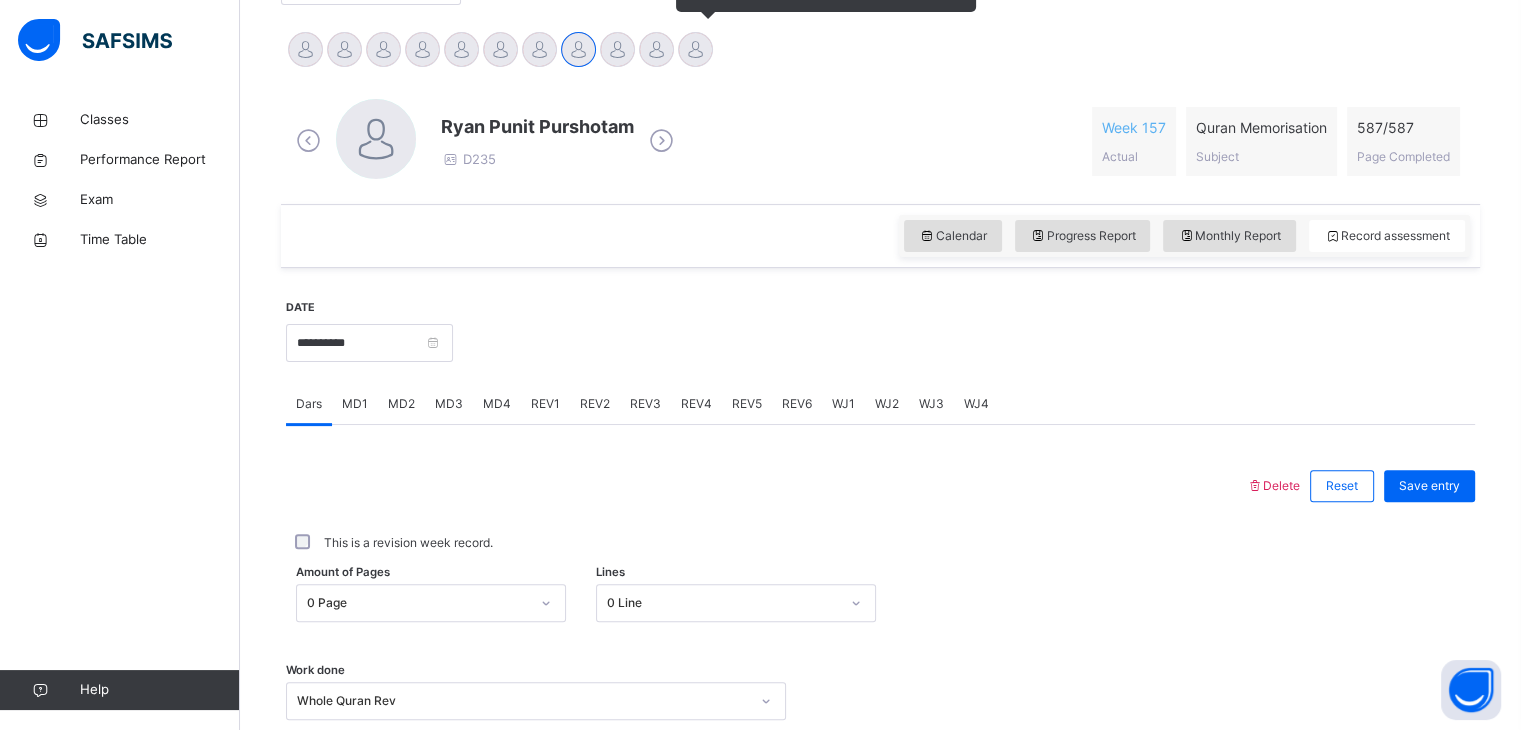 click at bounding box center [695, 49] 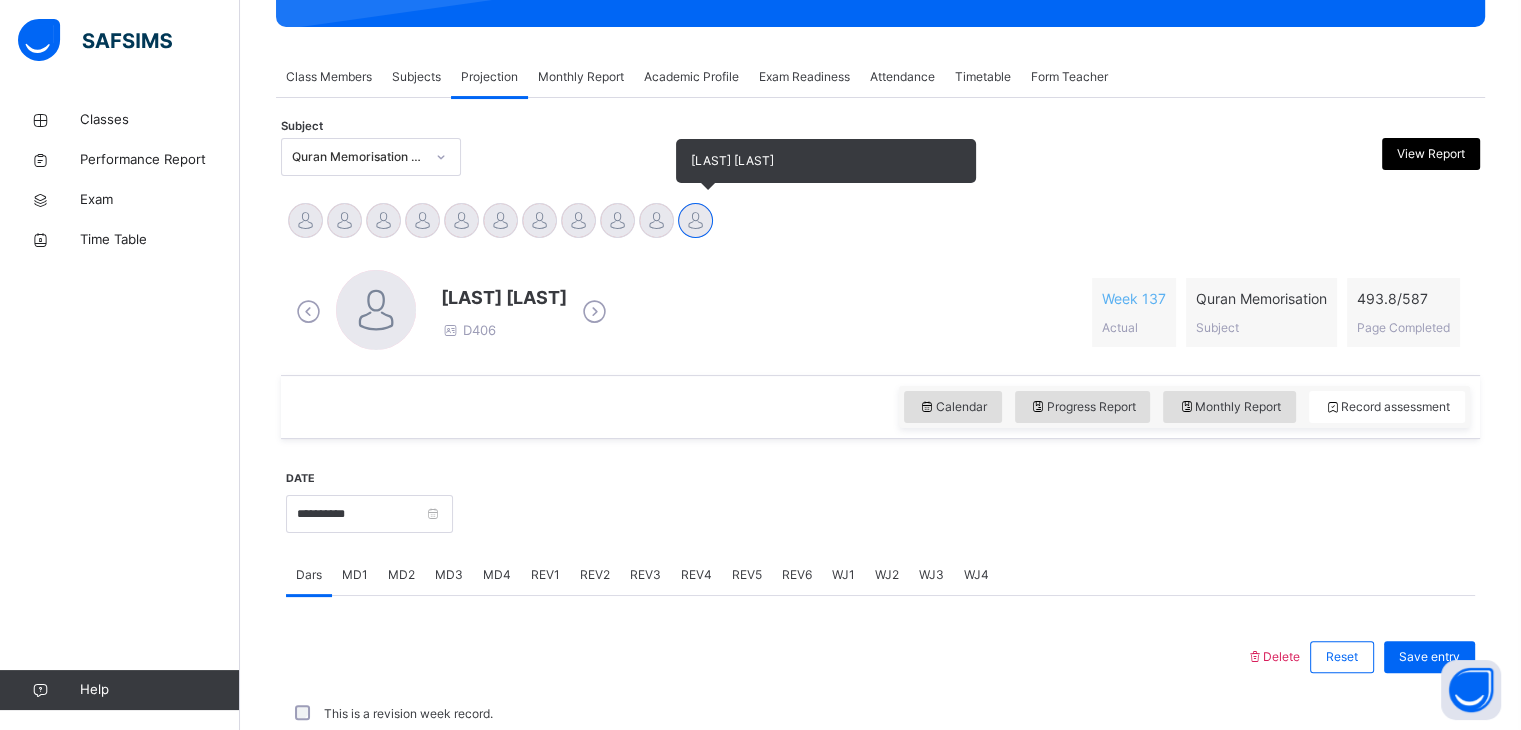scroll, scrollTop: 490, scrollLeft: 0, axis: vertical 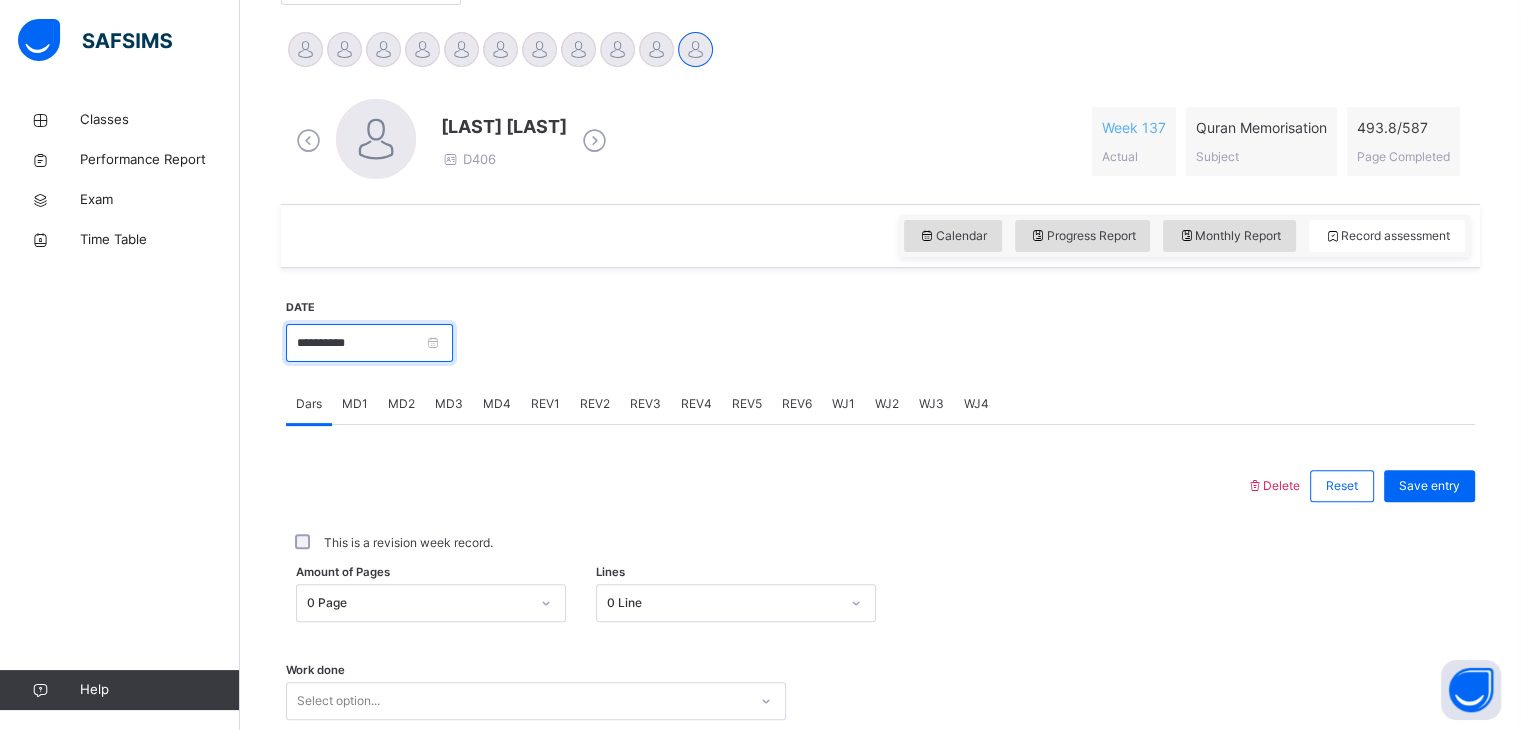 click on "**********" at bounding box center (369, 343) 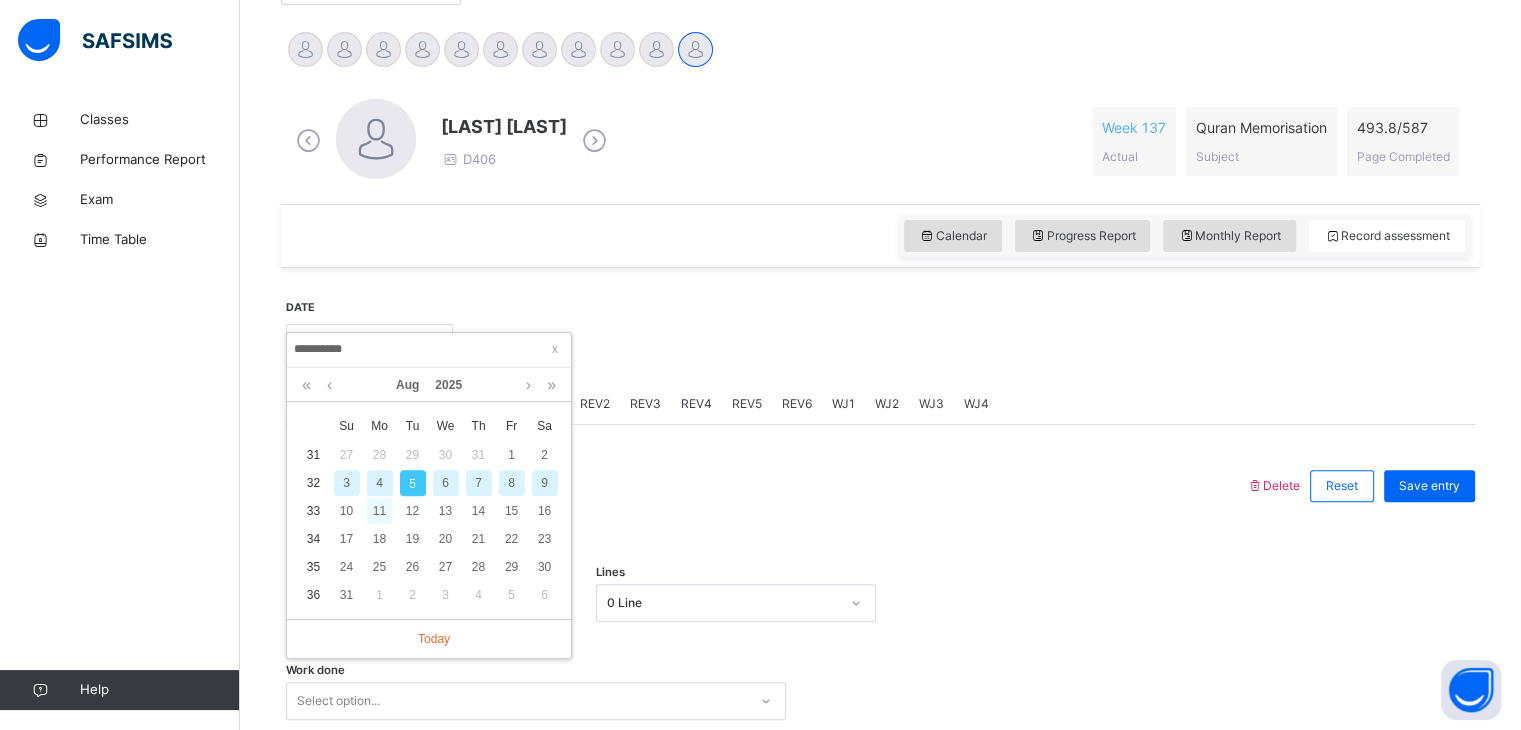 click on "11" at bounding box center [380, 511] 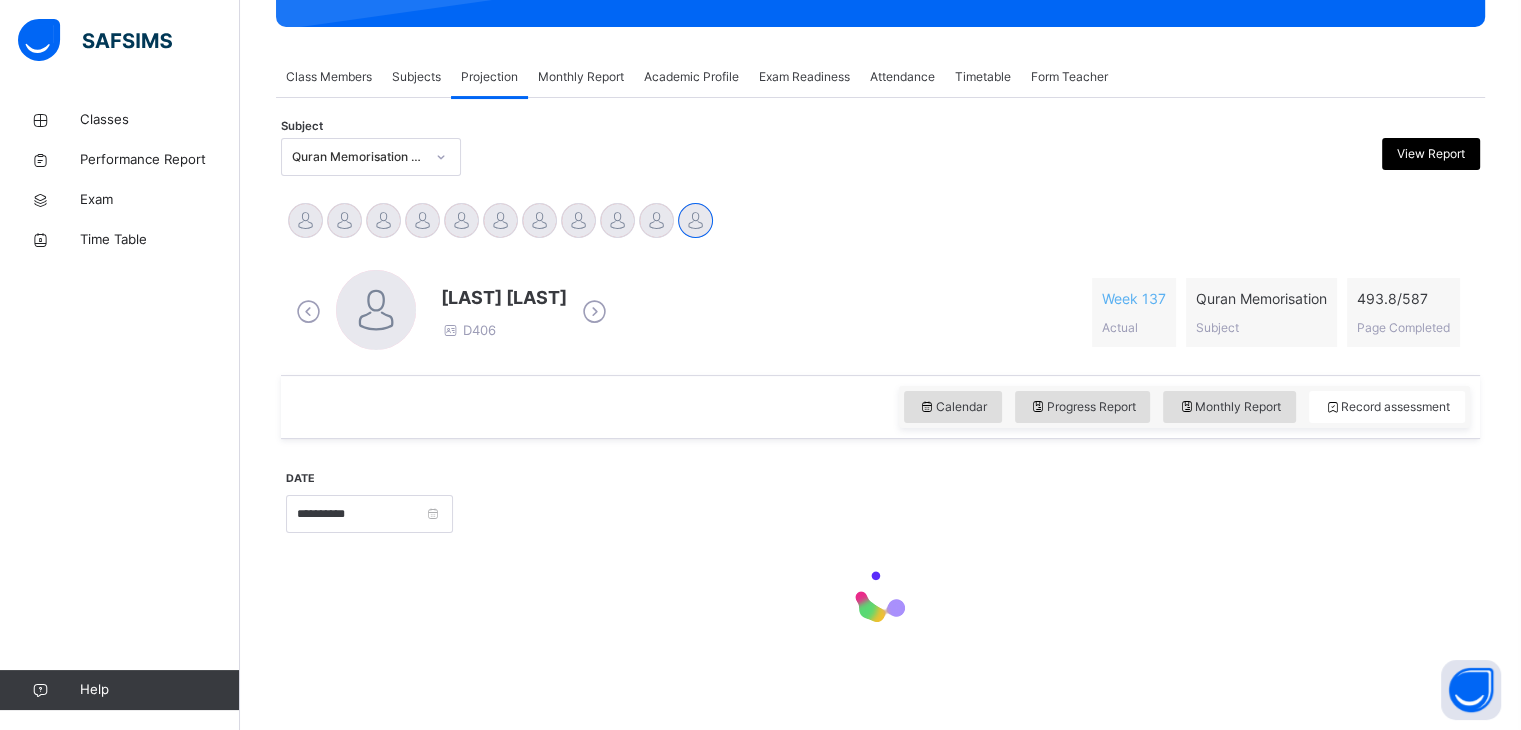 type on "**********" 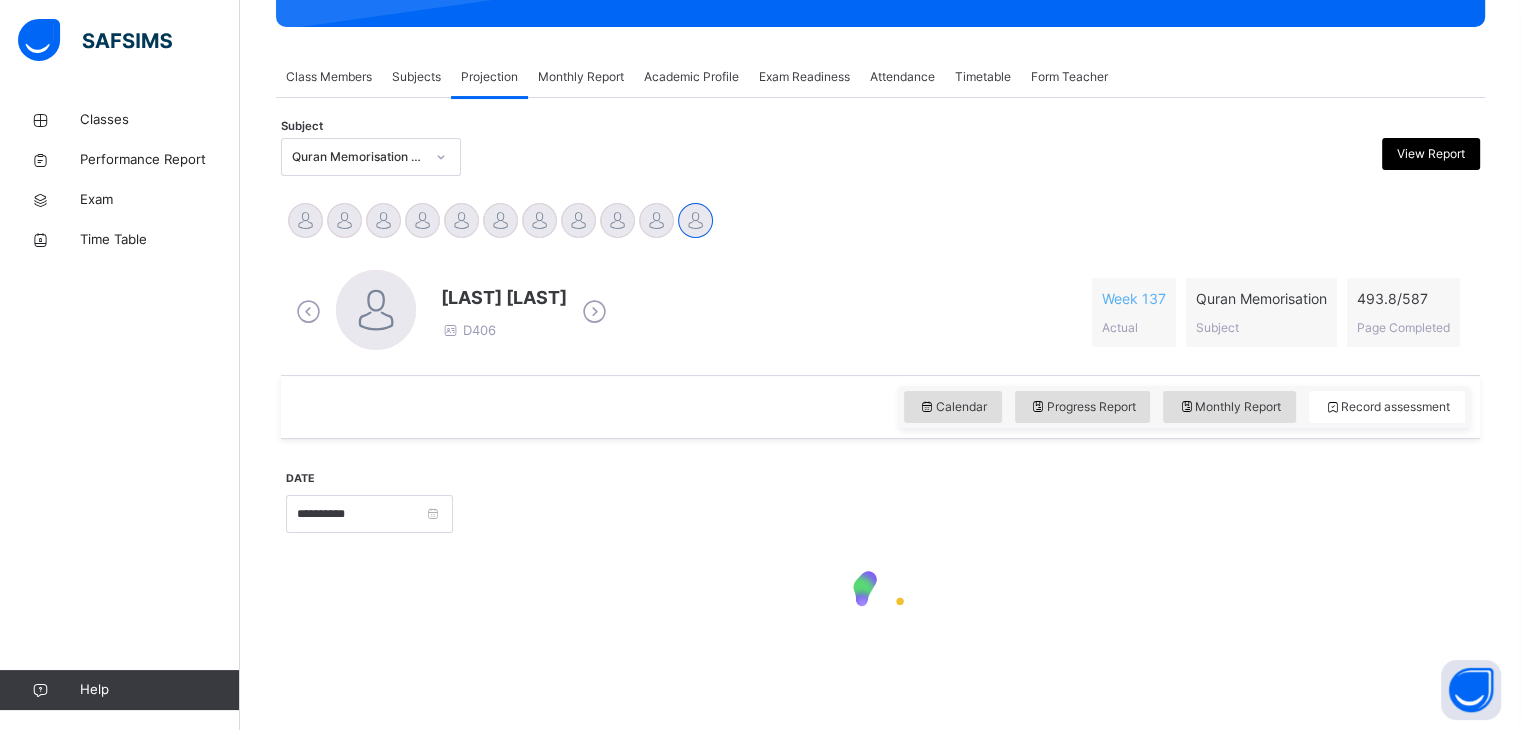 scroll, scrollTop: 319, scrollLeft: 0, axis: vertical 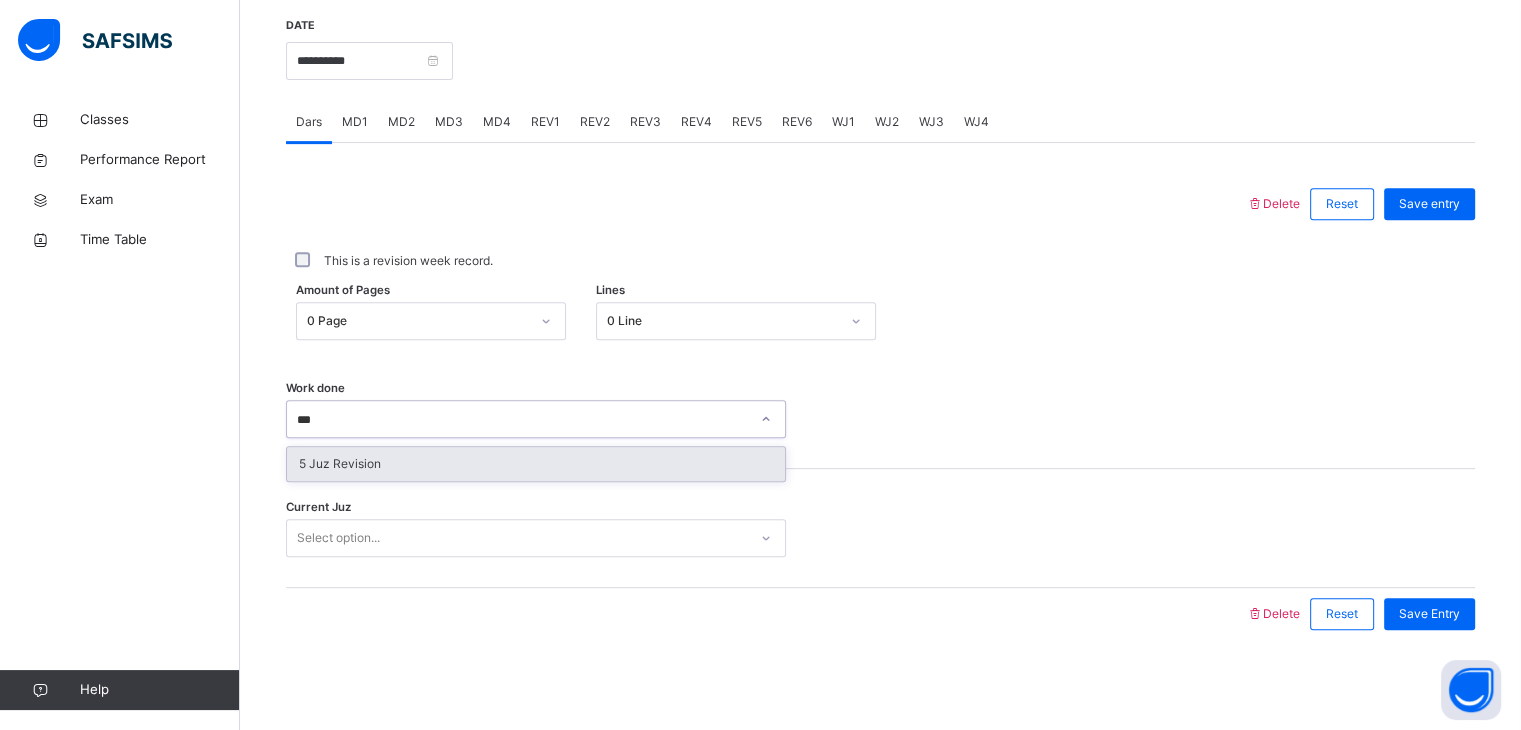type on "****" 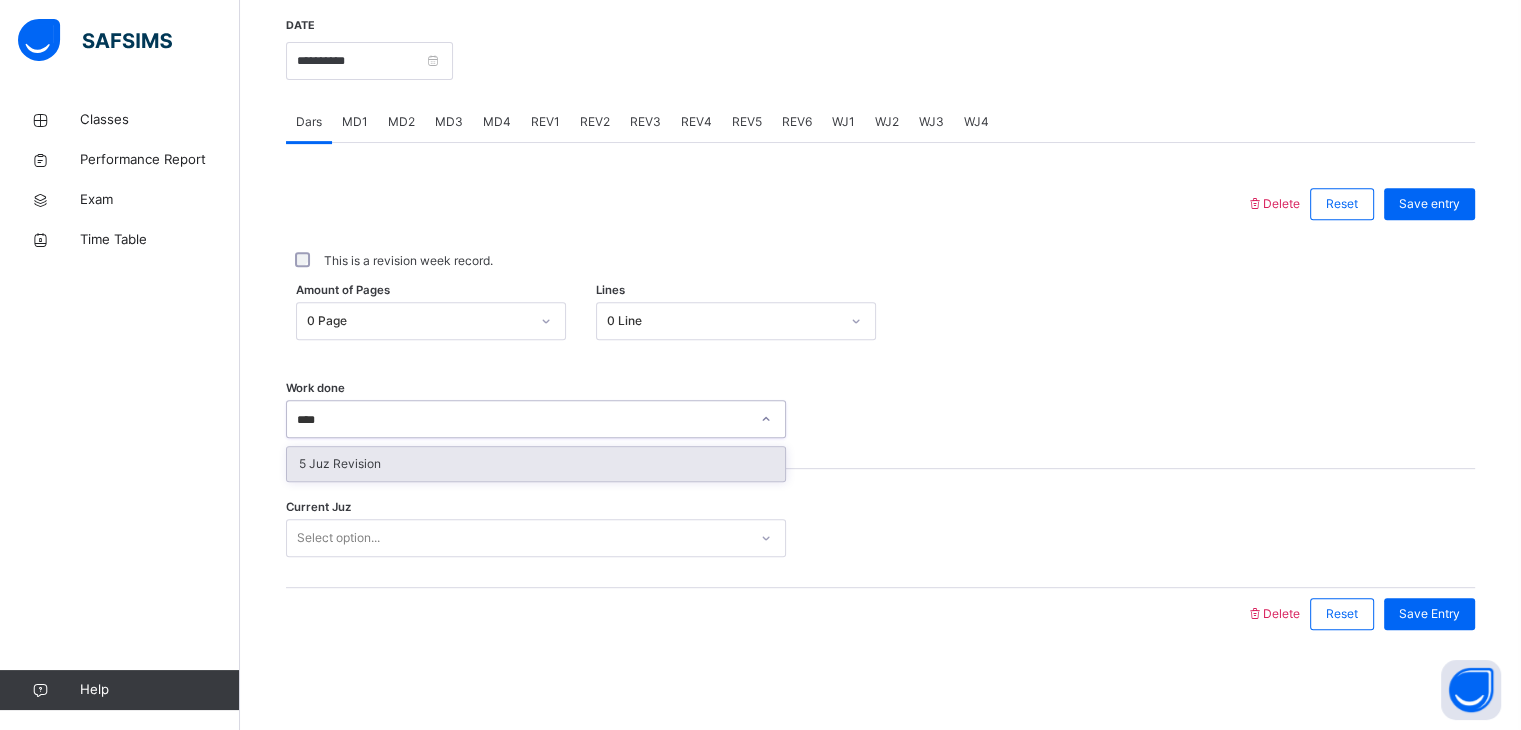 click on "5 Juz Revision" at bounding box center (536, 464) 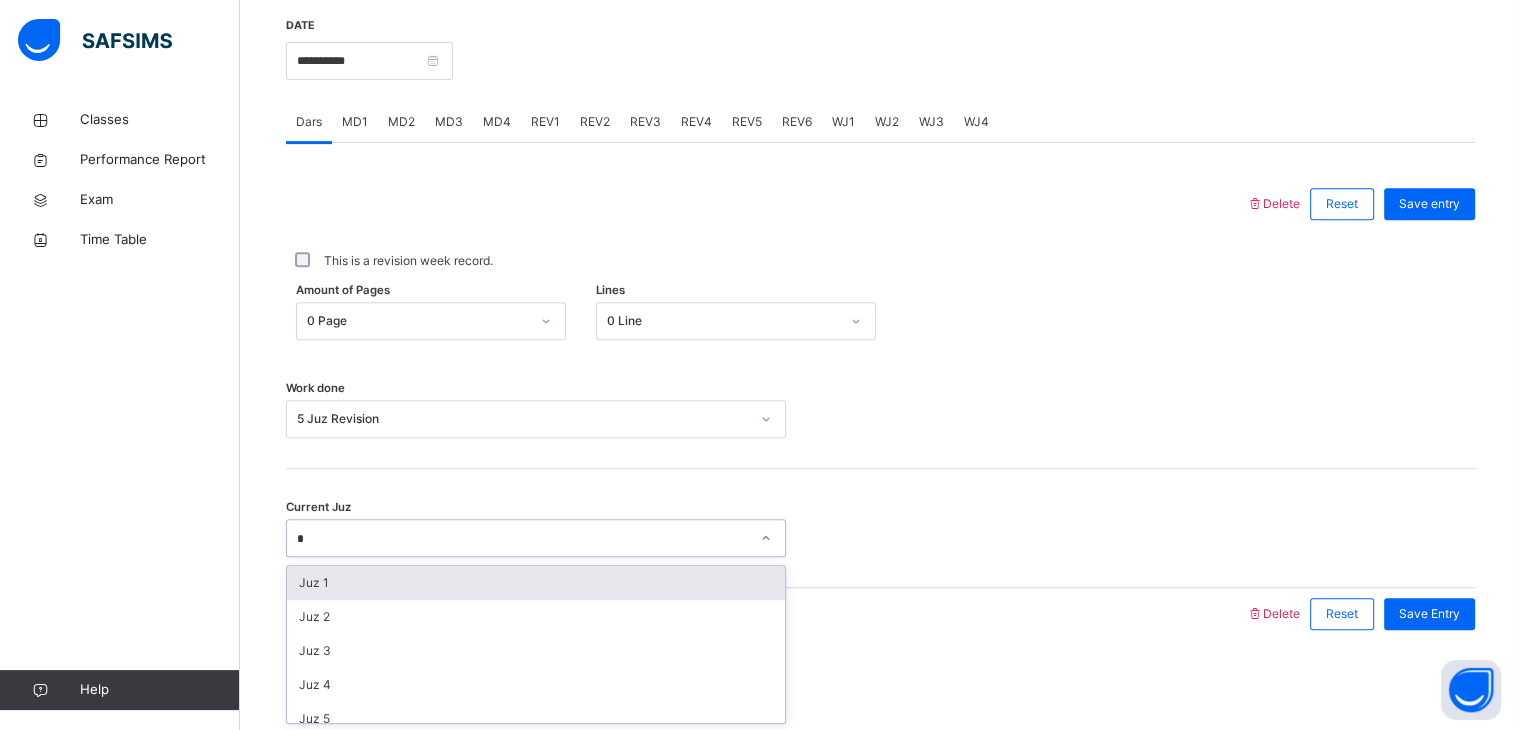 type on "**" 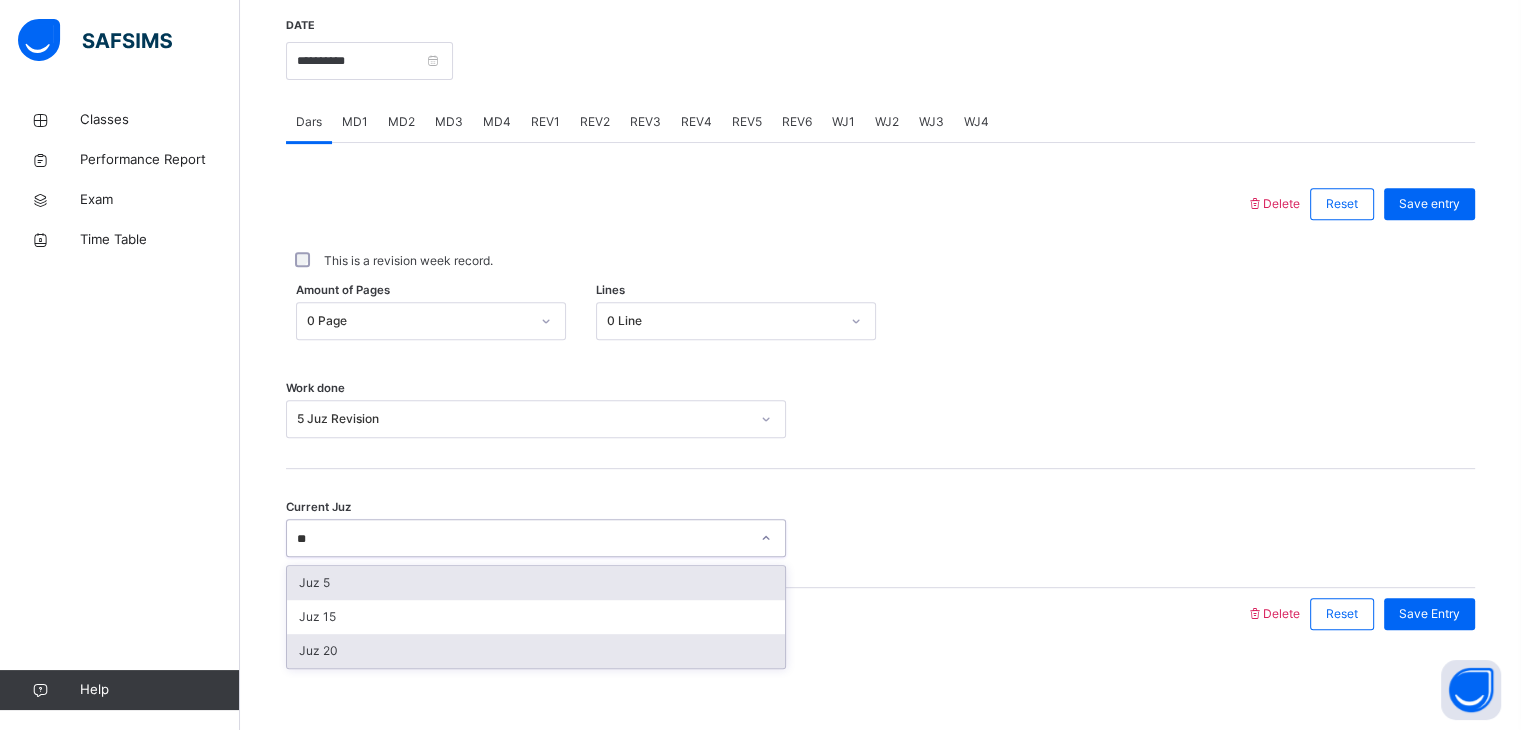 click on "Juz 20" at bounding box center [536, 651] 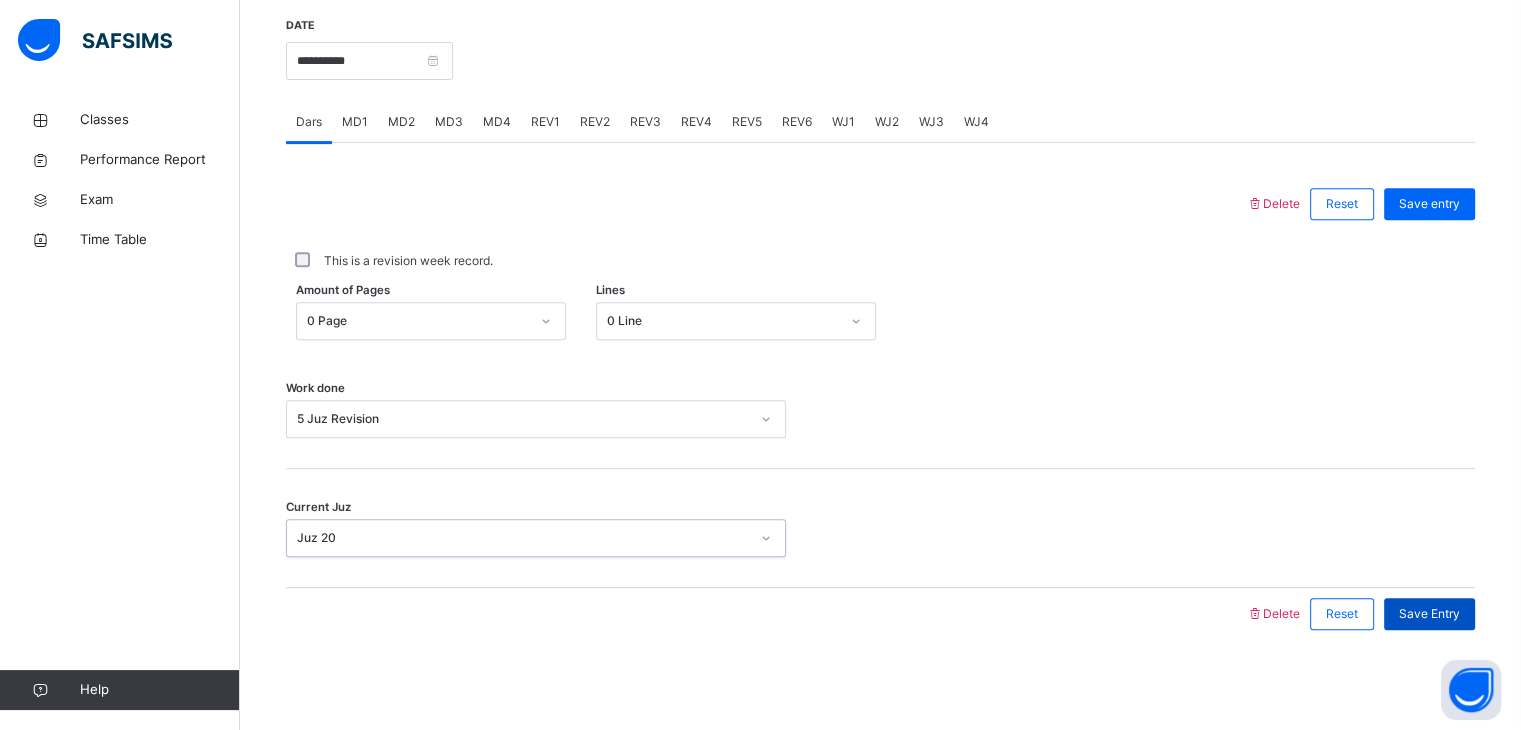 click on "Save Entry" at bounding box center (1429, 614) 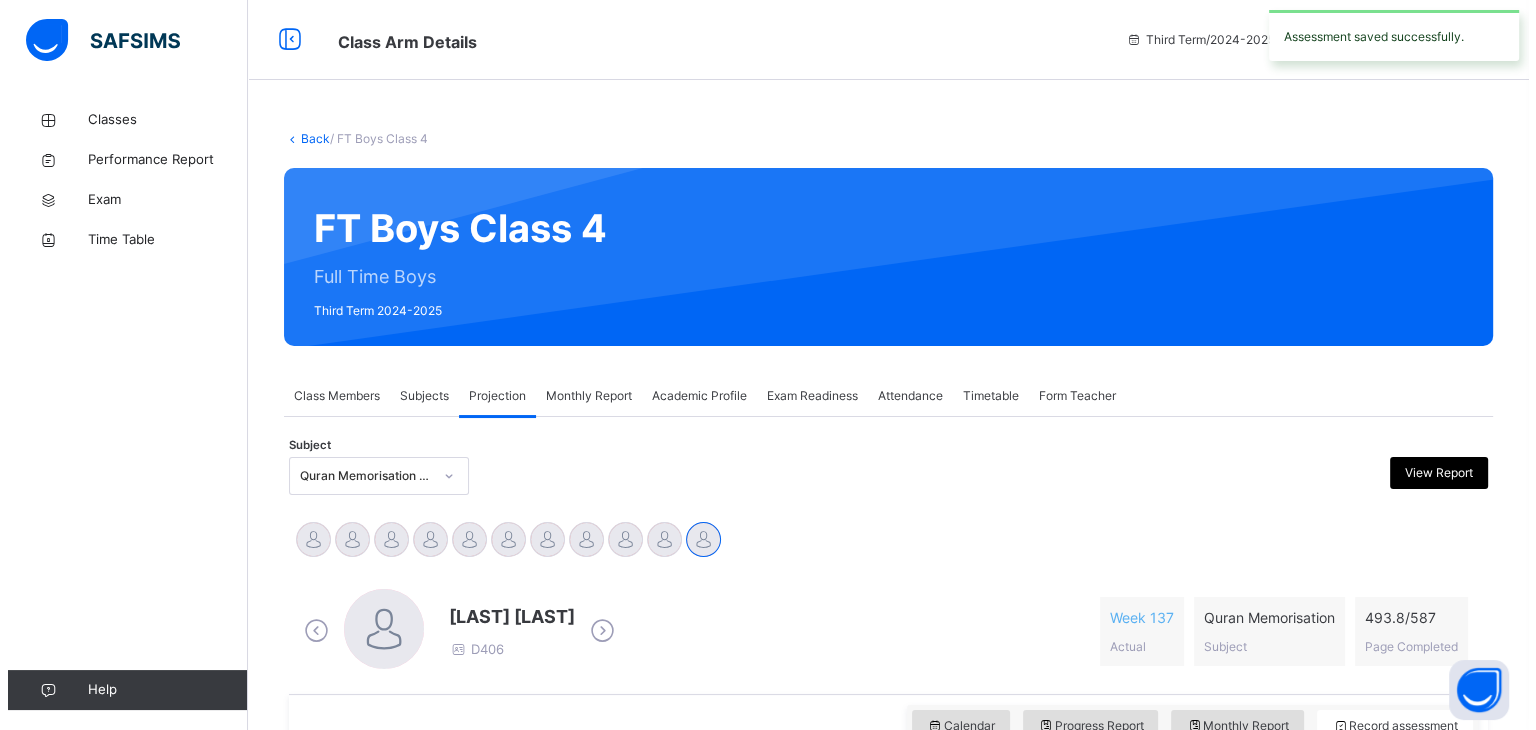 scroll, scrollTop: 772, scrollLeft: 0, axis: vertical 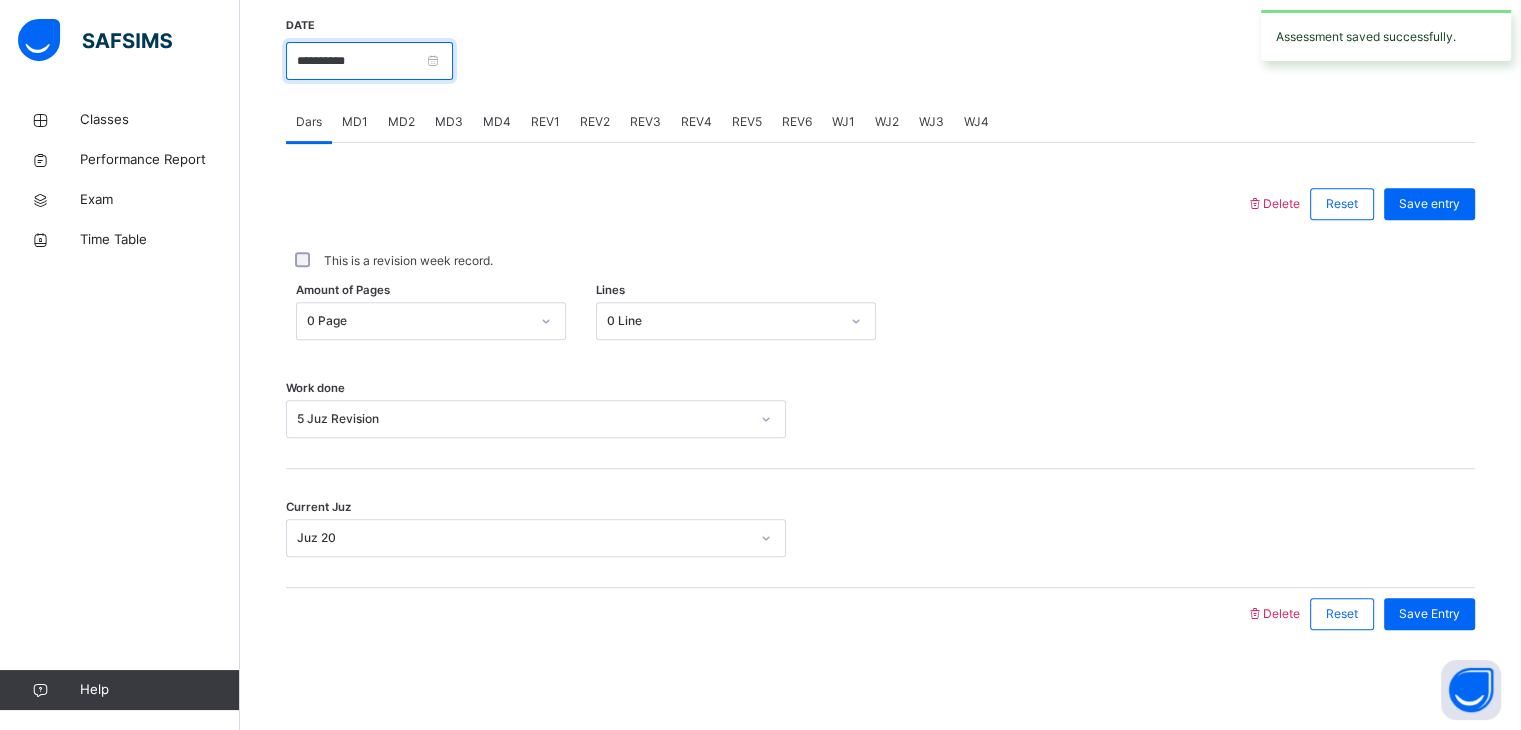 click on "**********" at bounding box center (369, 61) 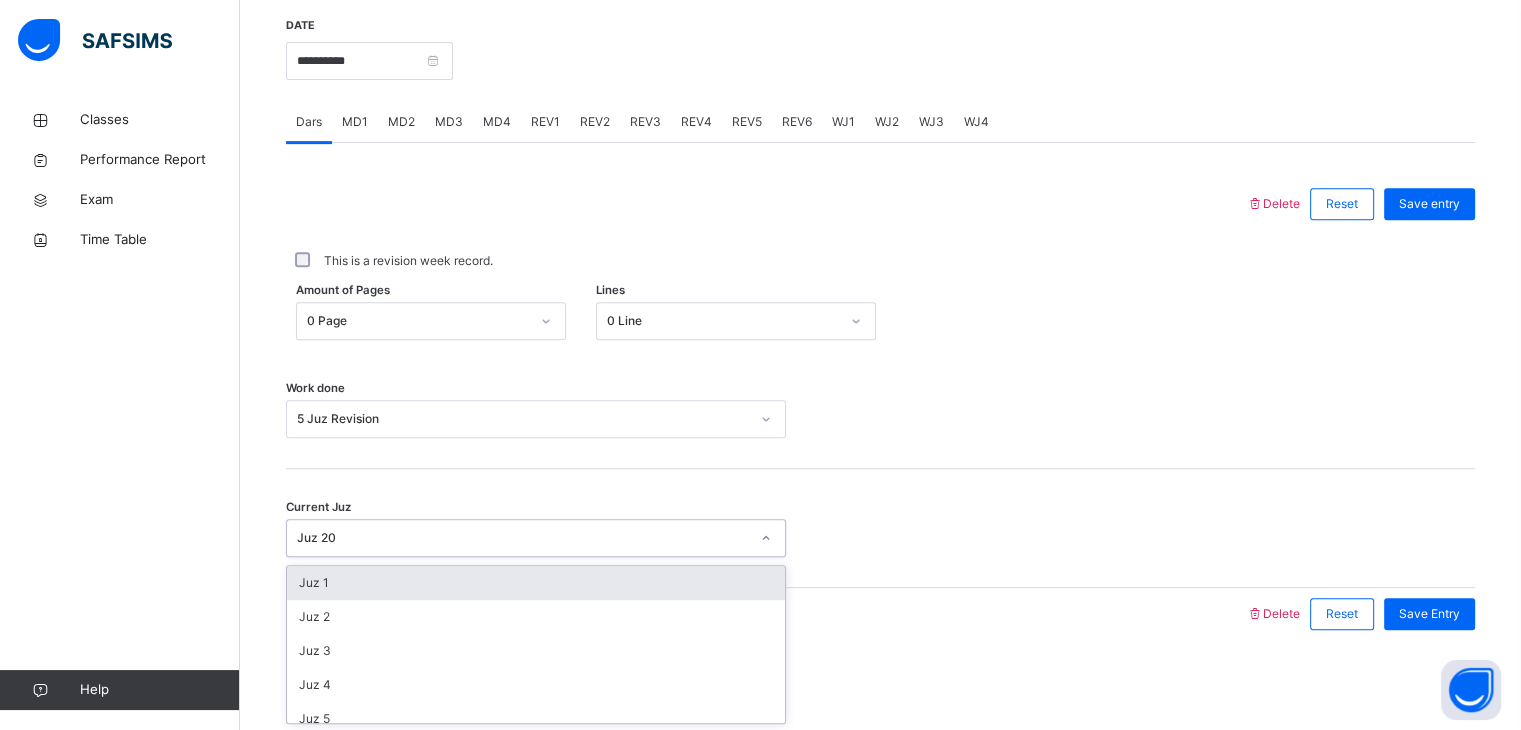 click on "Delete" at bounding box center [1273, 203] 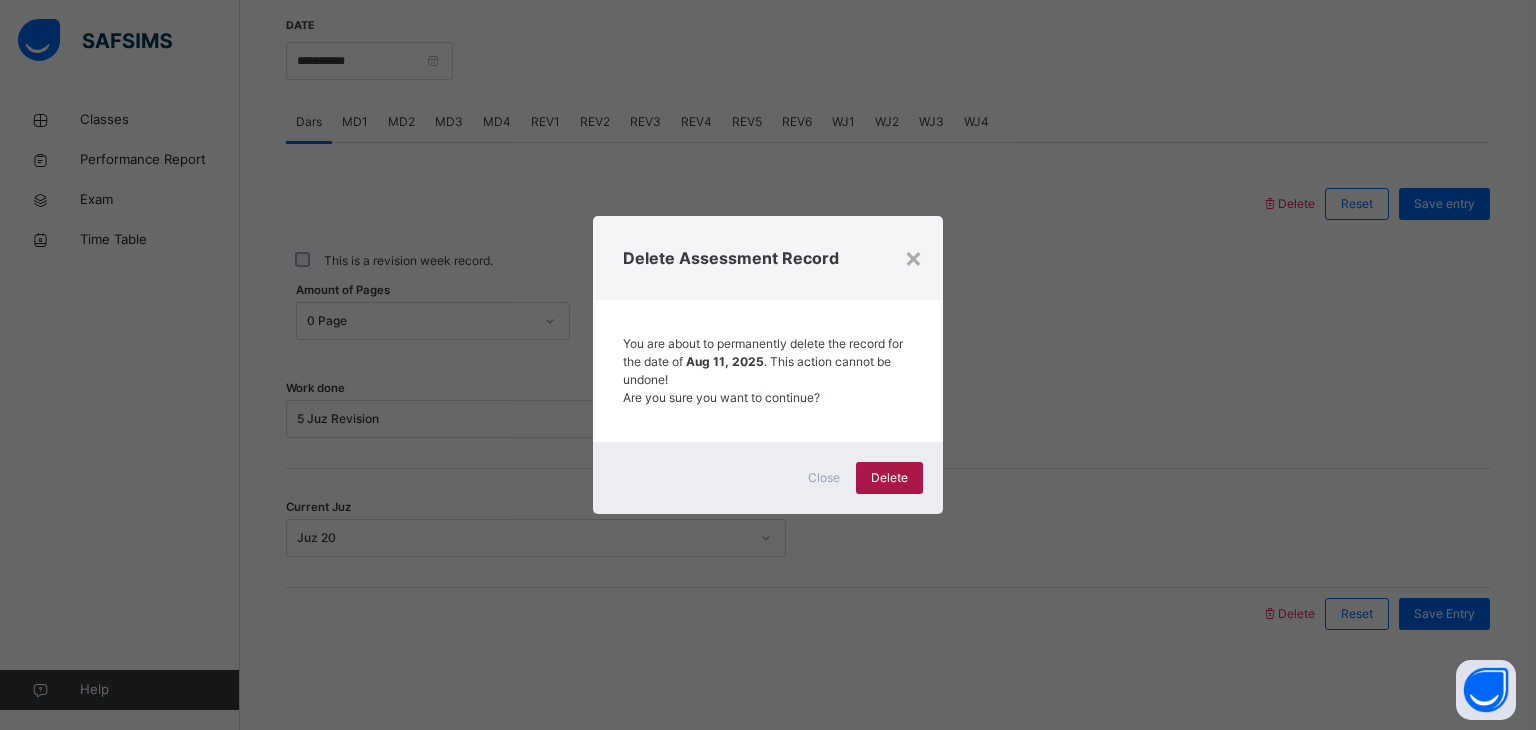 click on "Delete" at bounding box center [889, 478] 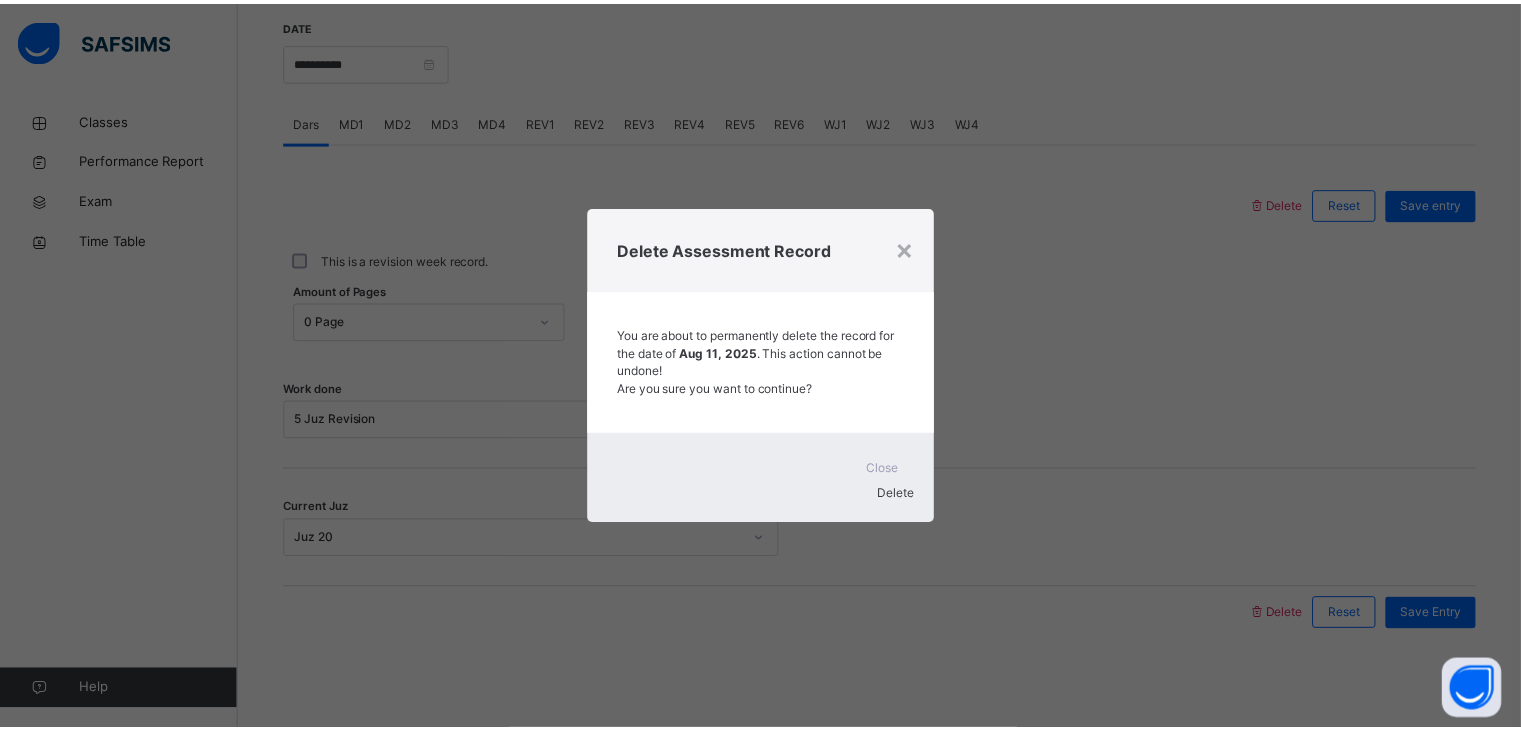scroll, scrollTop: 319, scrollLeft: 0, axis: vertical 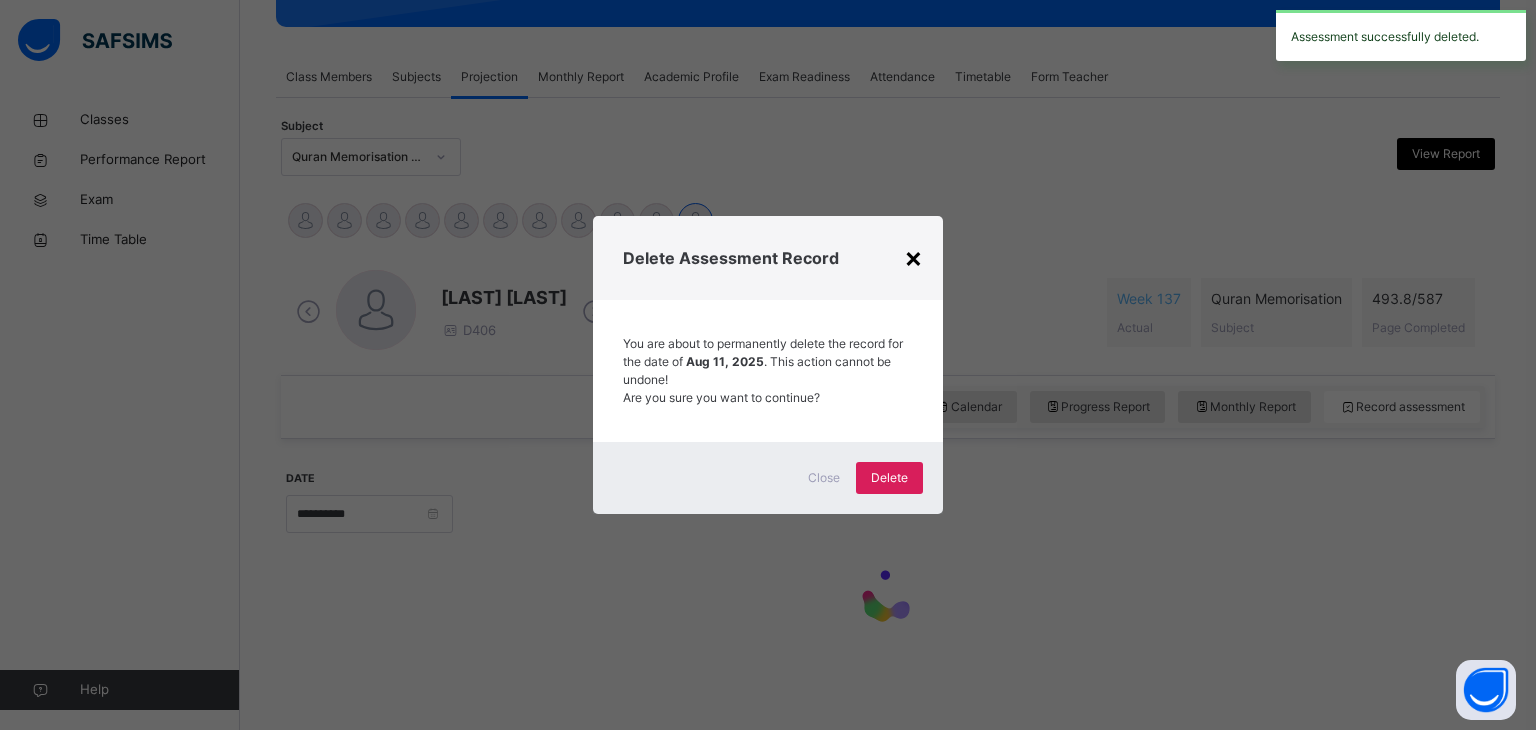 click on "×" at bounding box center [913, 257] 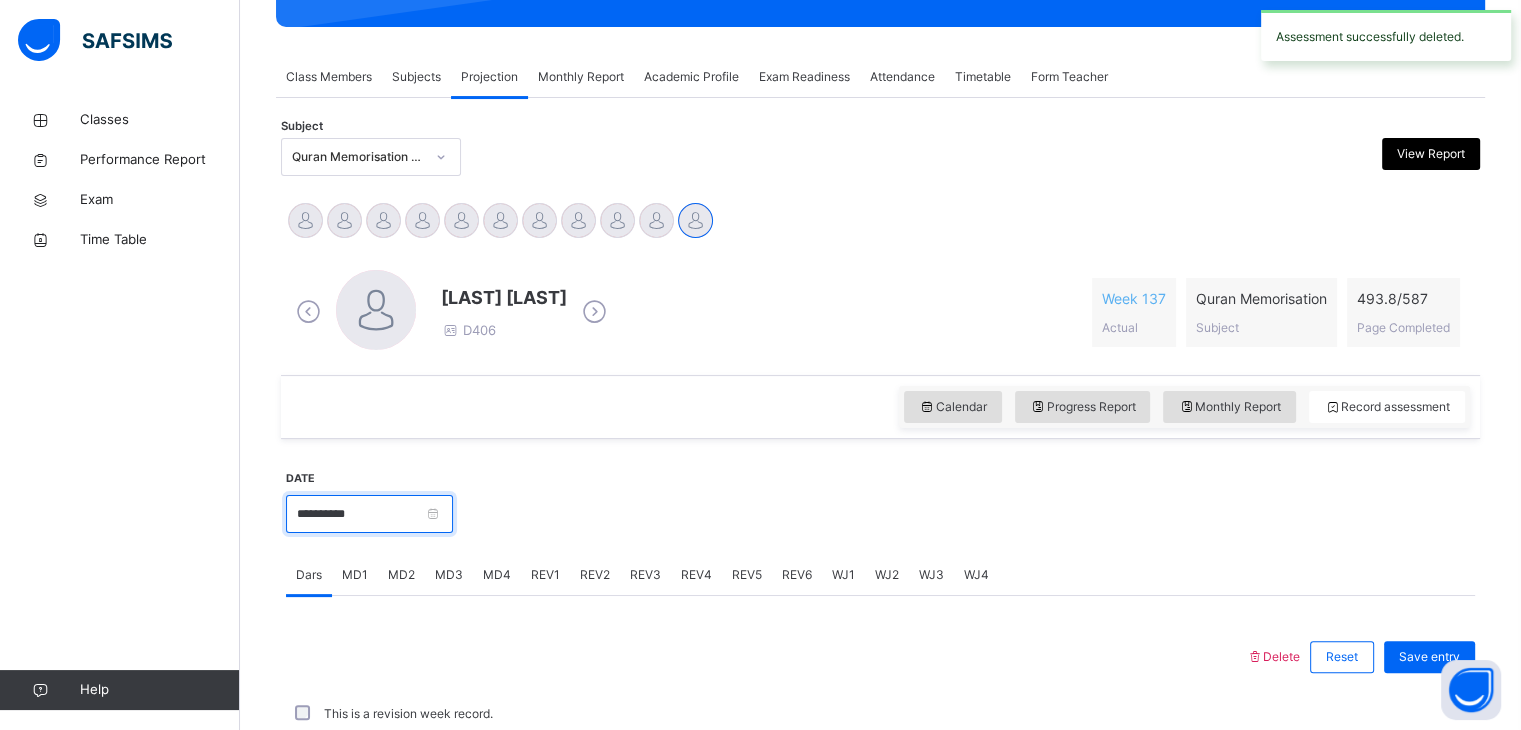 click on "**********" at bounding box center [369, 514] 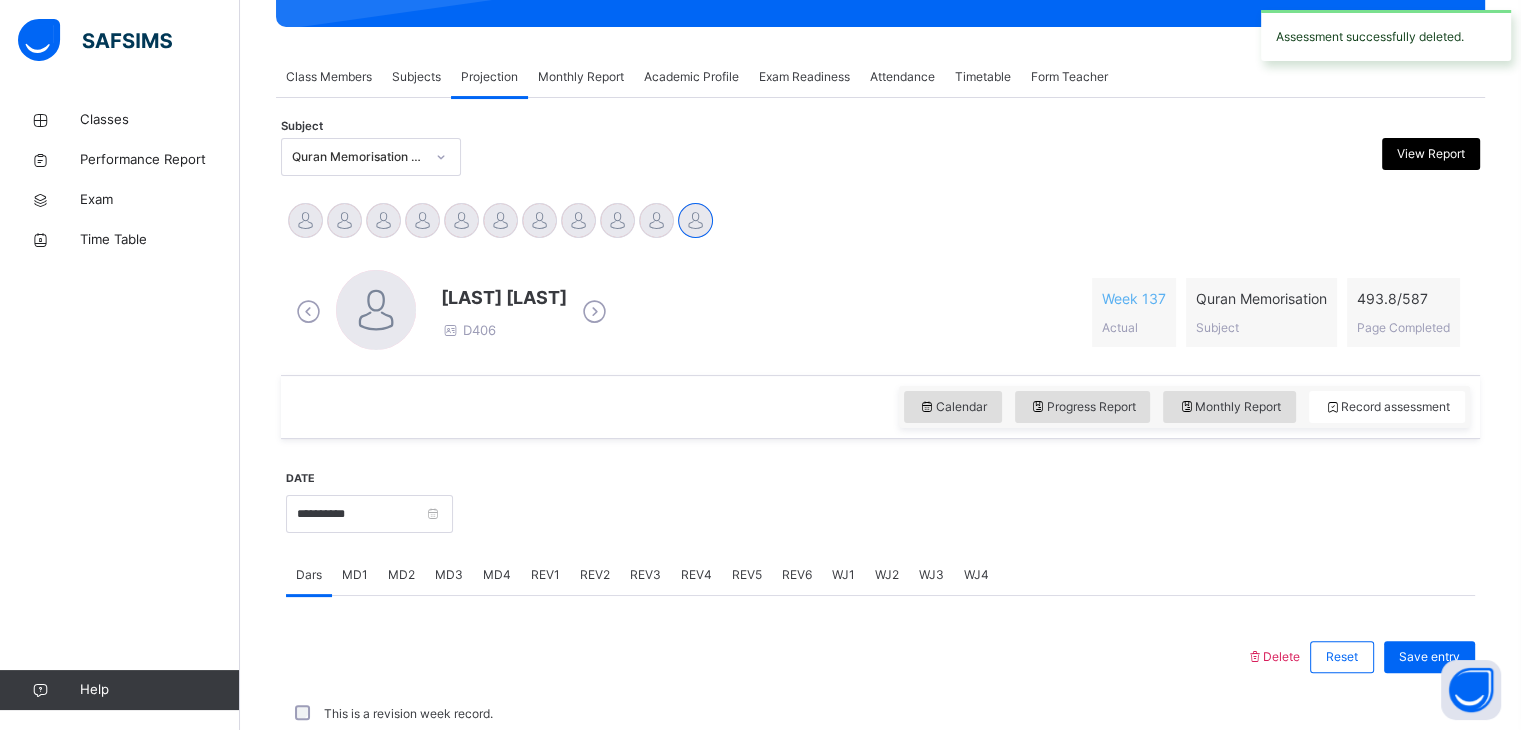 scroll, scrollTop: 772, scrollLeft: 0, axis: vertical 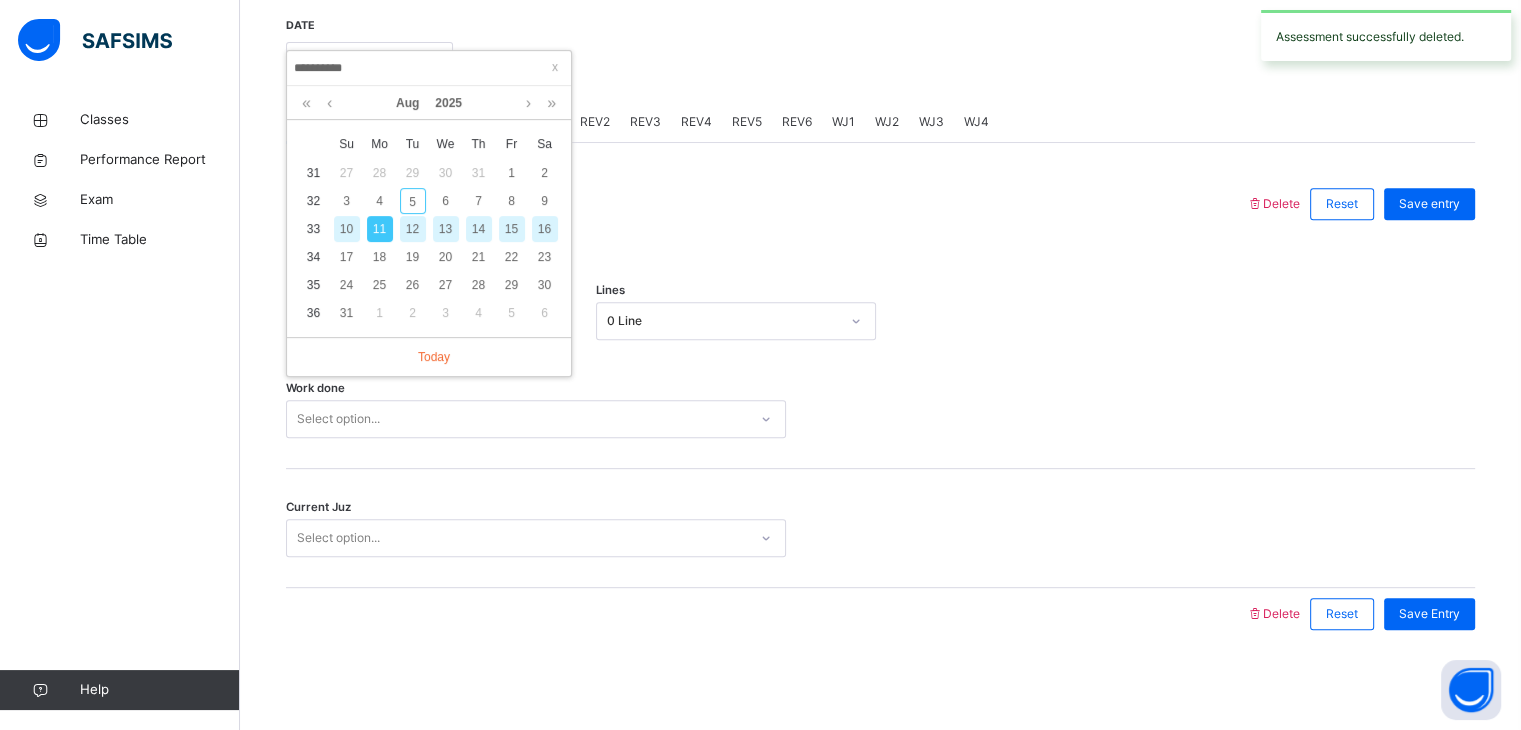 click on "**********" at bounding box center [429, 68] 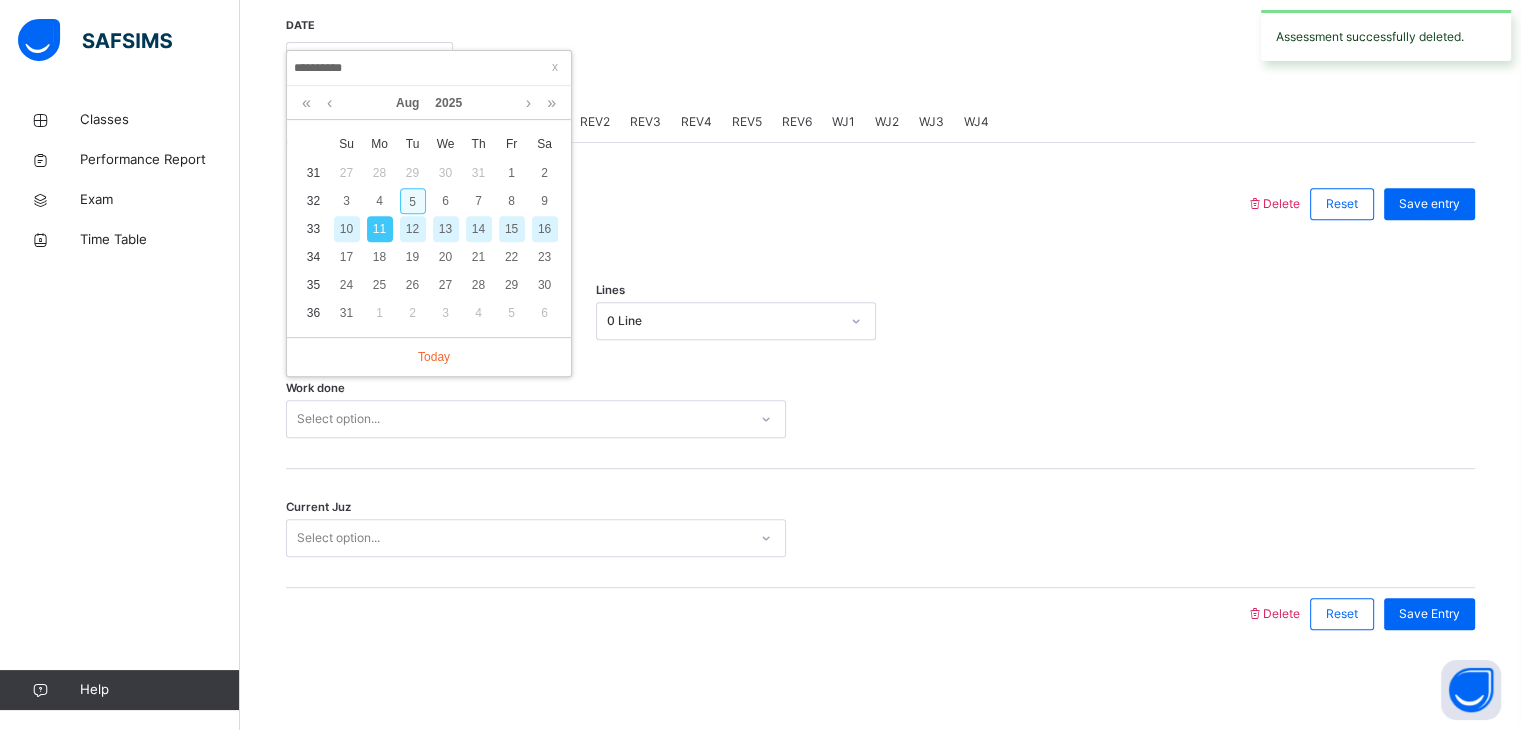 click on "5" at bounding box center (413, 201) 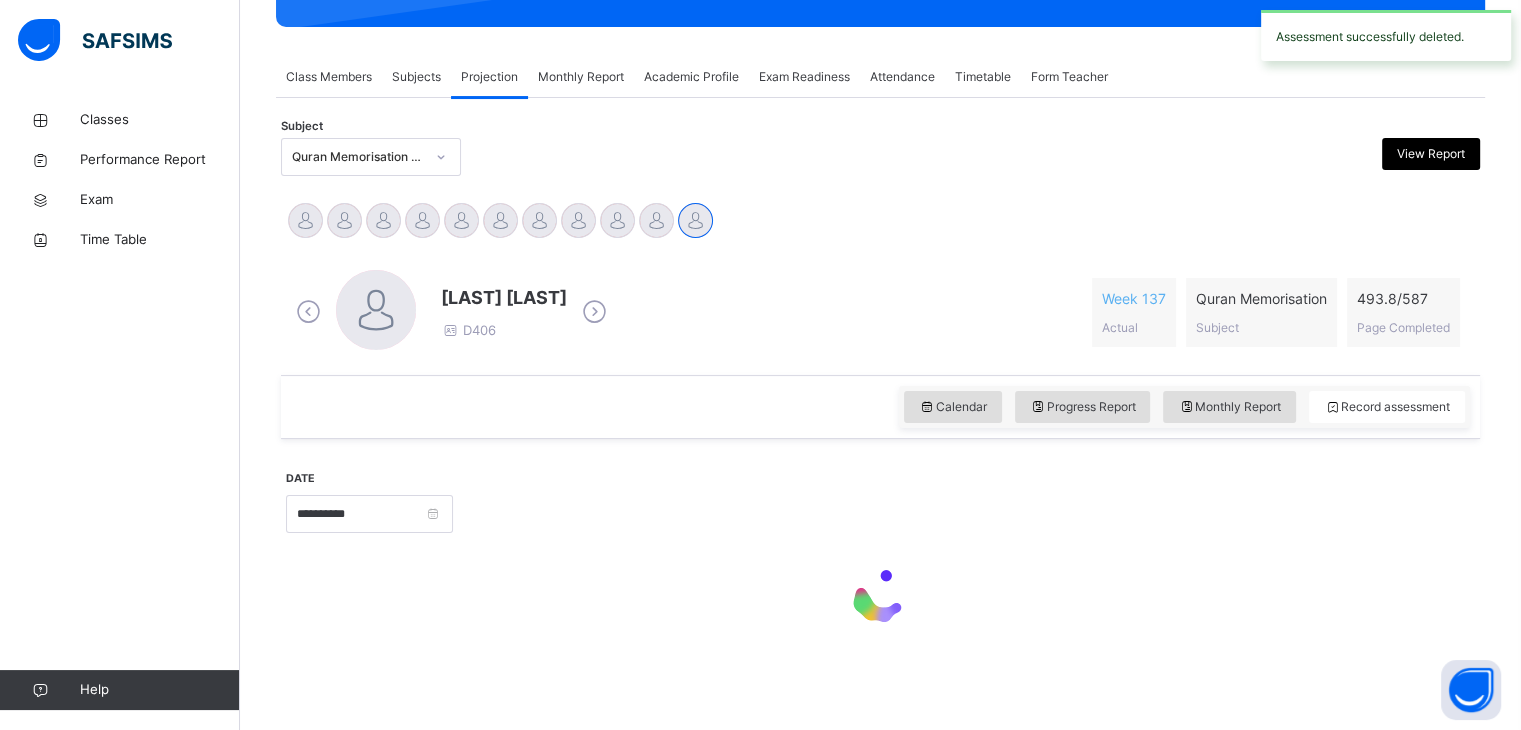type on "**********" 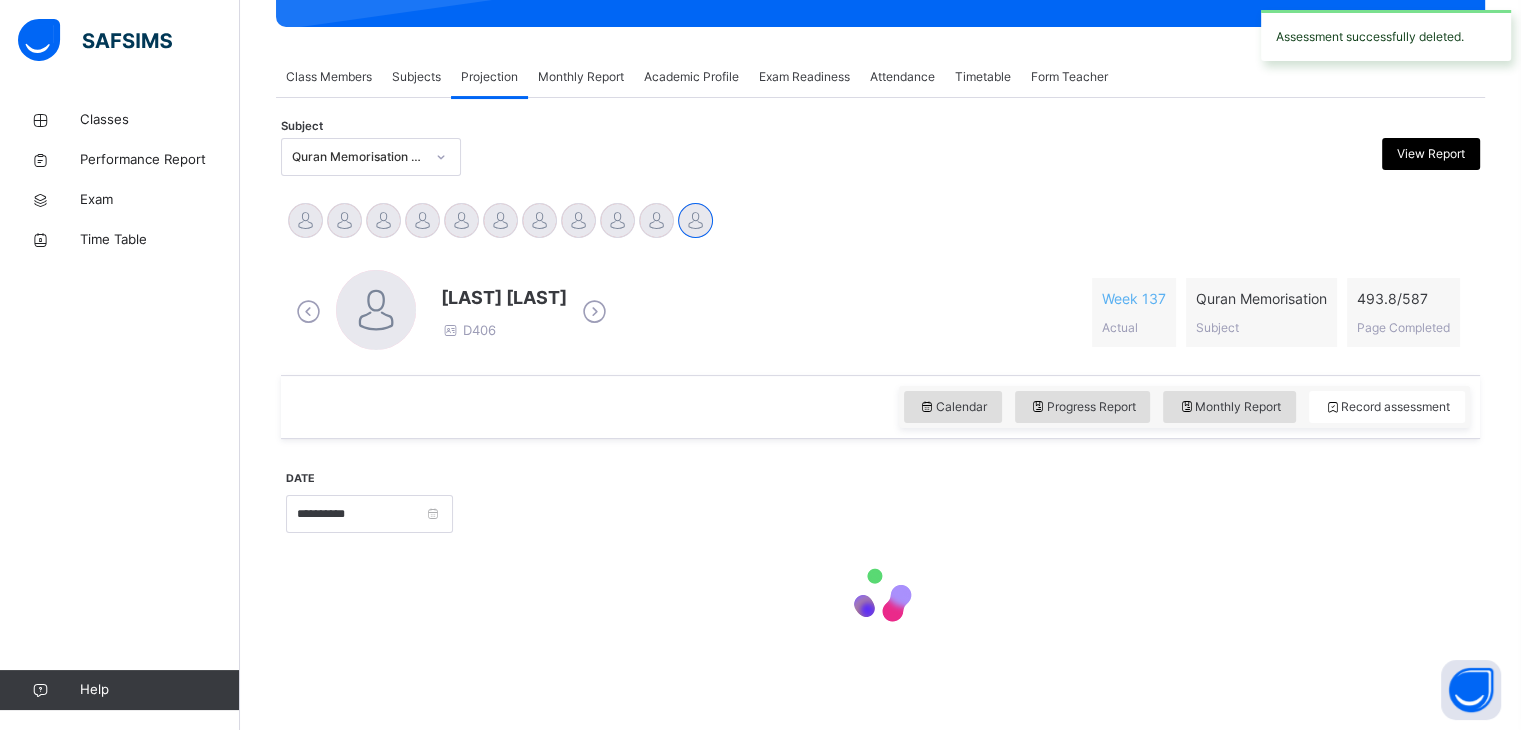 scroll, scrollTop: 319, scrollLeft: 0, axis: vertical 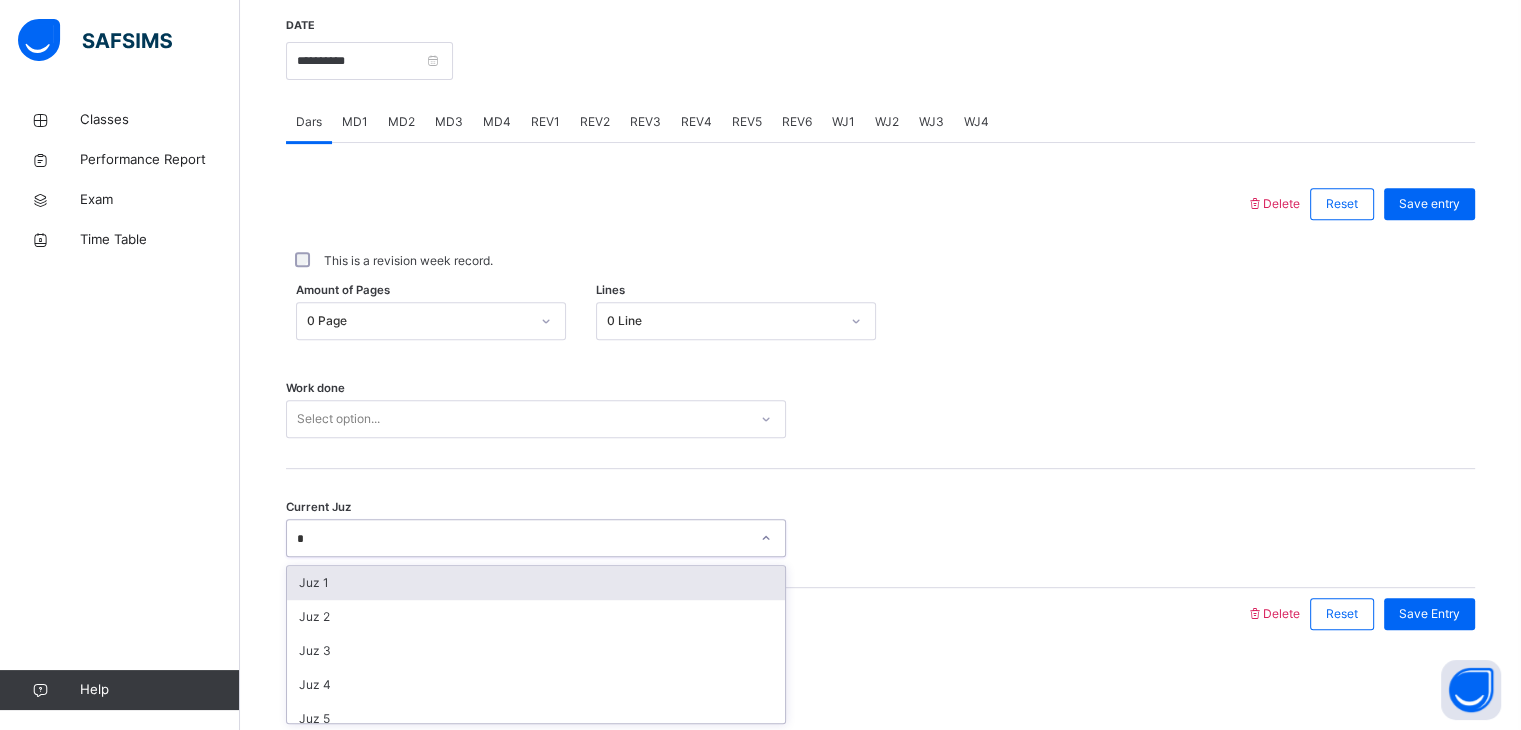 type on "**" 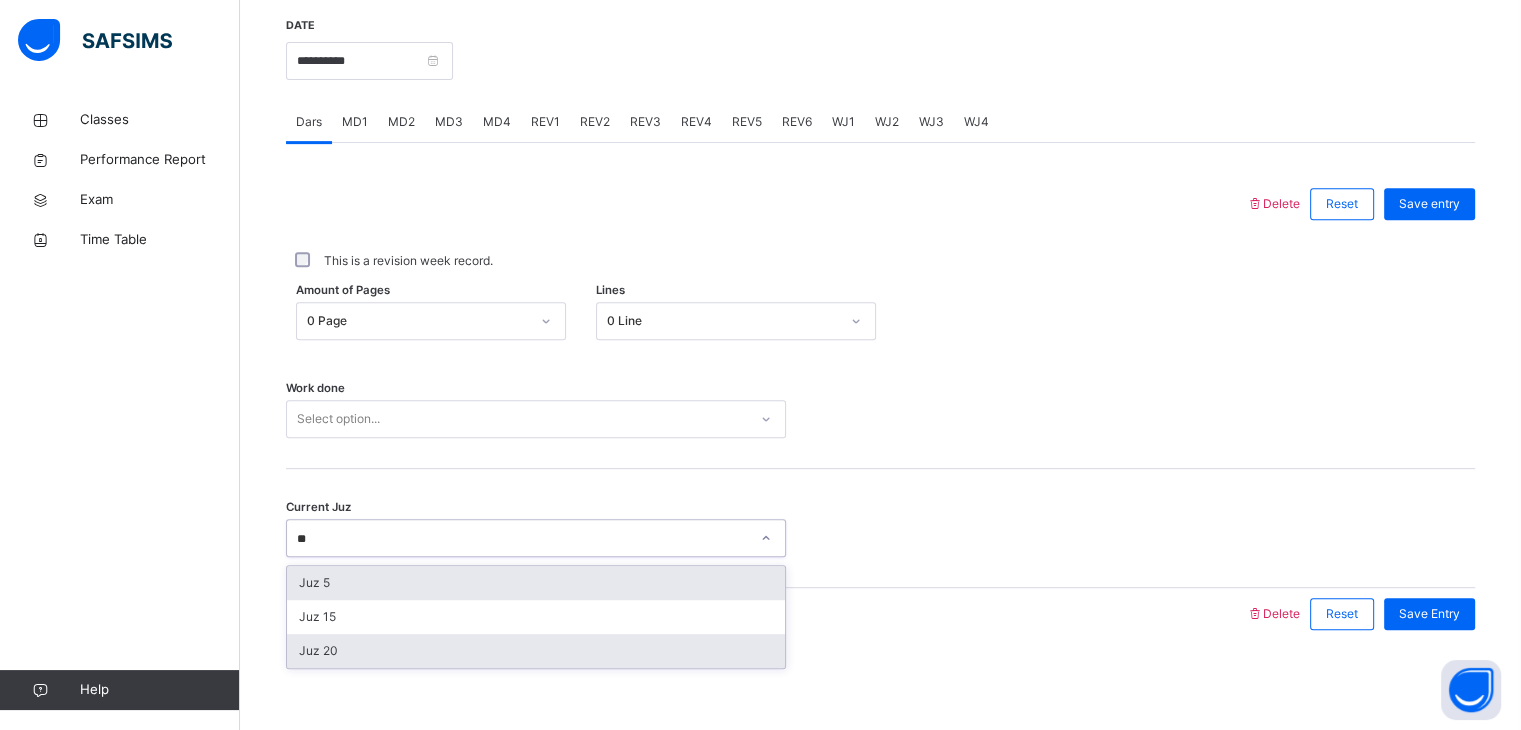 click on "Juz 20" at bounding box center [536, 651] 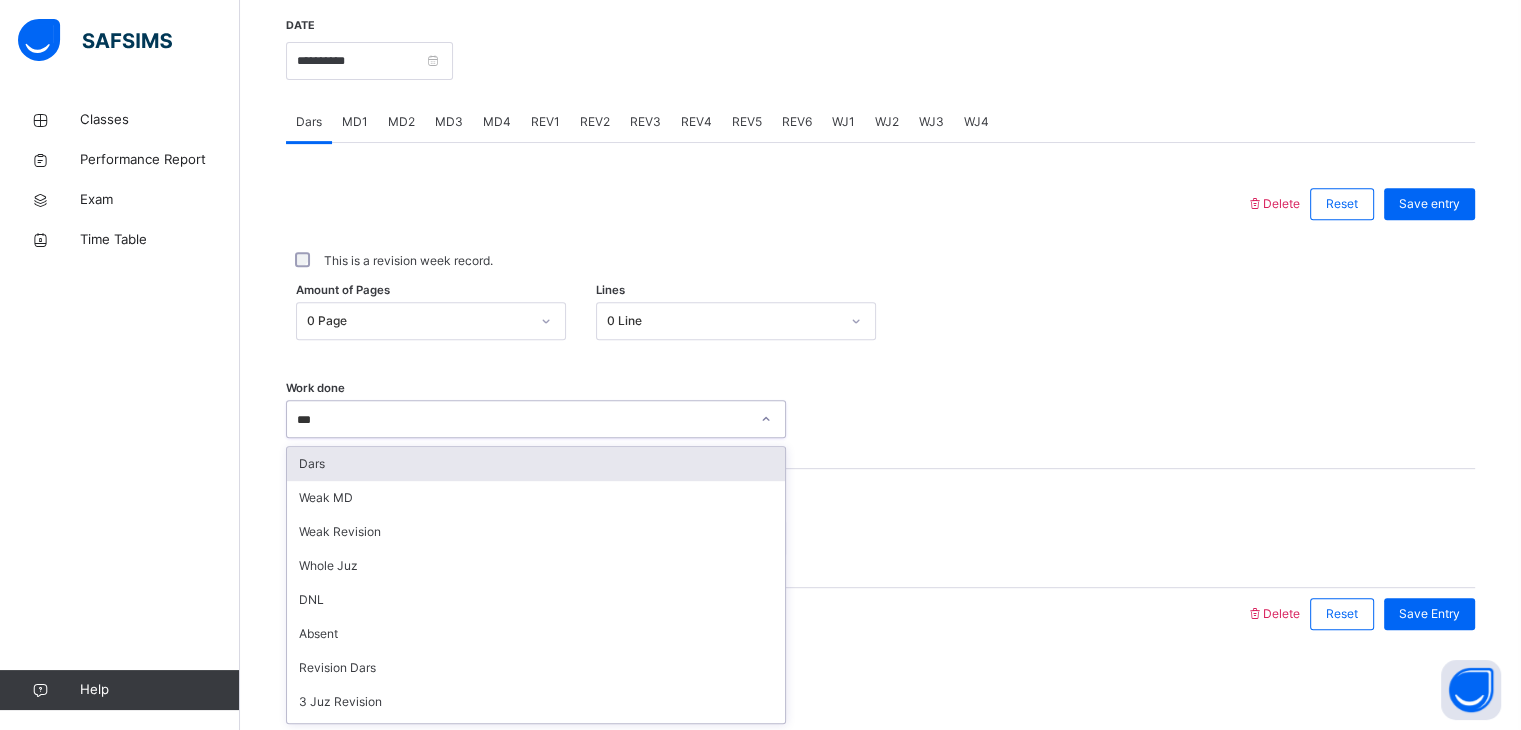 type on "****" 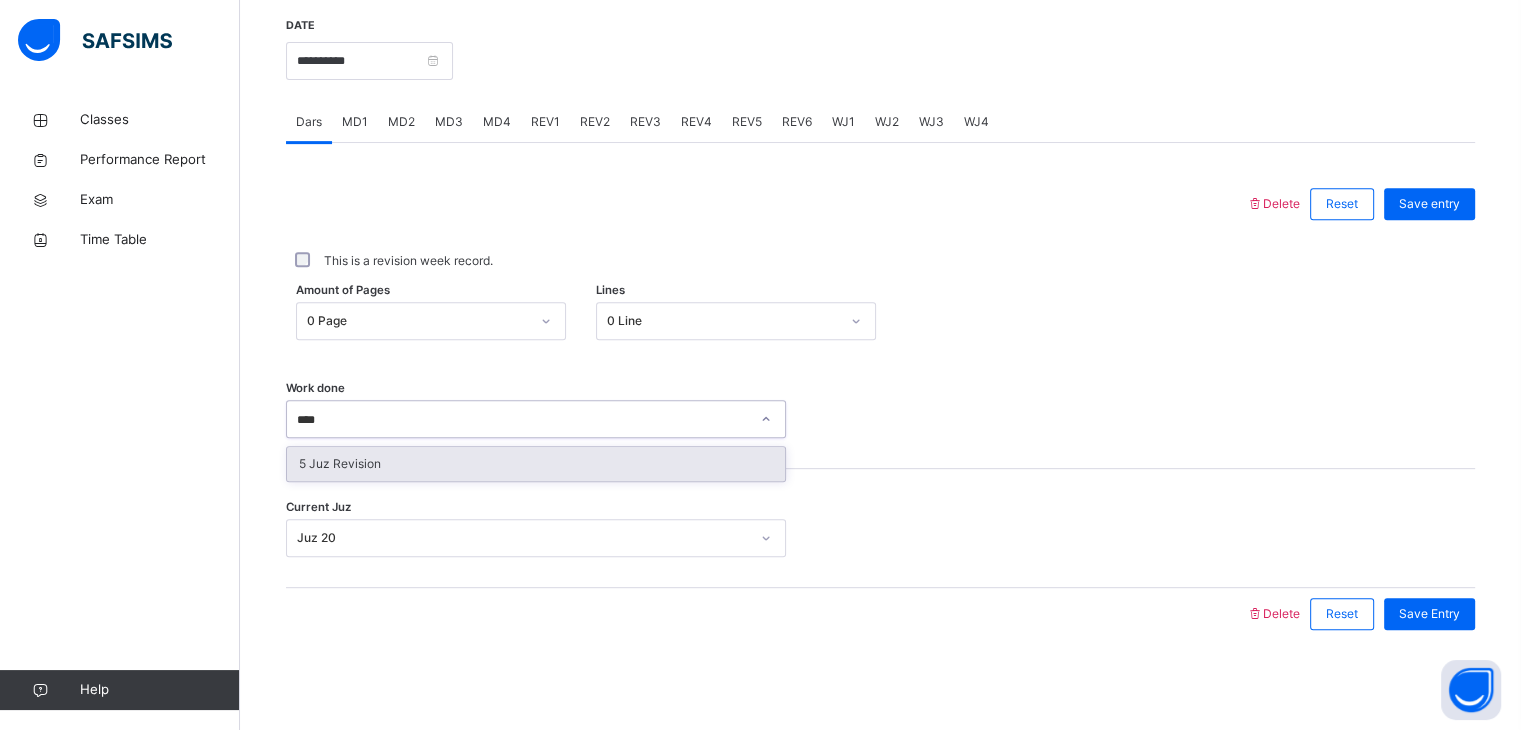 click on "5 Juz Revision" at bounding box center (536, 464) 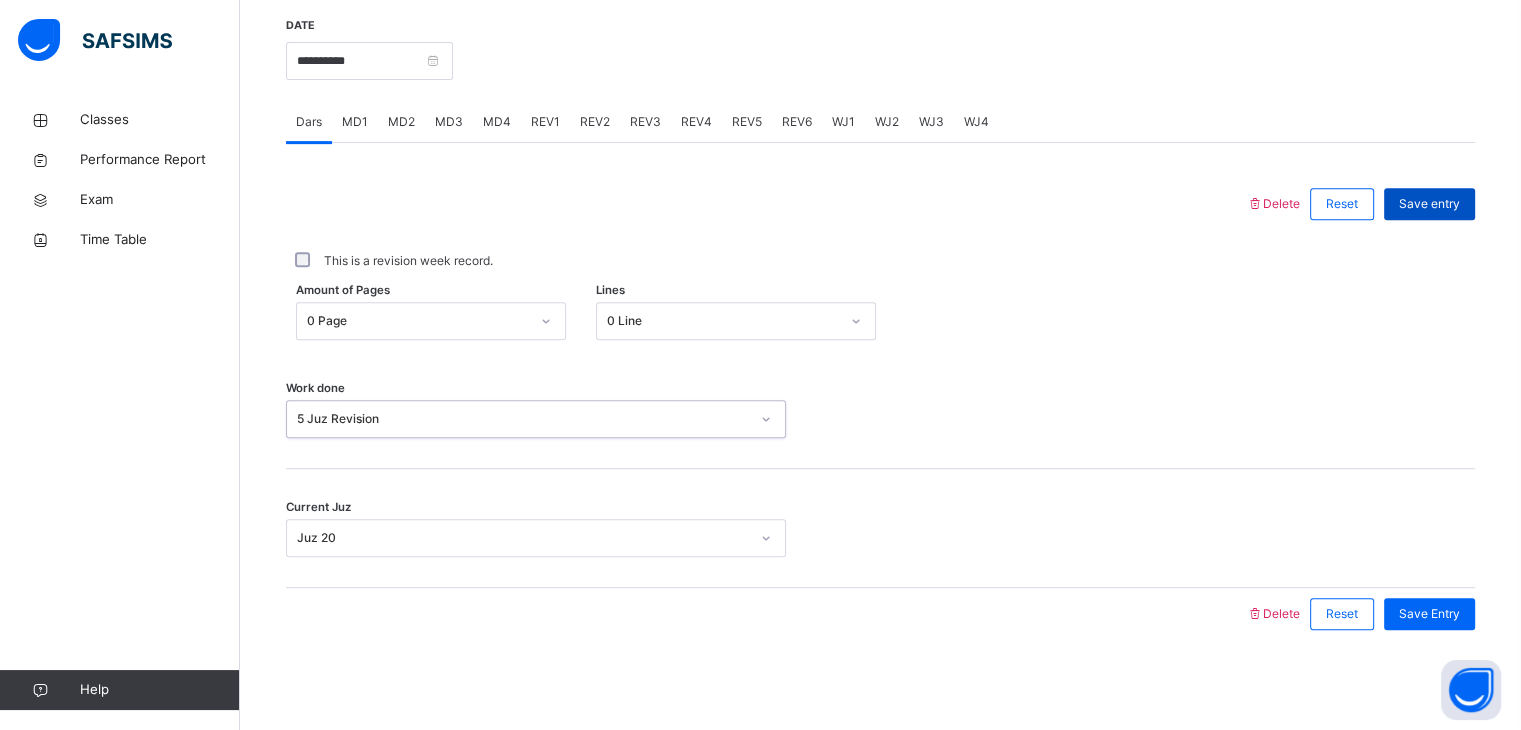 click on "Save entry" at bounding box center (1429, 204) 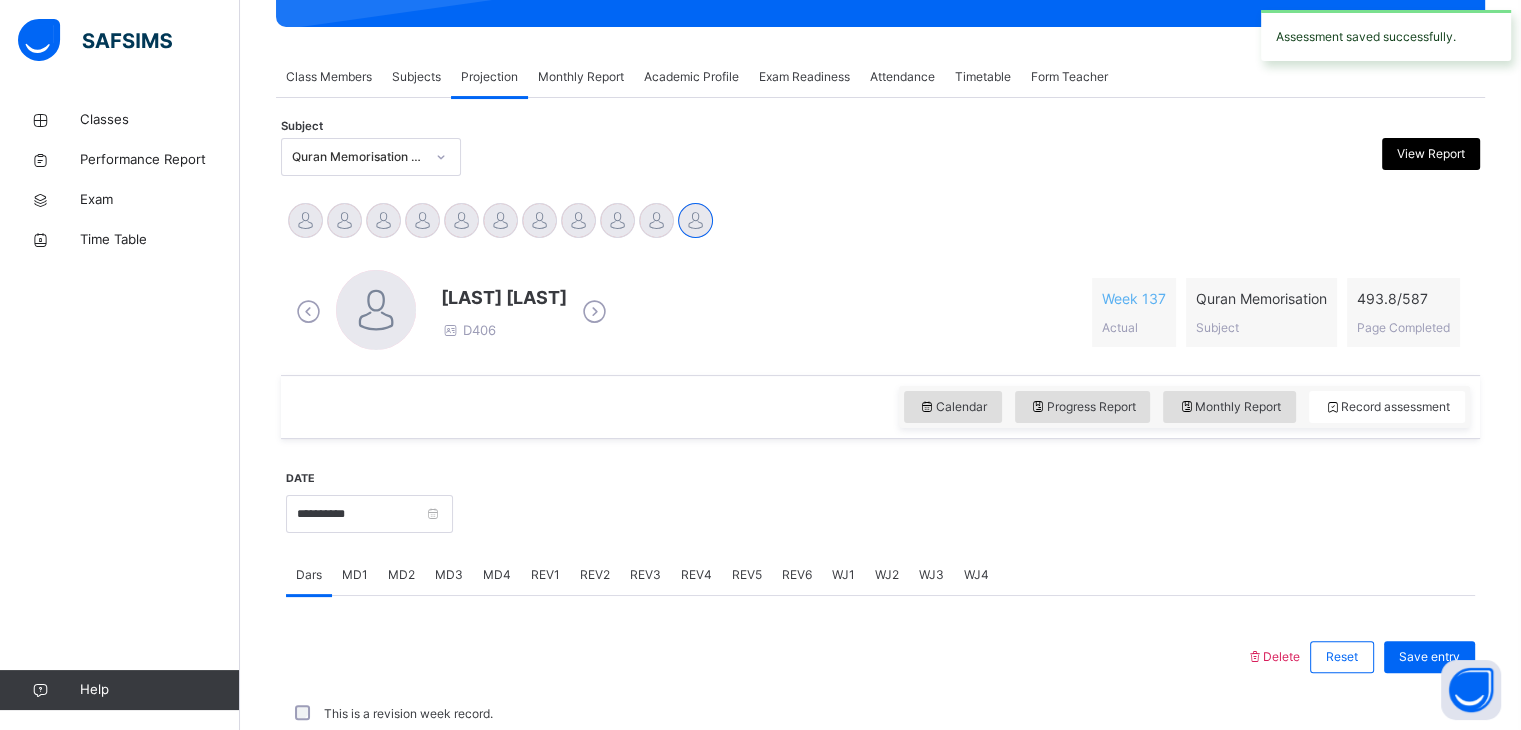 scroll, scrollTop: 772, scrollLeft: 0, axis: vertical 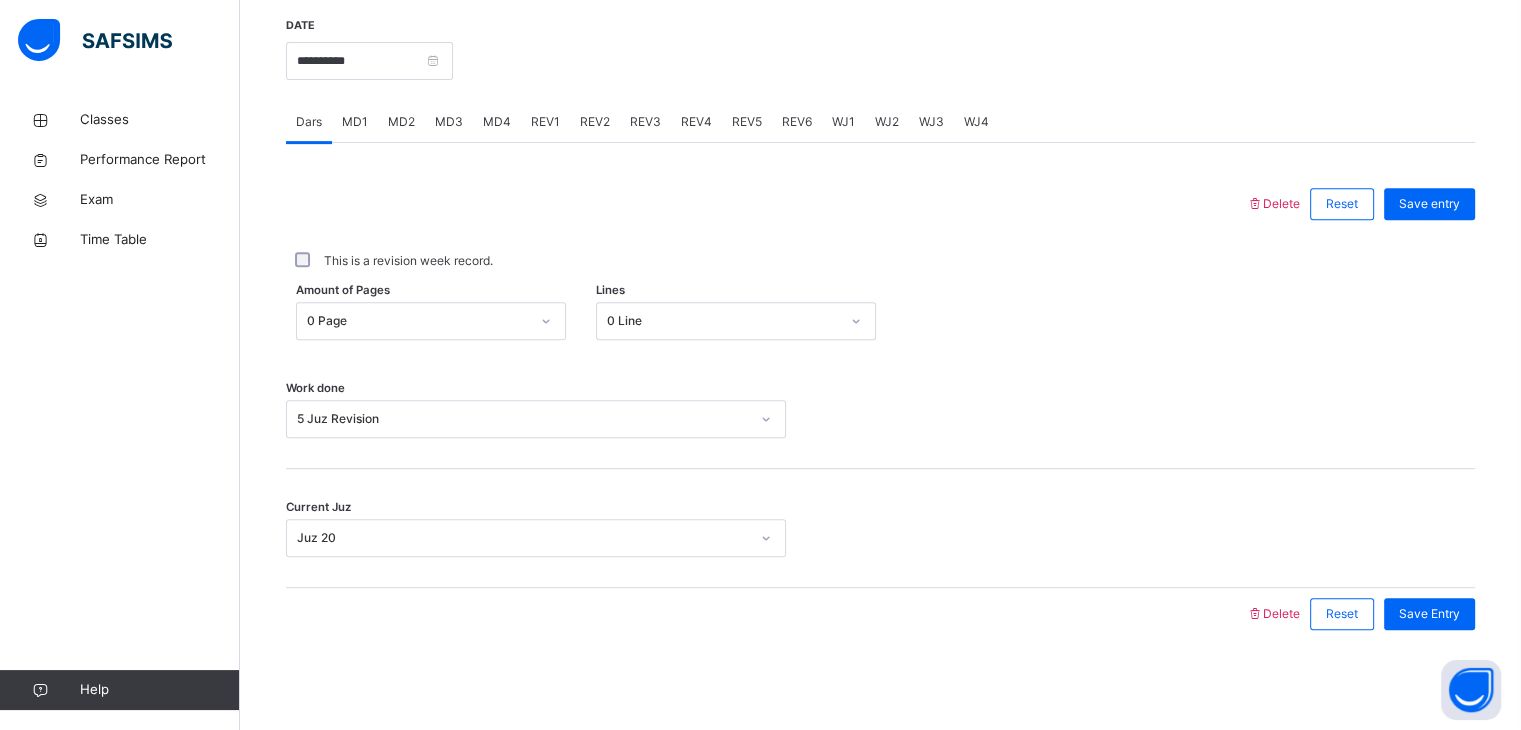 click on "Classes Performance Report Exam Time Table   Help" at bounding box center (120, 405) 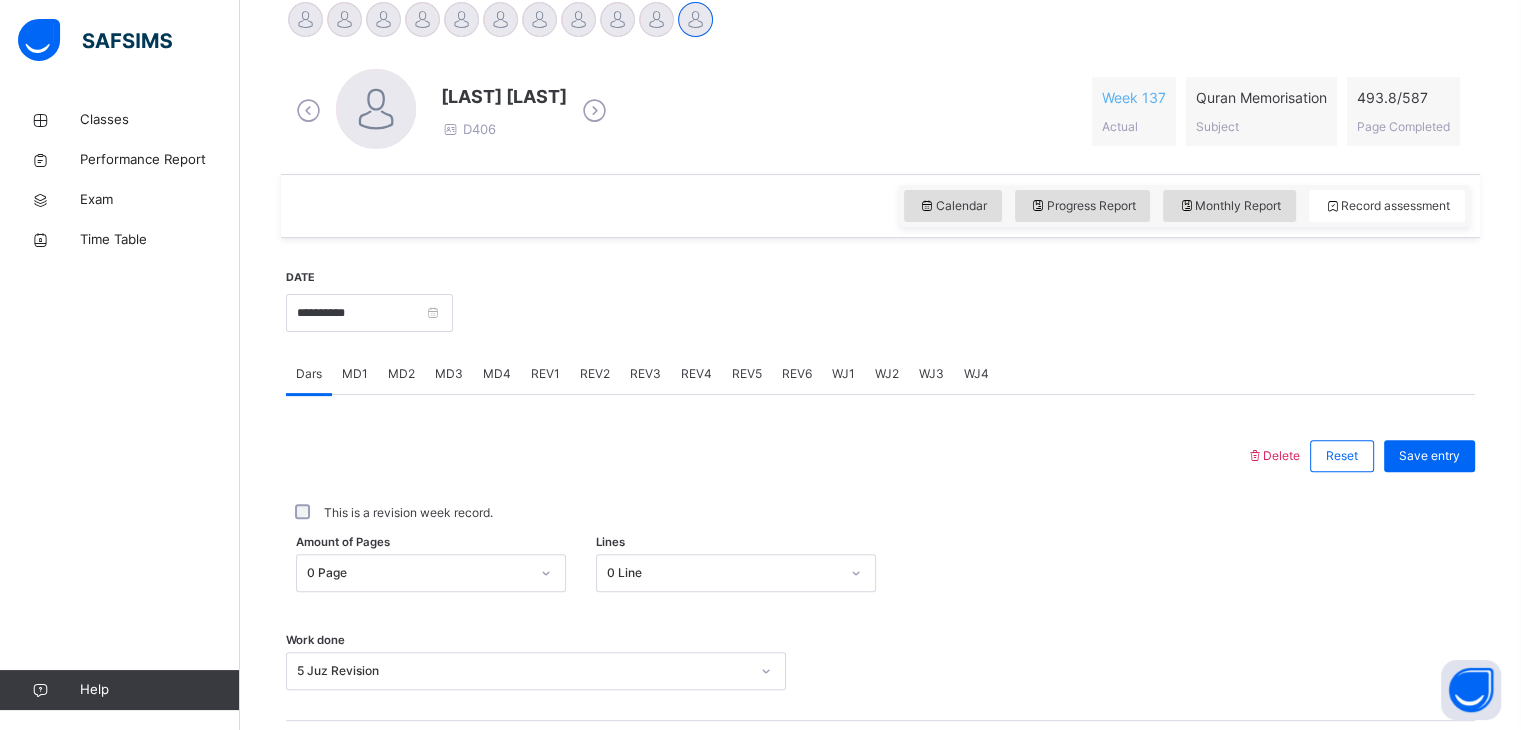 scroll, scrollTop: 520, scrollLeft: 0, axis: vertical 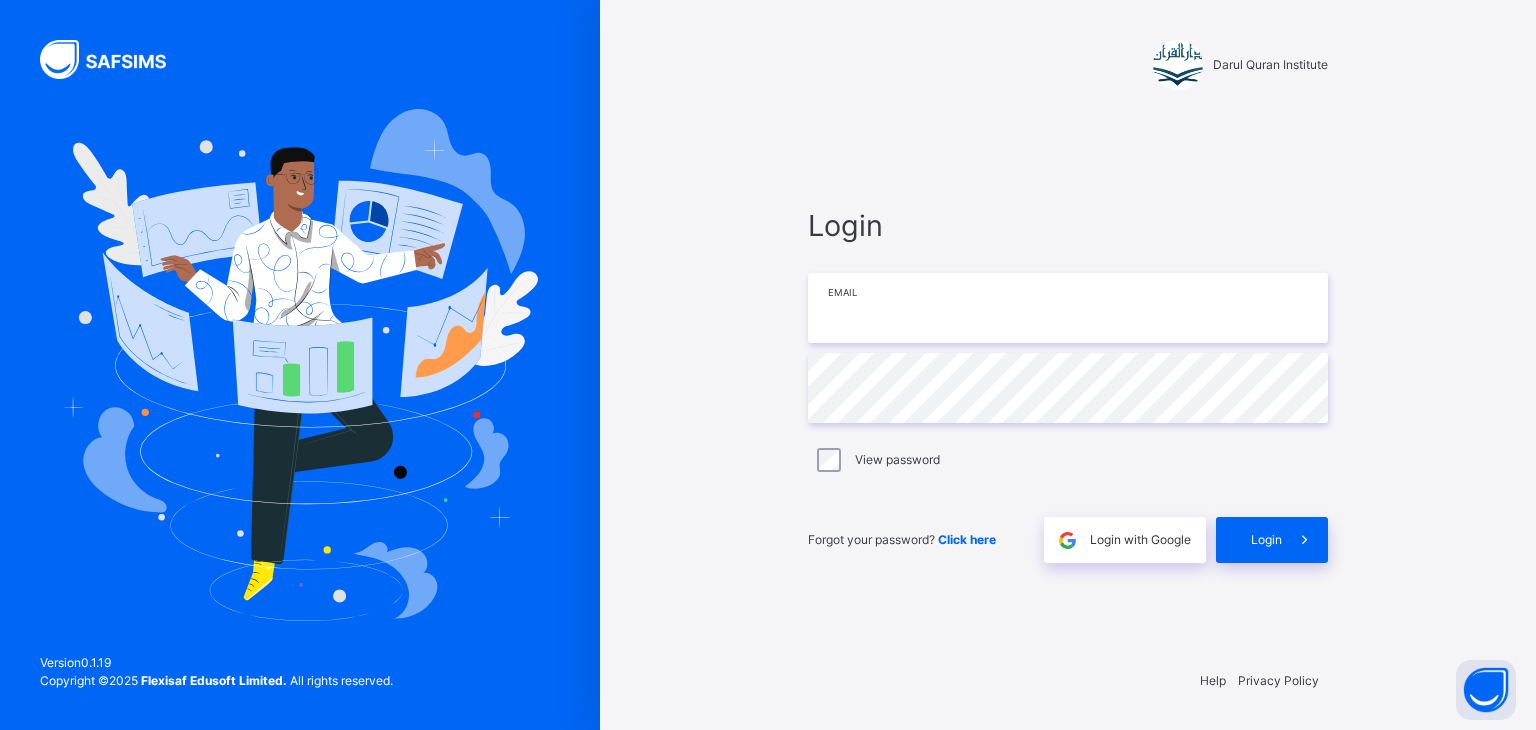 type on "**********" 